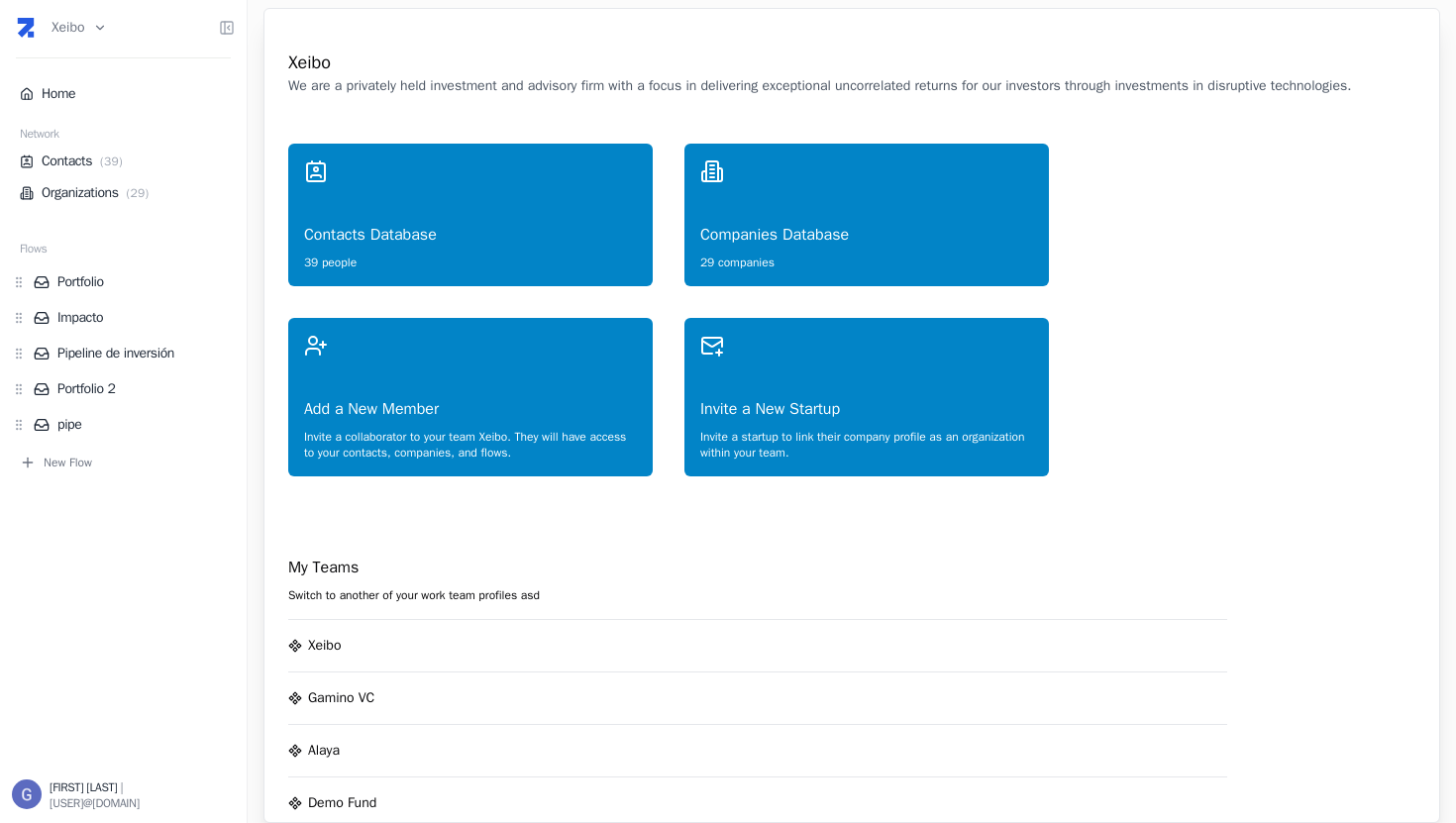 scroll, scrollTop: 0, scrollLeft: 0, axis: both 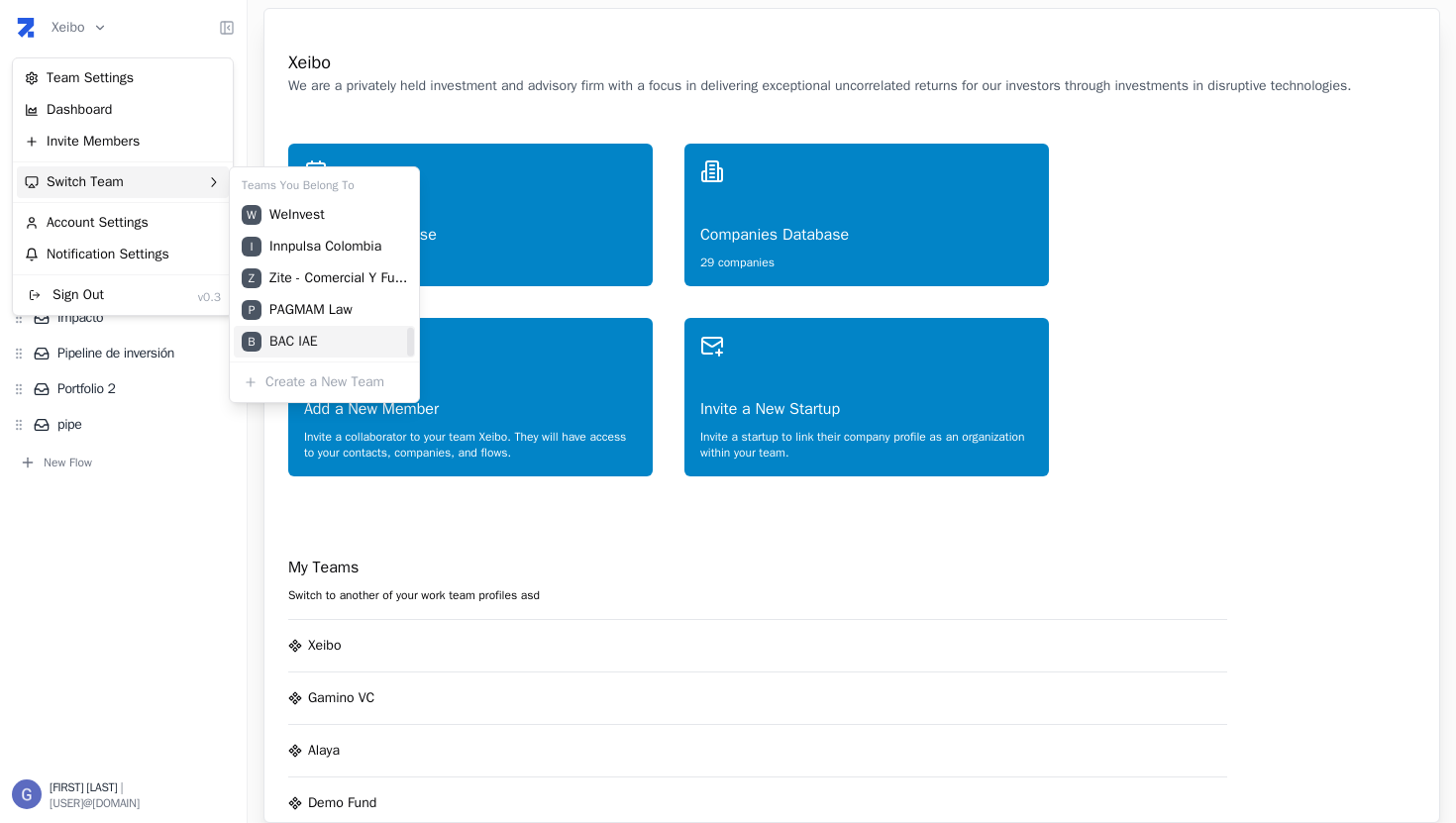 click on "B [TEAM_NAME]" at bounding box center (324, 342) 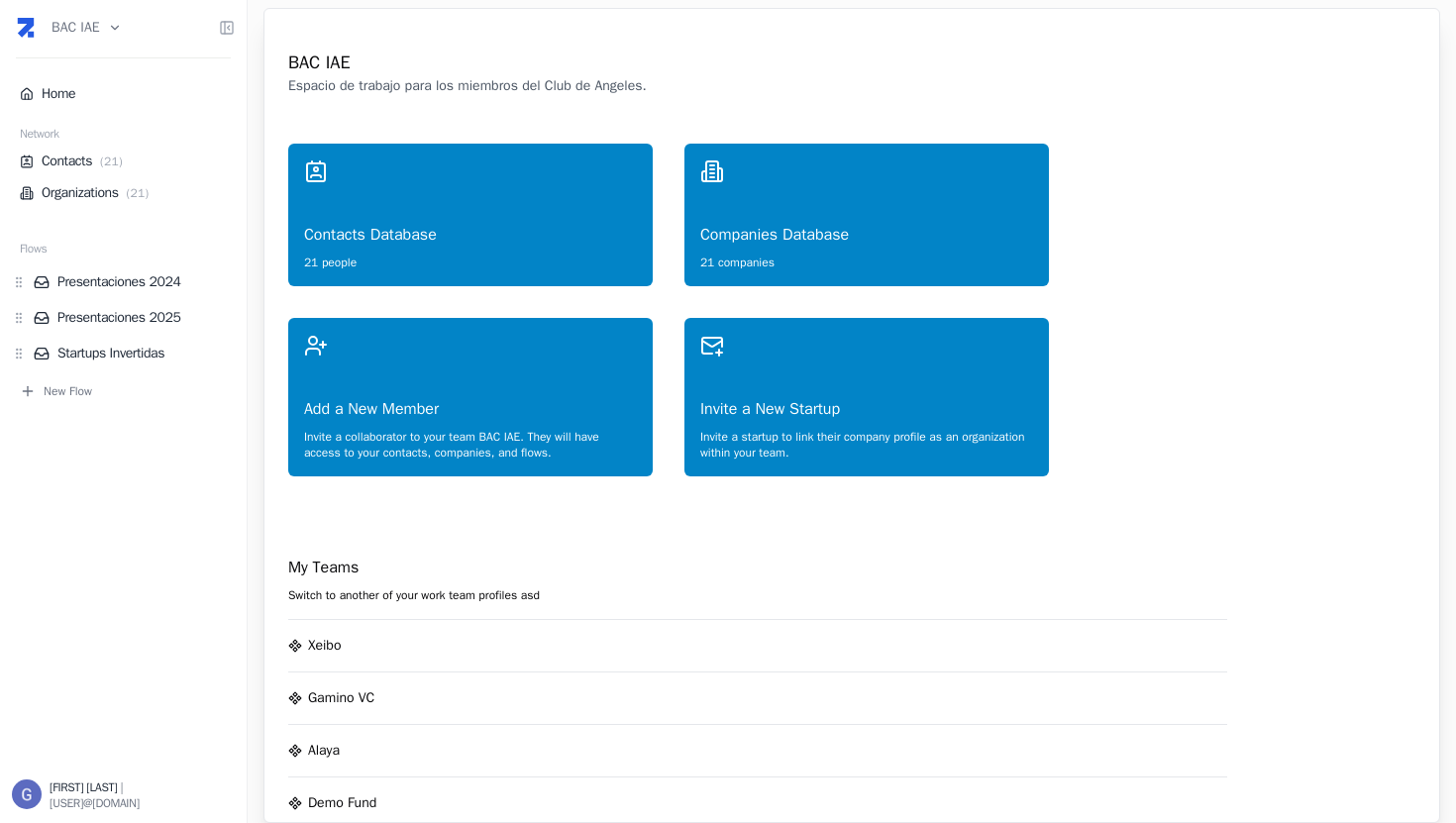 click on "BAC IAE Home Network Contacts ( 21 ) Organizations ( 21 ) Flows Presentaciones 2024 Presentaciones 2025 Startups Invertidas New Flow Gervasio de Zabaleta   |  gervasio@trydealflow.com BAC IAE Espacio de trabajo para los miembros del Club de Angeles.  Contacts Database 21   people Companies Database 21   companies Add a New Member Invite a collaborator to your team   BAC IAE . They will have access to your contacts, companies, and flows. Invite a New Startup Invite a startup to link their company profile as an organization within your team. My Teams Switch to another of your work team profiles   asd Xeibo Gamino VC Alaya Demo Fund Venturance Imagine Minga Ventures My personal portfolio Xeibo Ventures Loyal VC Draper Mana Tech Alpha Solaris Urucap IAE - Comite  ARCAP Innovation Fund Globant Ventures Overboost Pro Ecuador ITC Group Pro Ecuador - Inversiones WeInvest Innpulsa Colombia Zite - Comercial y Fundraising PAGMAM Law BAC IAE Create a New Work Team" at bounding box center (728, 411) 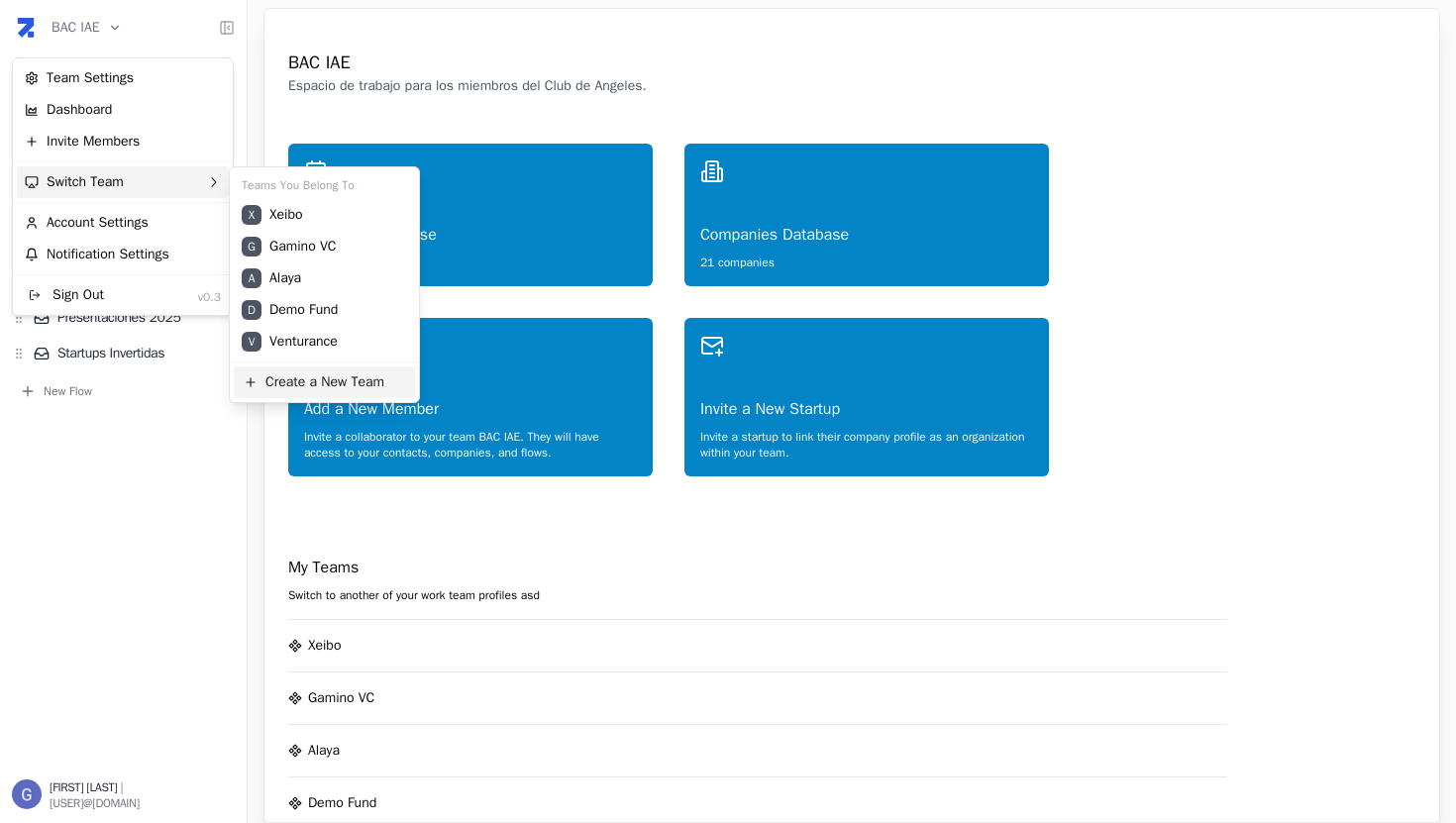 click on "Create a New Team" at bounding box center (324, 382) 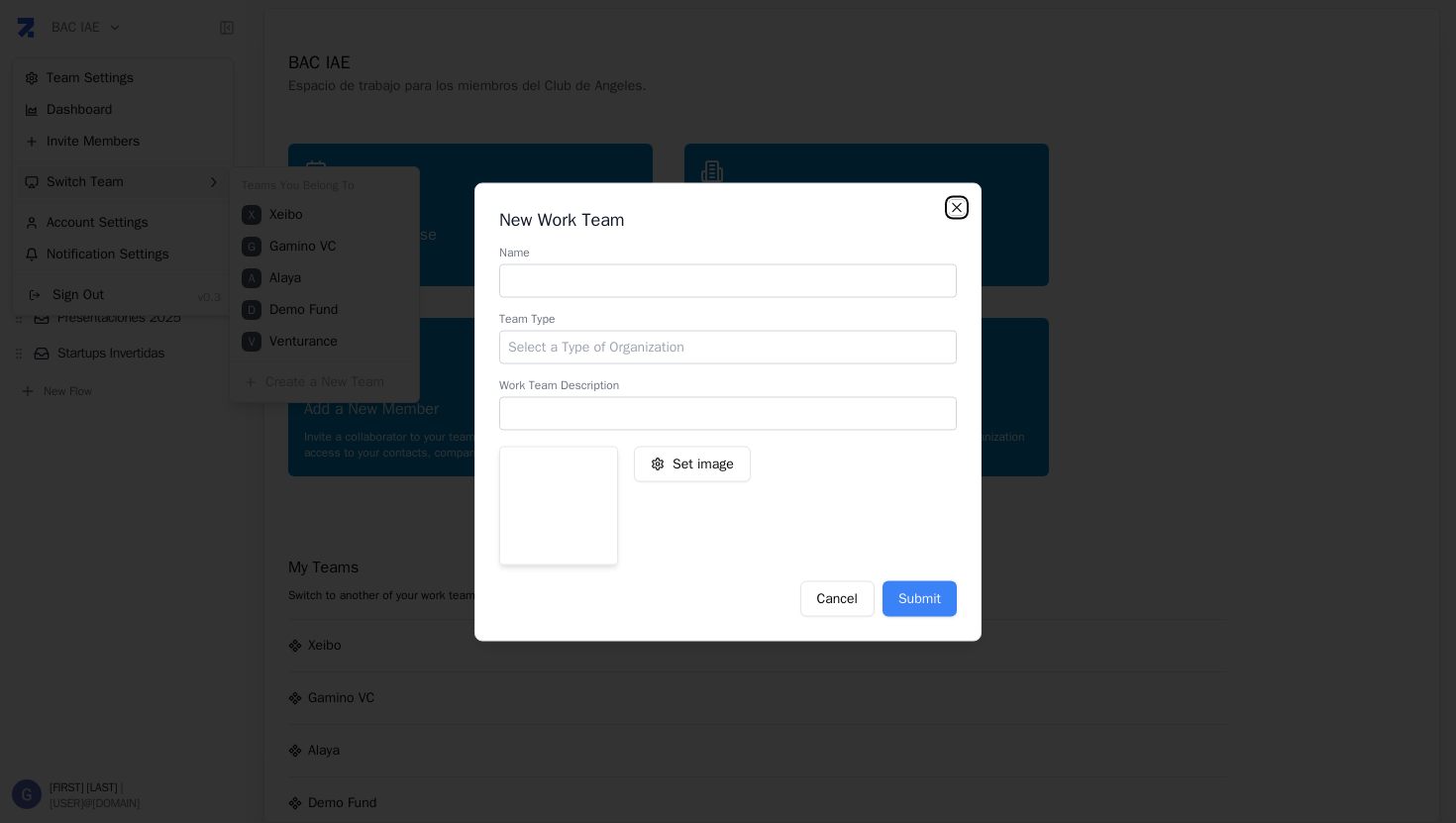 click 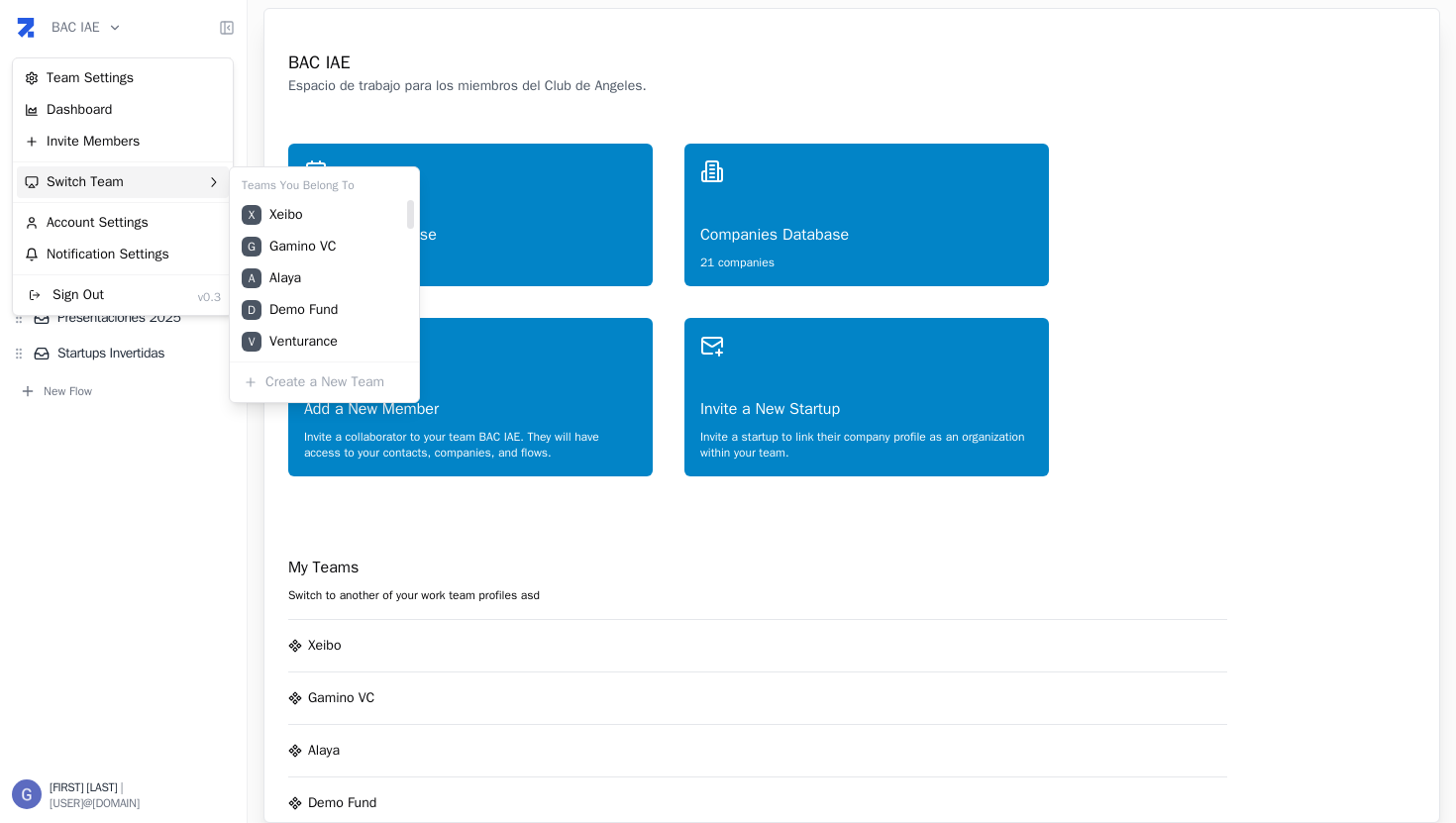 click on "BAC IAE Home Network Contacts ( 21 ) Organizations ( 21 ) Flows Presentaciones 2024 Presentaciones 2025 Startups Invertidas New Flow Gervasio de Zabaleta   |  gervasio@trydealflow.com BAC IAE Espacio de trabajo para los miembros del Club de Angeles.  Contacts Database 21   people Companies Database 21   companies Add a New Member Invite a collaborator to your team   BAC IAE . They will have access to your contacts, companies, and flows. Invite a New Startup Invite a startup to link their company profile as an organization within your team. My Teams Switch to another of your work team profiles   asd Xeibo Gamino VC Alaya Demo Fund Venturance Imagine Minga Ventures My personal portfolio Xeibo Ventures Loyal VC Draper Mana Tech Alpha Solaris Urucap IAE - Comite  ARCAP Innovation Fund Globant Ventures Overboost Pro Ecuador ITC Group Pro Ecuador - Inversiones WeInvest Innpulsa Colombia Zite - Comercial y Fundraising PAGMAM Law BAC IAE Create a New Work Team Team Settings Dashboard Invite Members Switch Team     X" at bounding box center [728, 411] 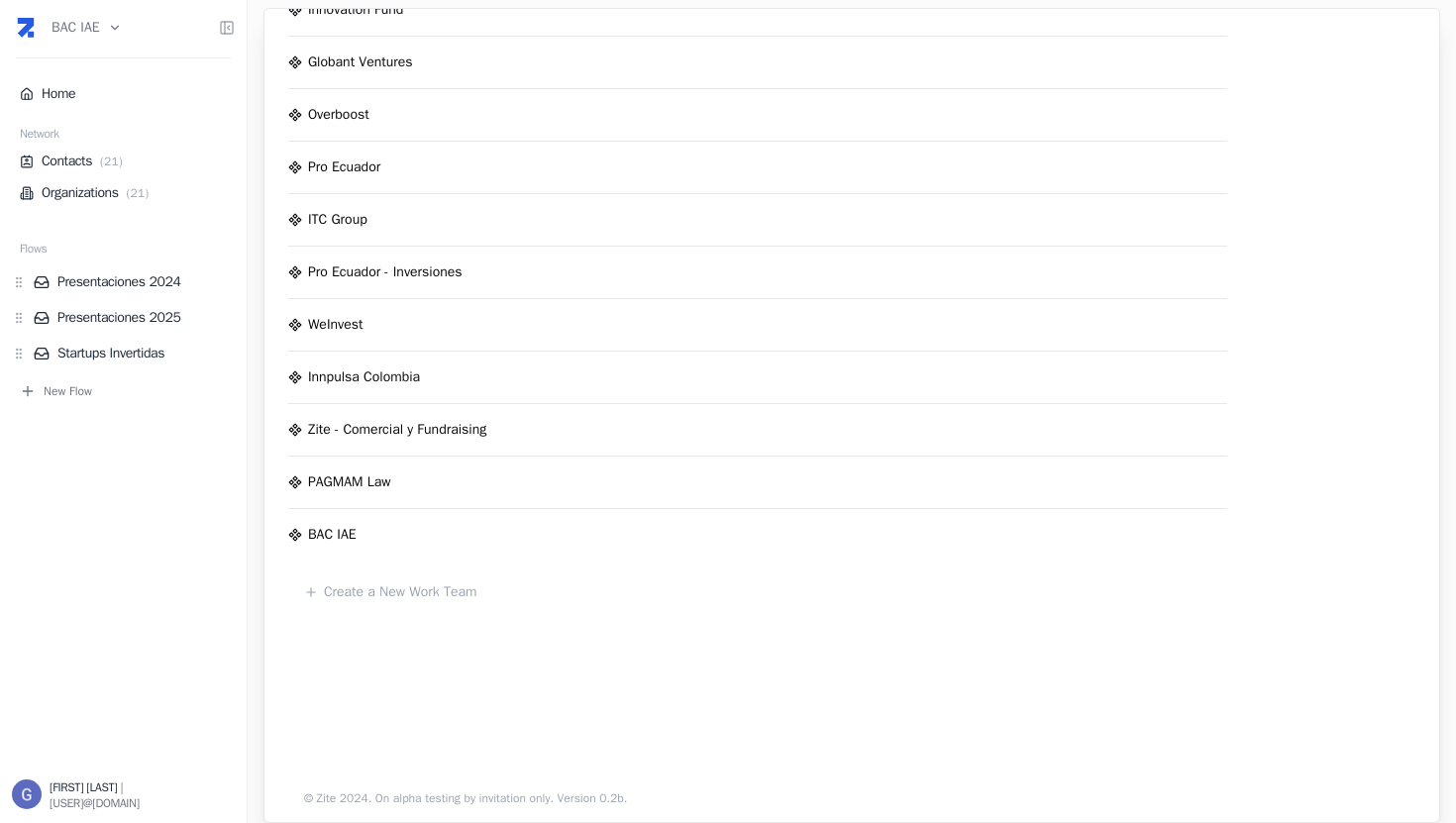scroll, scrollTop: 0, scrollLeft: 0, axis: both 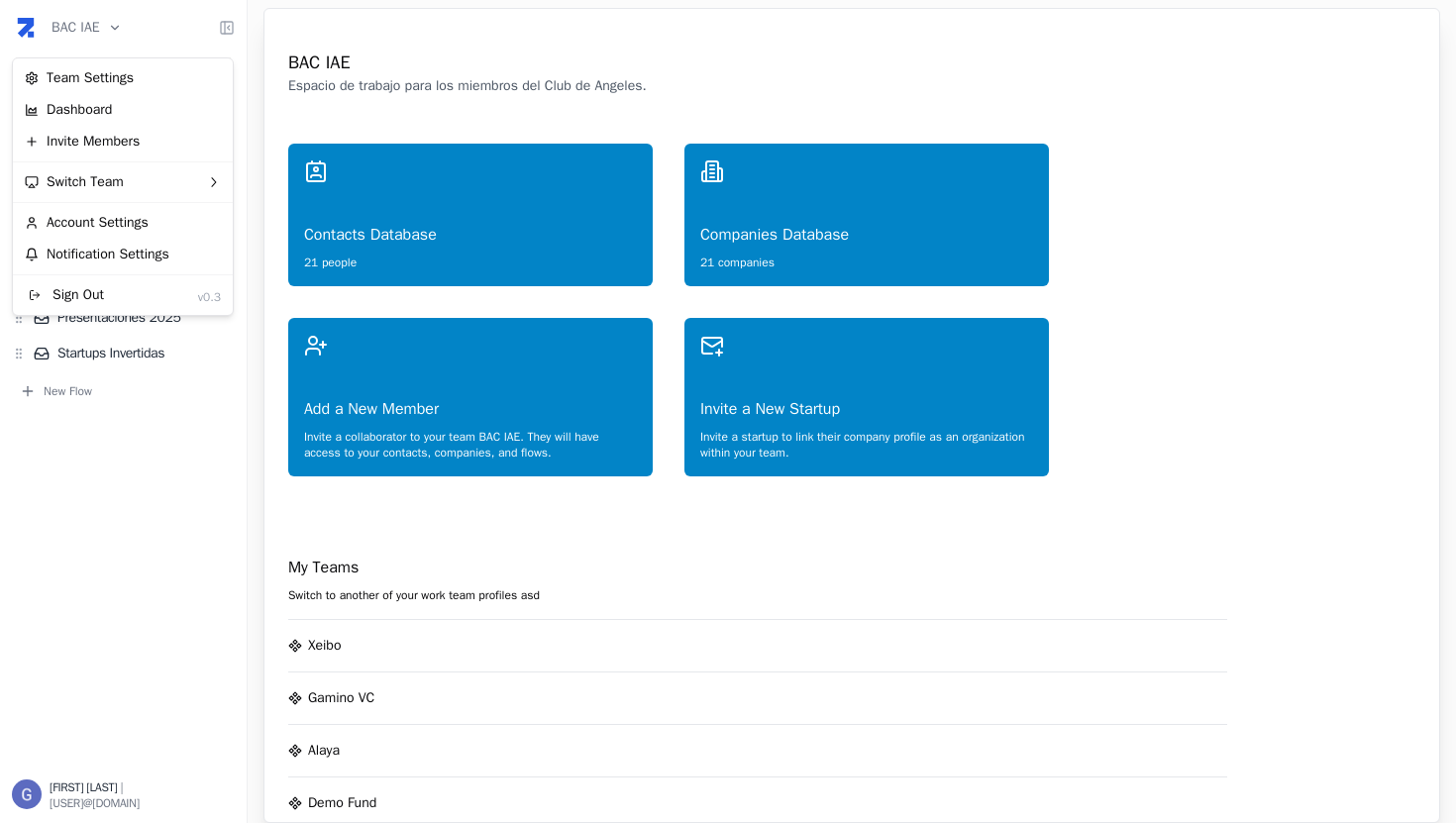 click on "BAC IAE Home Network Contacts ( 21 ) Organizations ( 21 ) Flows Presentaciones 2024 Presentaciones 2025 Startups Invertidas New Flow Gervasio de Zabaleta   |  gervasio@trydealflow.com BAC IAE Espacio de trabajo para los miembros del Club de Angeles.  Contacts Database 21   people Companies Database 21   companies Add a New Member Invite a collaborator to your team   BAC IAE . They will have access to your contacts, companies, and flows. Invite a New Startup Invite a startup to link their company profile as an organization within your team. My Teams Switch to another of your work team profiles   asd Xeibo Gamino VC Alaya Demo Fund Venturance Imagine Minga Ventures My personal portfolio Xeibo Ventures Loyal VC Draper Mana Tech Alpha Solaris Urucap IAE - Comite  ARCAP Innovation Fund Globant Ventures Overboost Pro Ecuador ITC Group Pro Ecuador - Inversiones WeInvest Innpulsa Colombia Zite - Comercial y Fundraising PAGMAM Law BAC IAE Create a New Work Team Team Settings Dashboard Invite Members Switch Team" at bounding box center (728, 411) 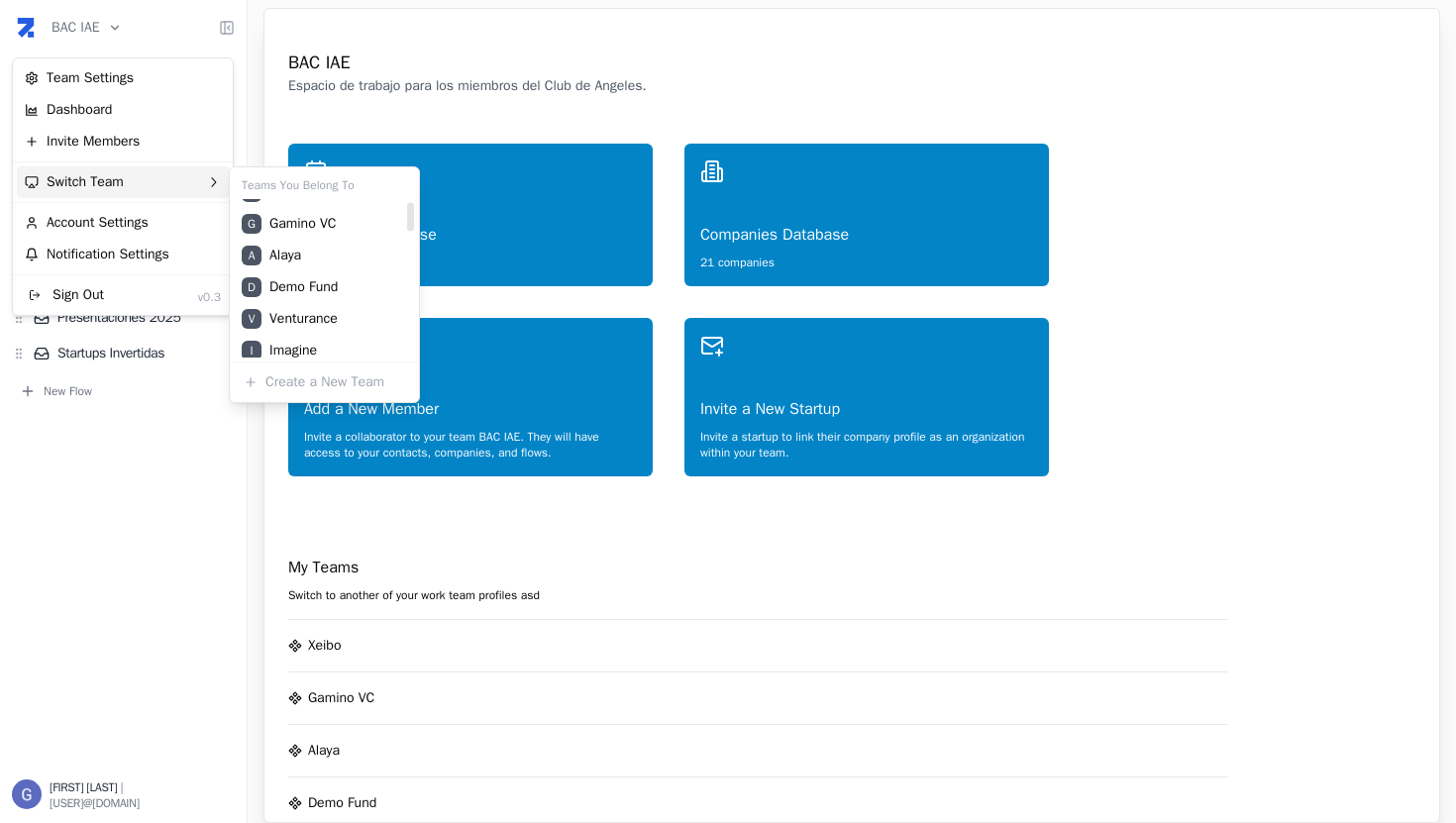 scroll, scrollTop: 0, scrollLeft: 0, axis: both 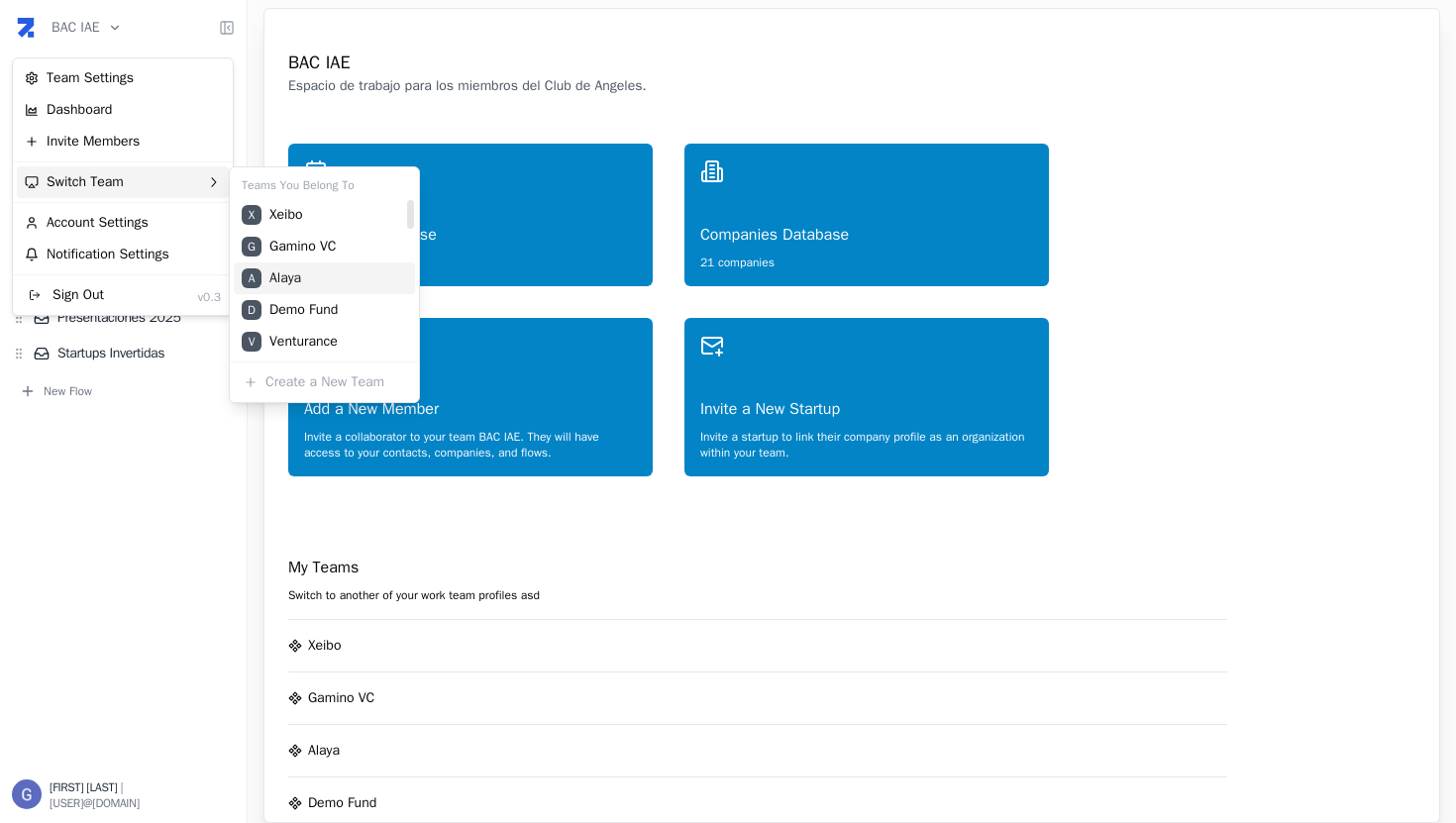 click on "A Alaya" at bounding box center [324, 278] 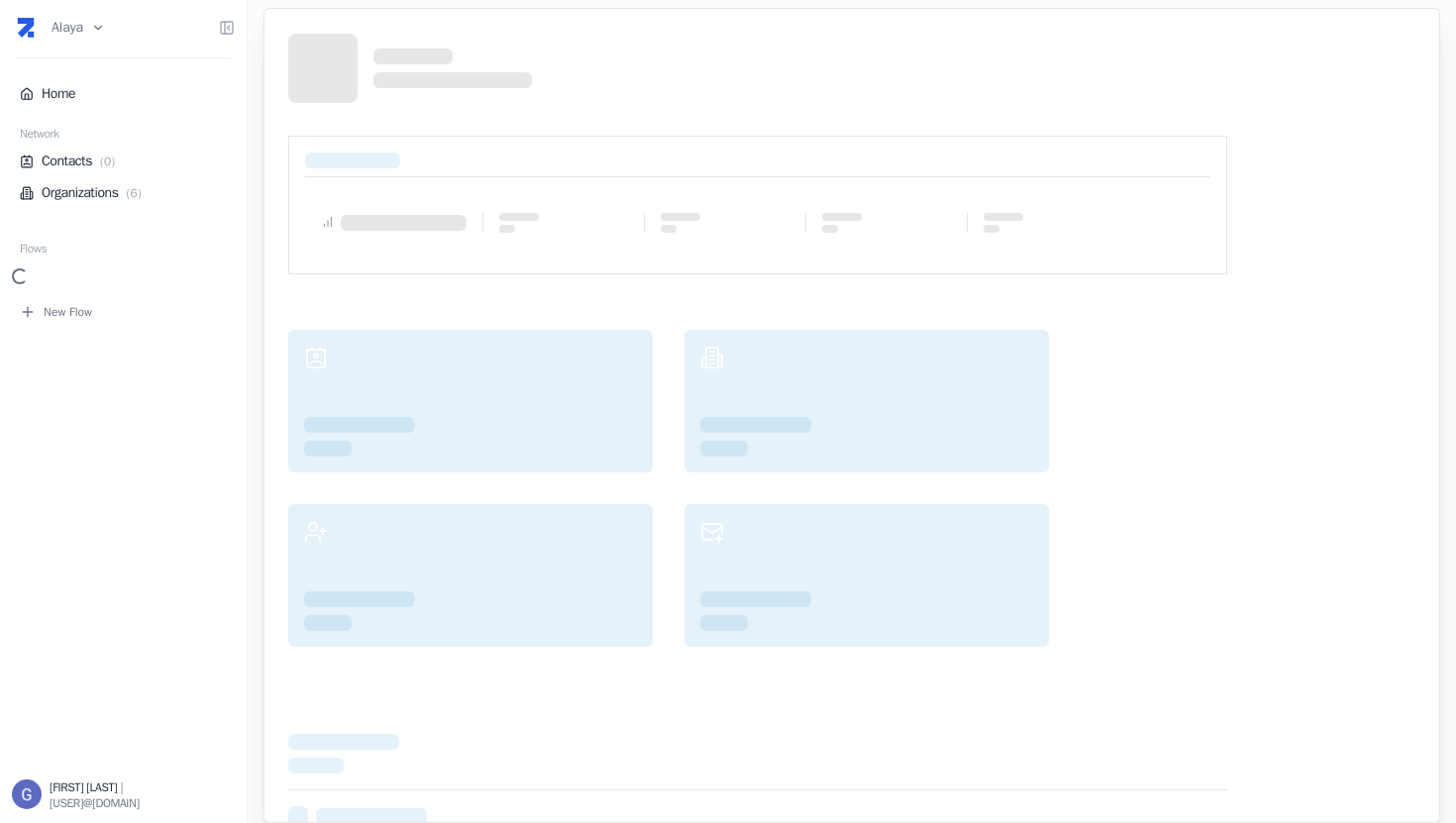 click on "Alaya Home Network Contacts ( 0 ) Organizations ( 6 ) Flows New Flow Gervasio de Zabaleta   |  gervasio@trydealflow.com © Zite 2024. On alpha testing by invitation only. Version 0.2b.
Press space bar to start a drag.
When dragging you can use the arrow keys to move the item around and escape to cancel.
Some screen readers may require you to be in focus mode or to use your pass through key" at bounding box center [728, 411] 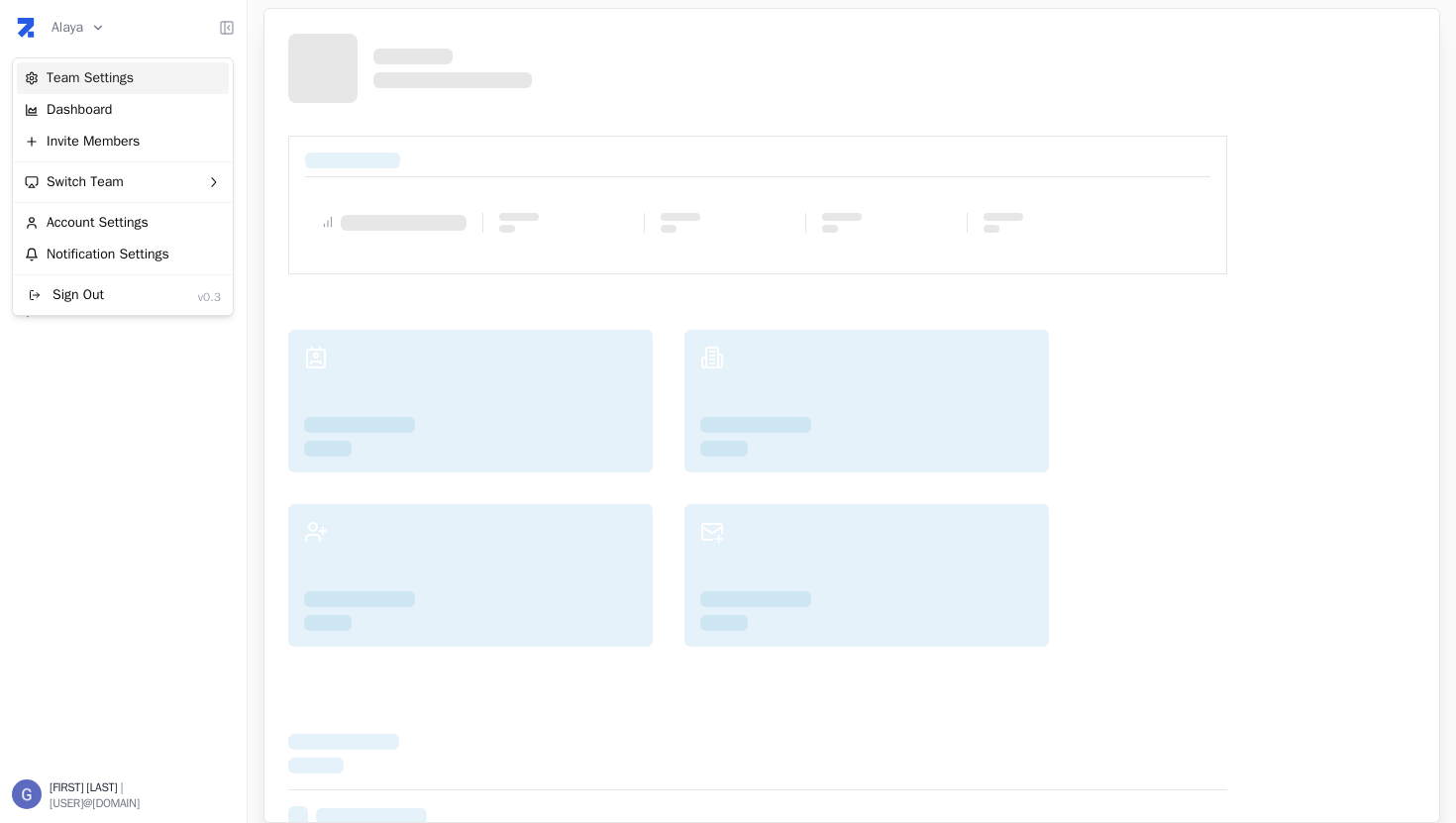 click on "Team Settings" at bounding box center (123, 78) 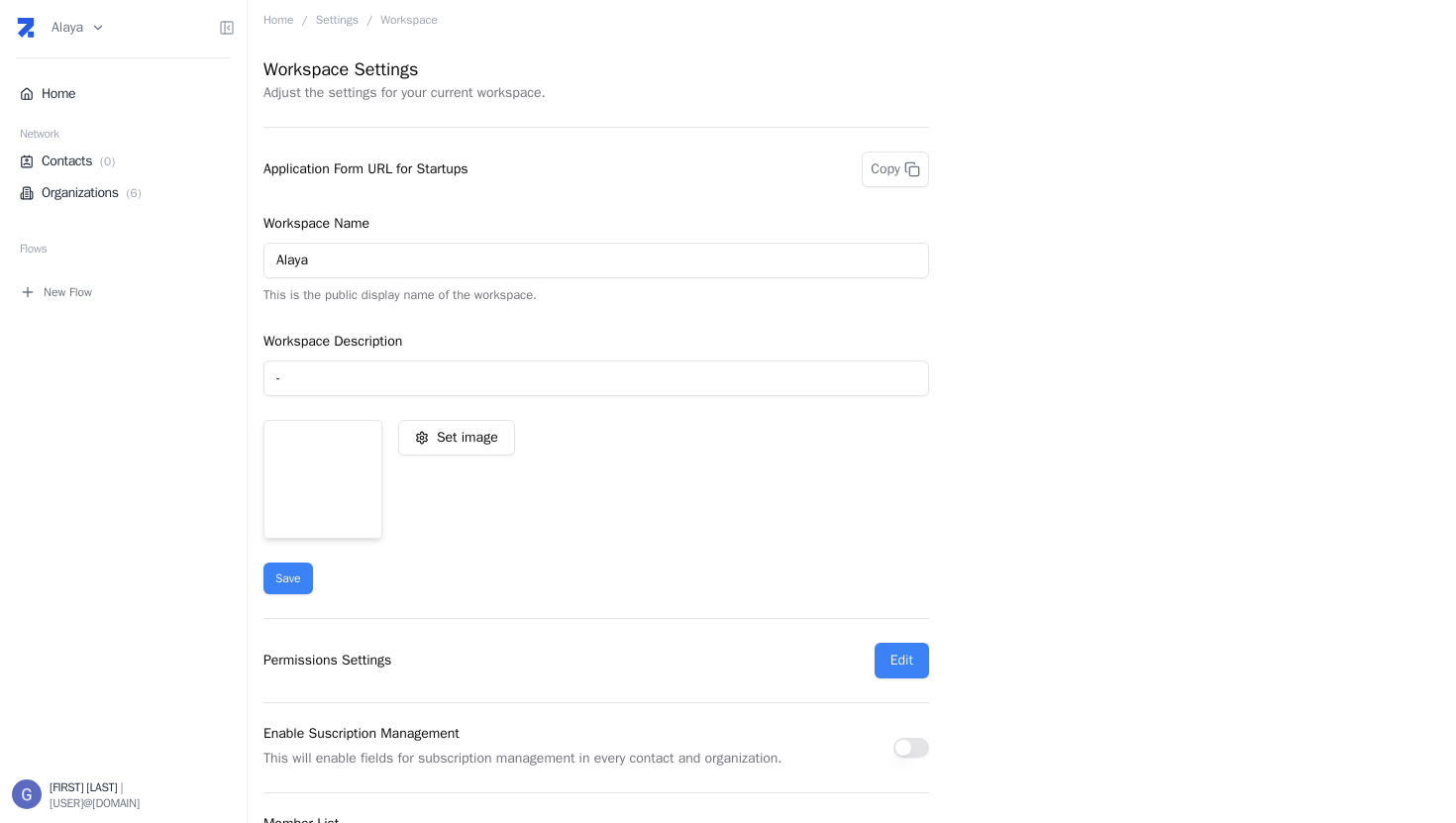 scroll, scrollTop: 119, scrollLeft: 0, axis: vertical 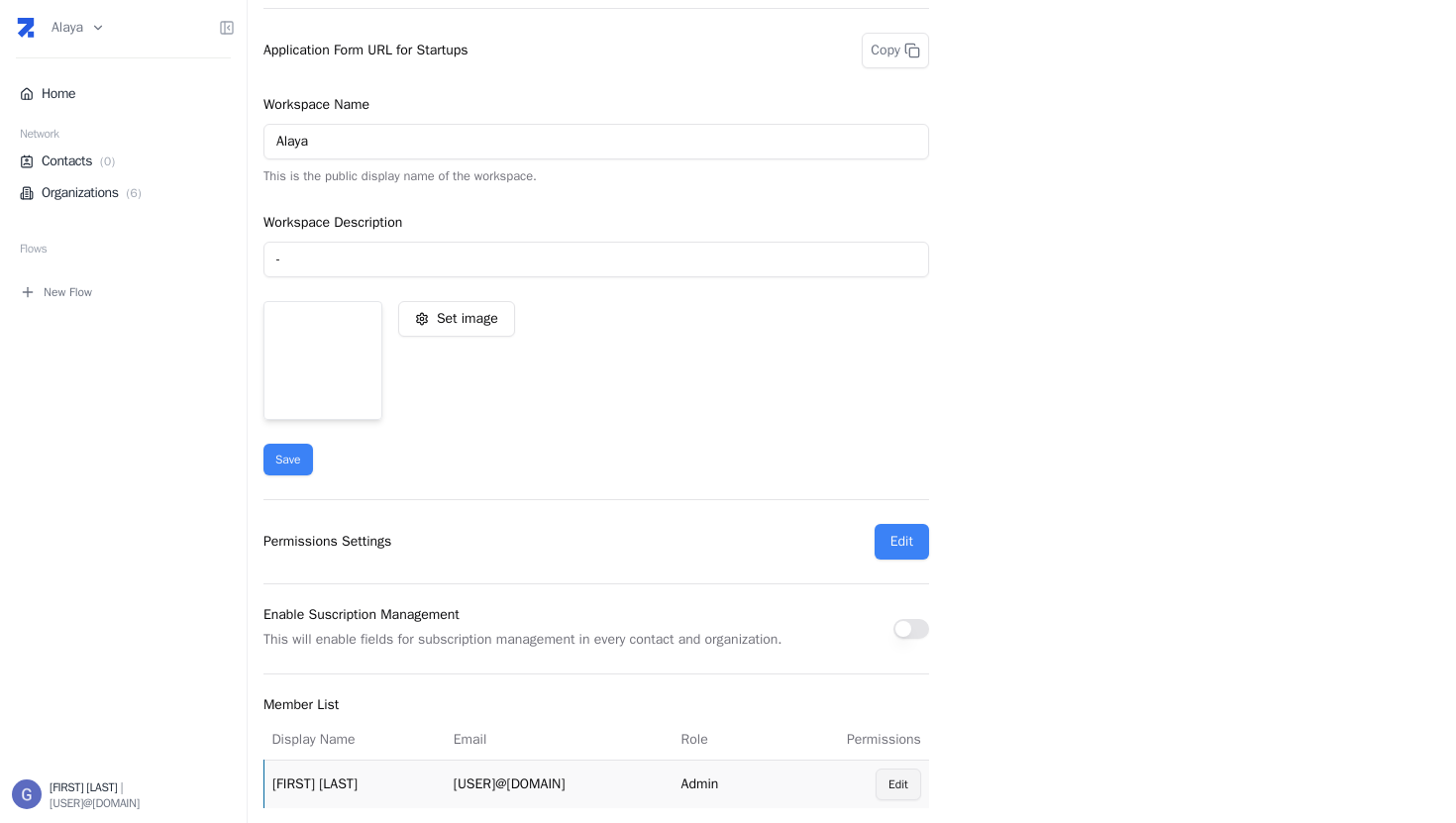 click on "Edit" at bounding box center [898, 784] 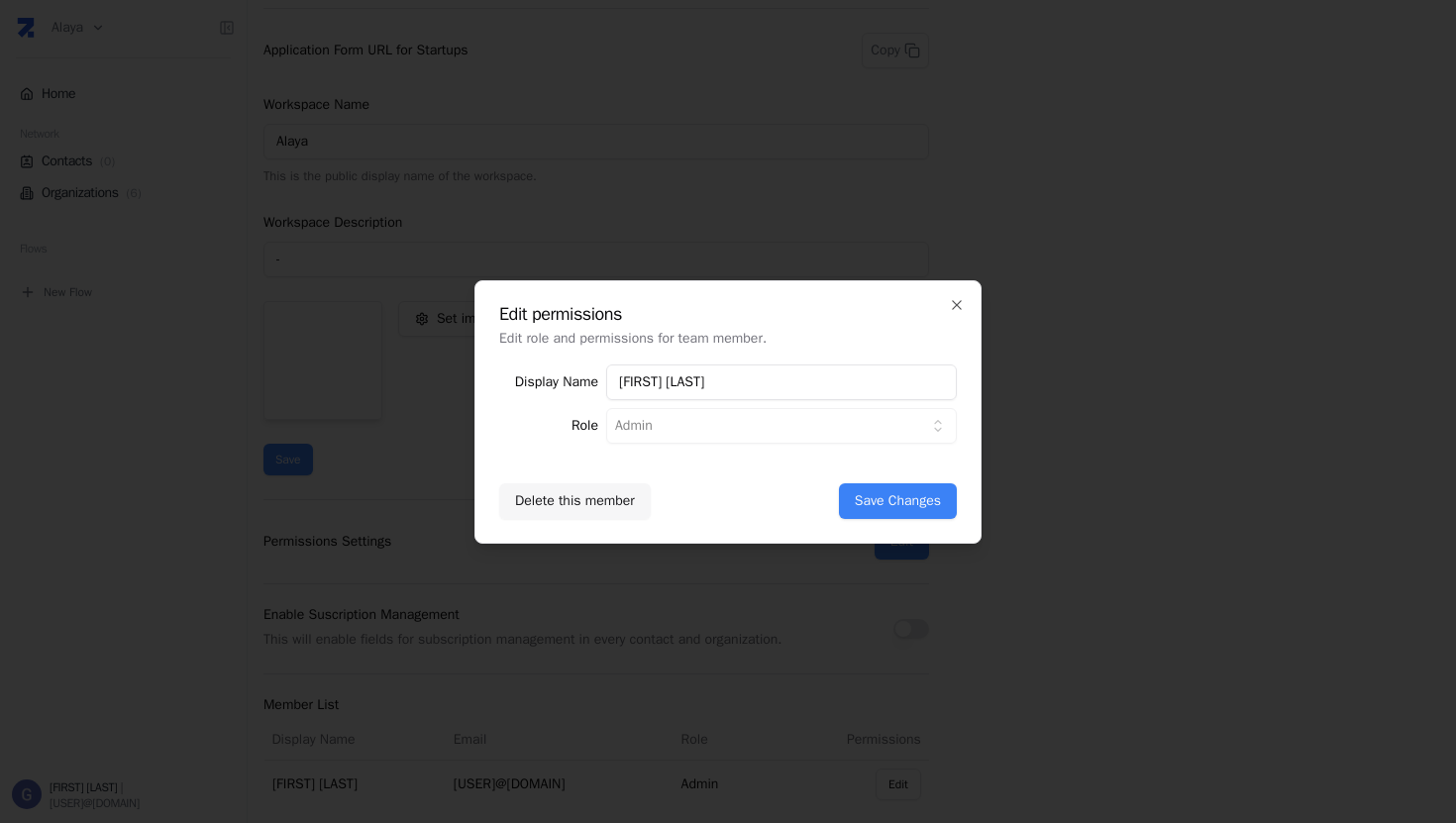 click on "Delete this member" at bounding box center (574, 501) 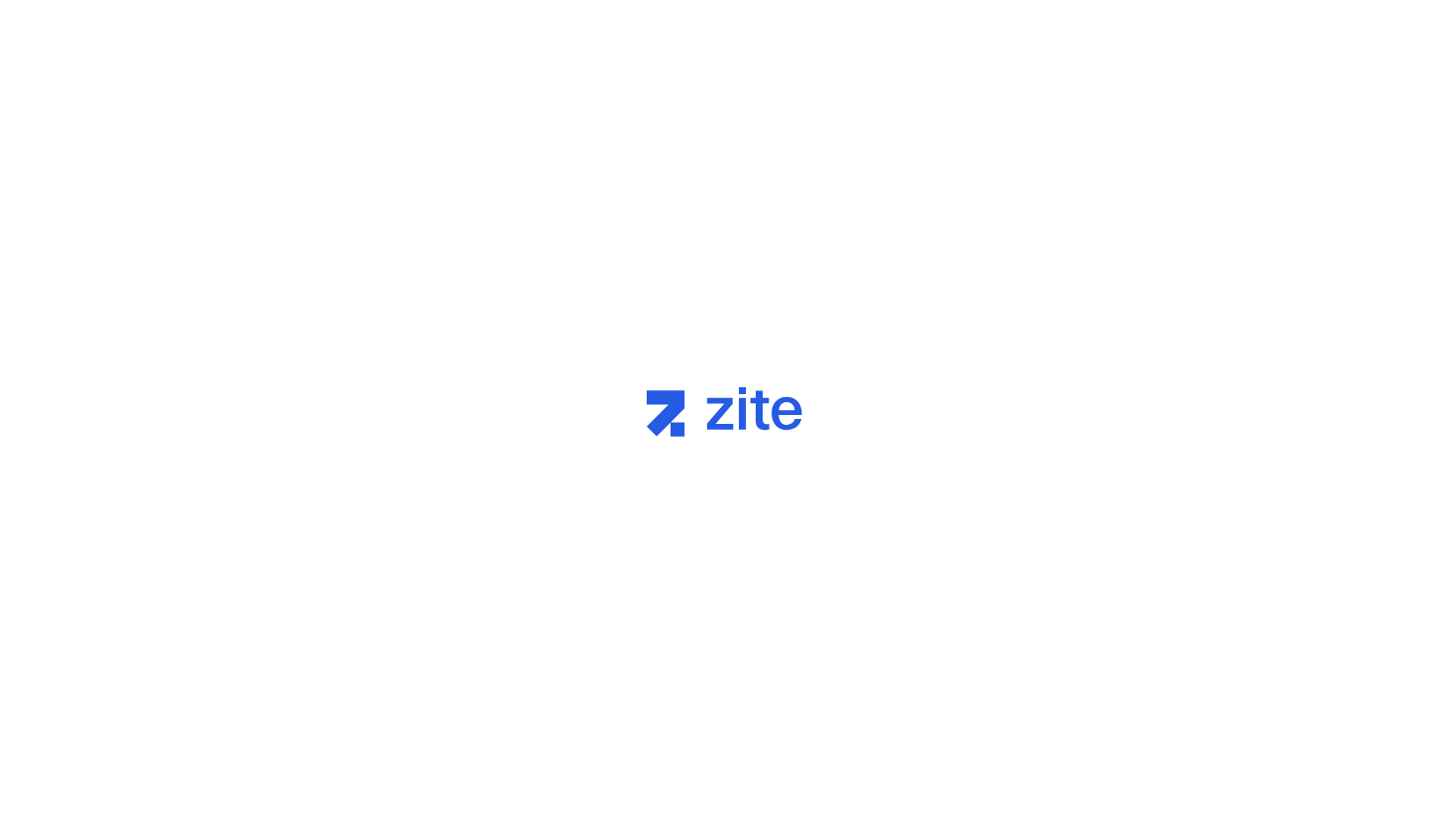 scroll, scrollTop: 0, scrollLeft: 0, axis: both 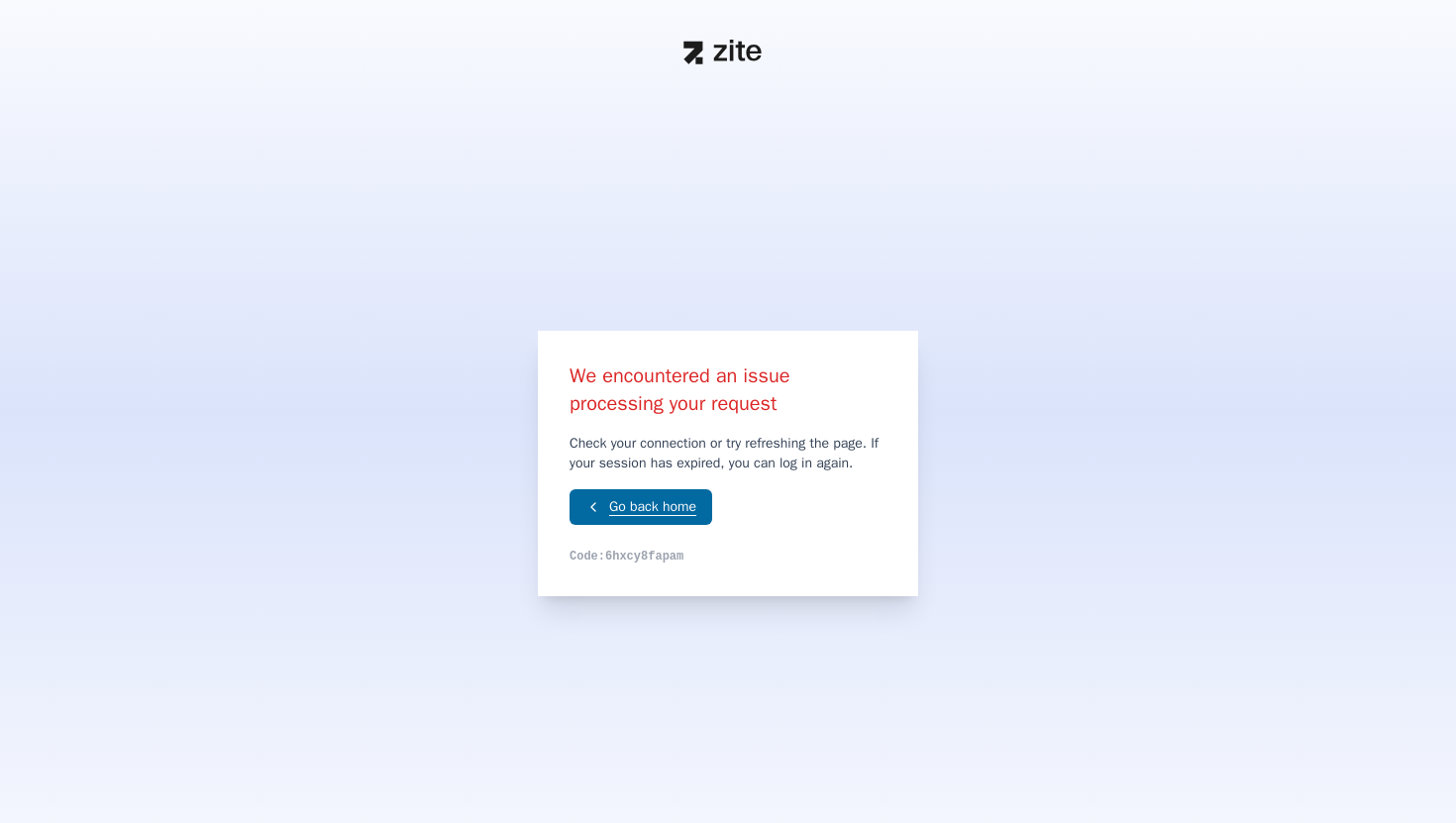 click on "Go back home" at bounding box center [641, 507] 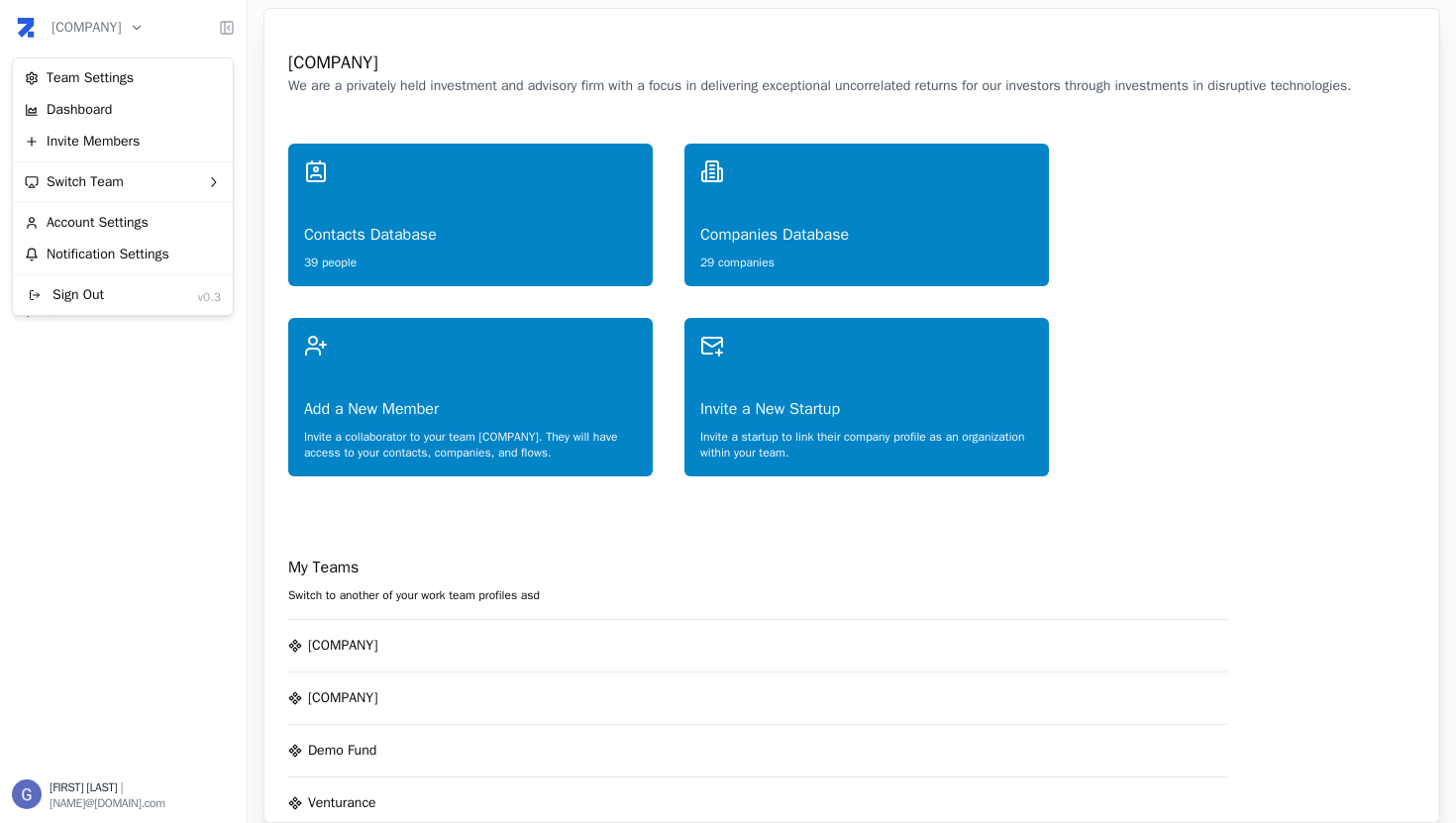 click on "Gervasio de Zabaleta   |  [EMAIL]" at bounding box center (728, 411) 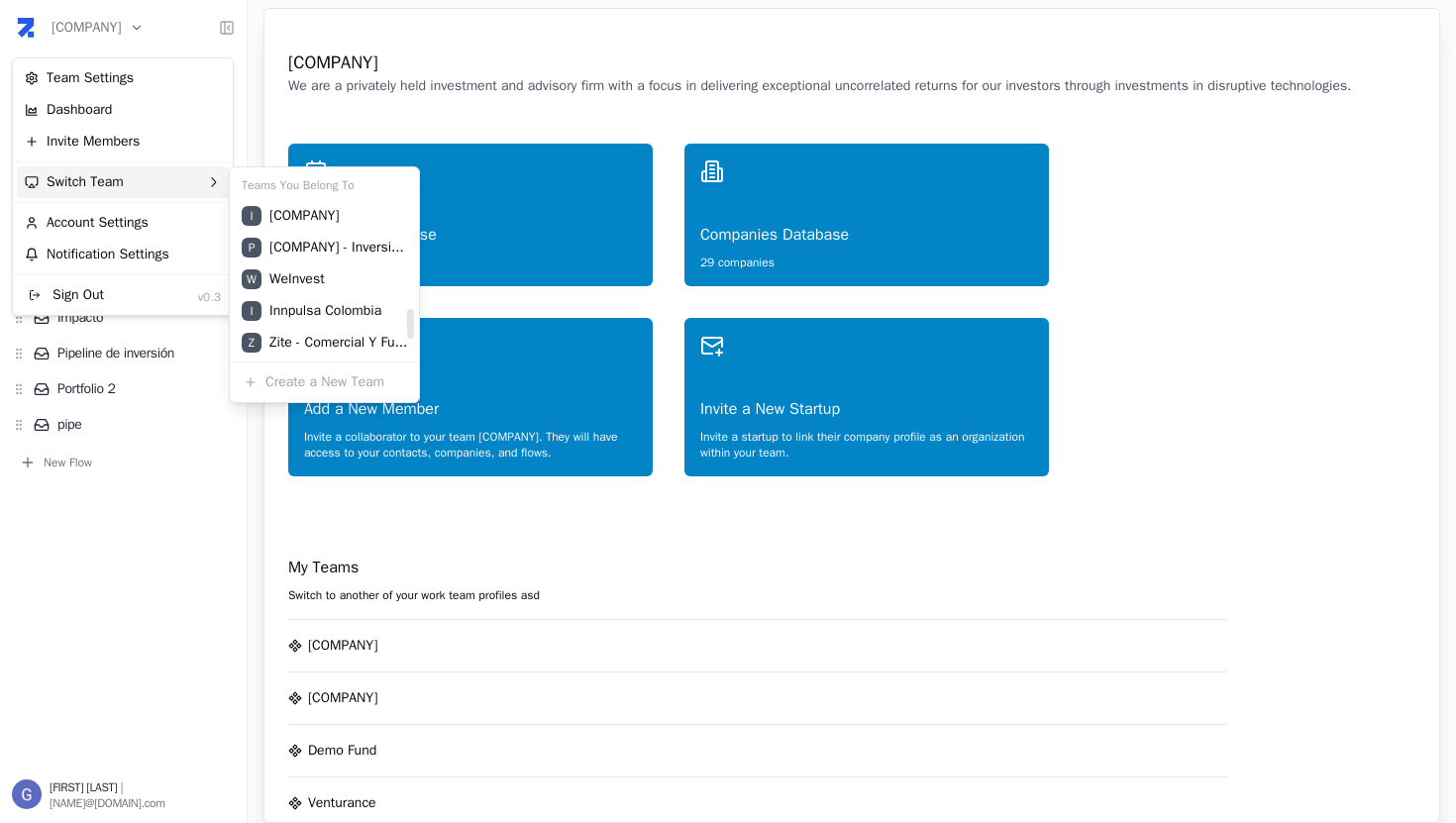 scroll, scrollTop: 0, scrollLeft: 0, axis: both 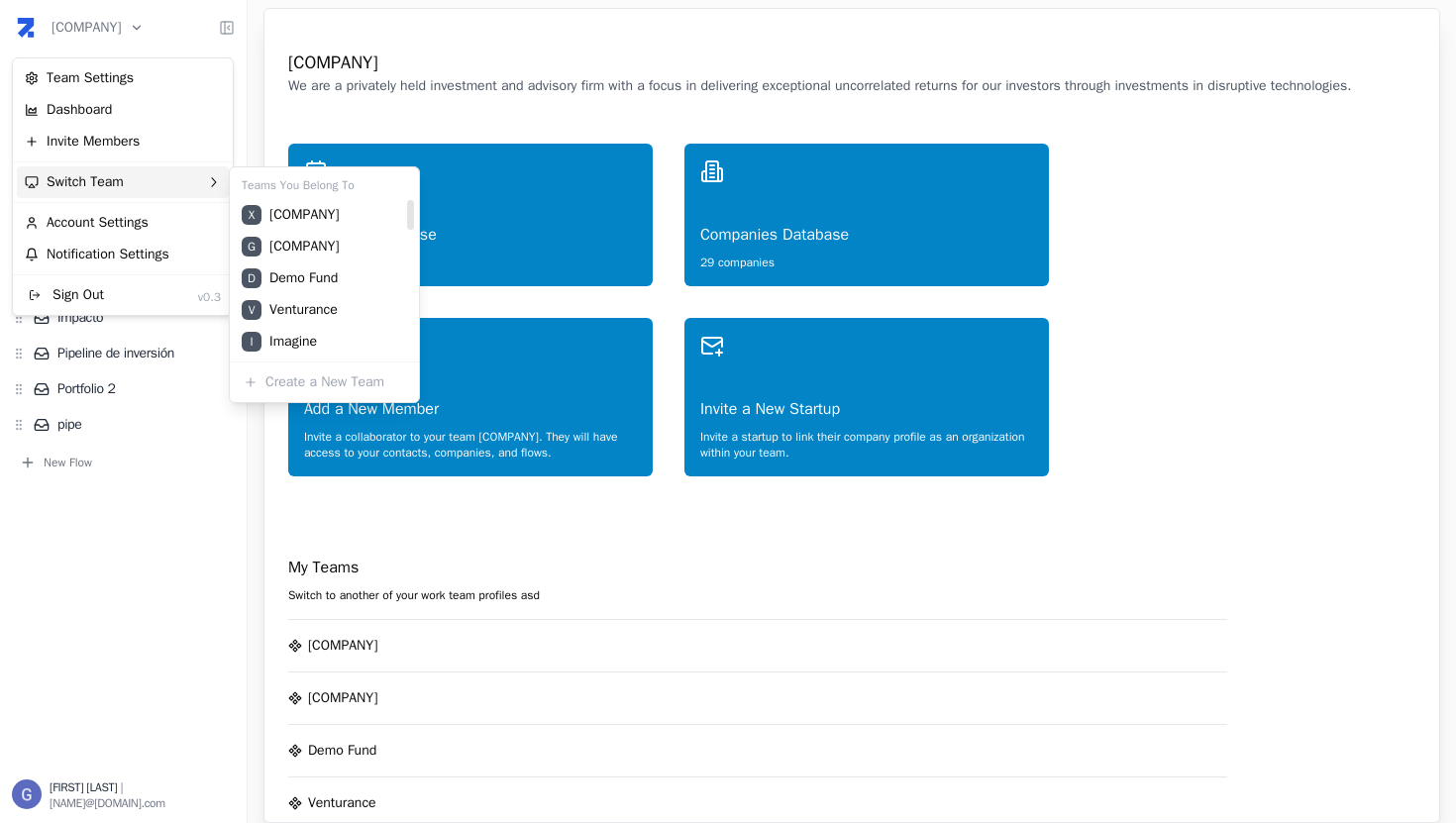 click on "Gervasio de Zabaleta   |  [EMAIL]" at bounding box center [728, 411] 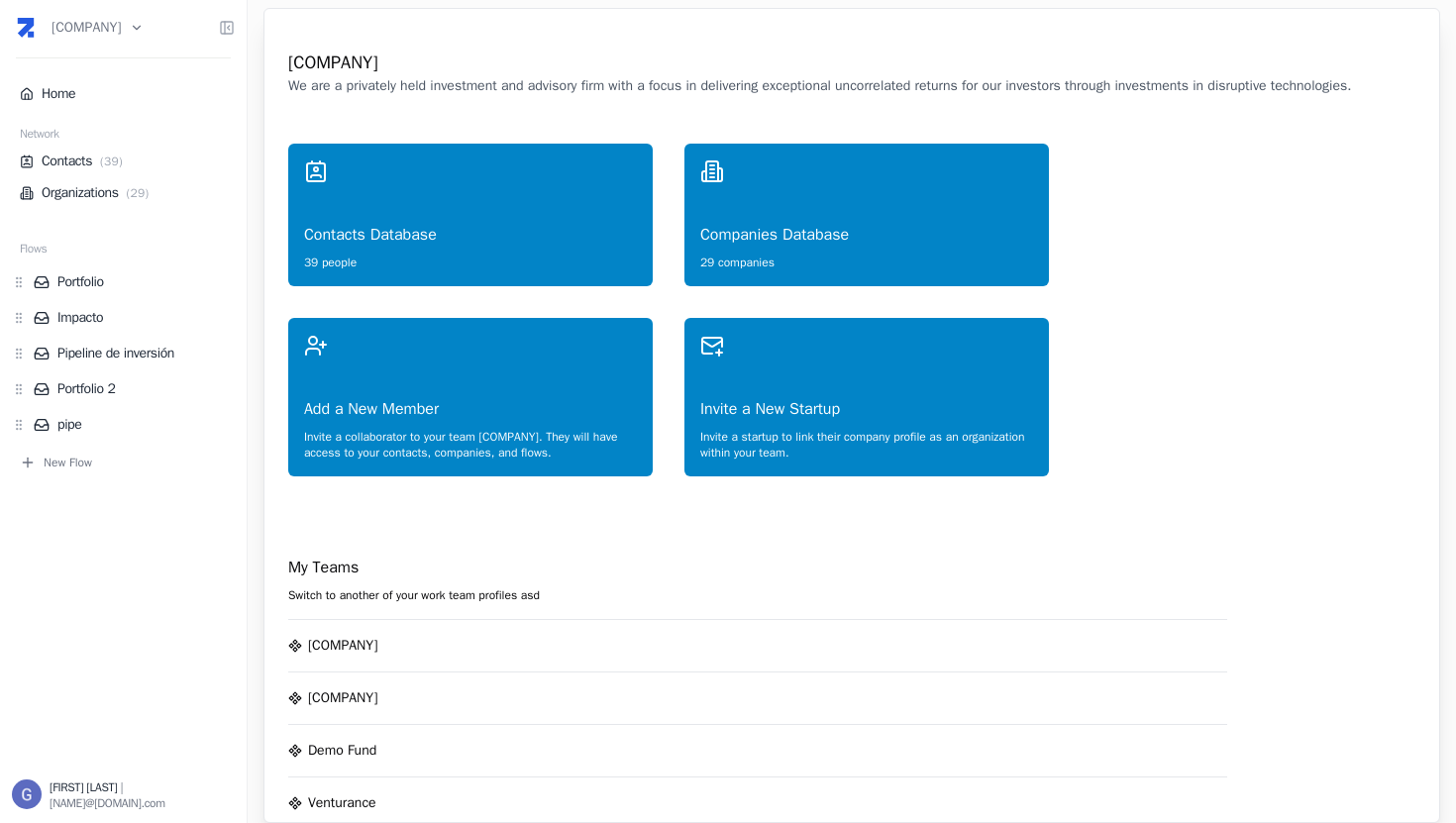 click on "Gervasio de Zabaleta   |  [EMAIL]" at bounding box center (728, 411) 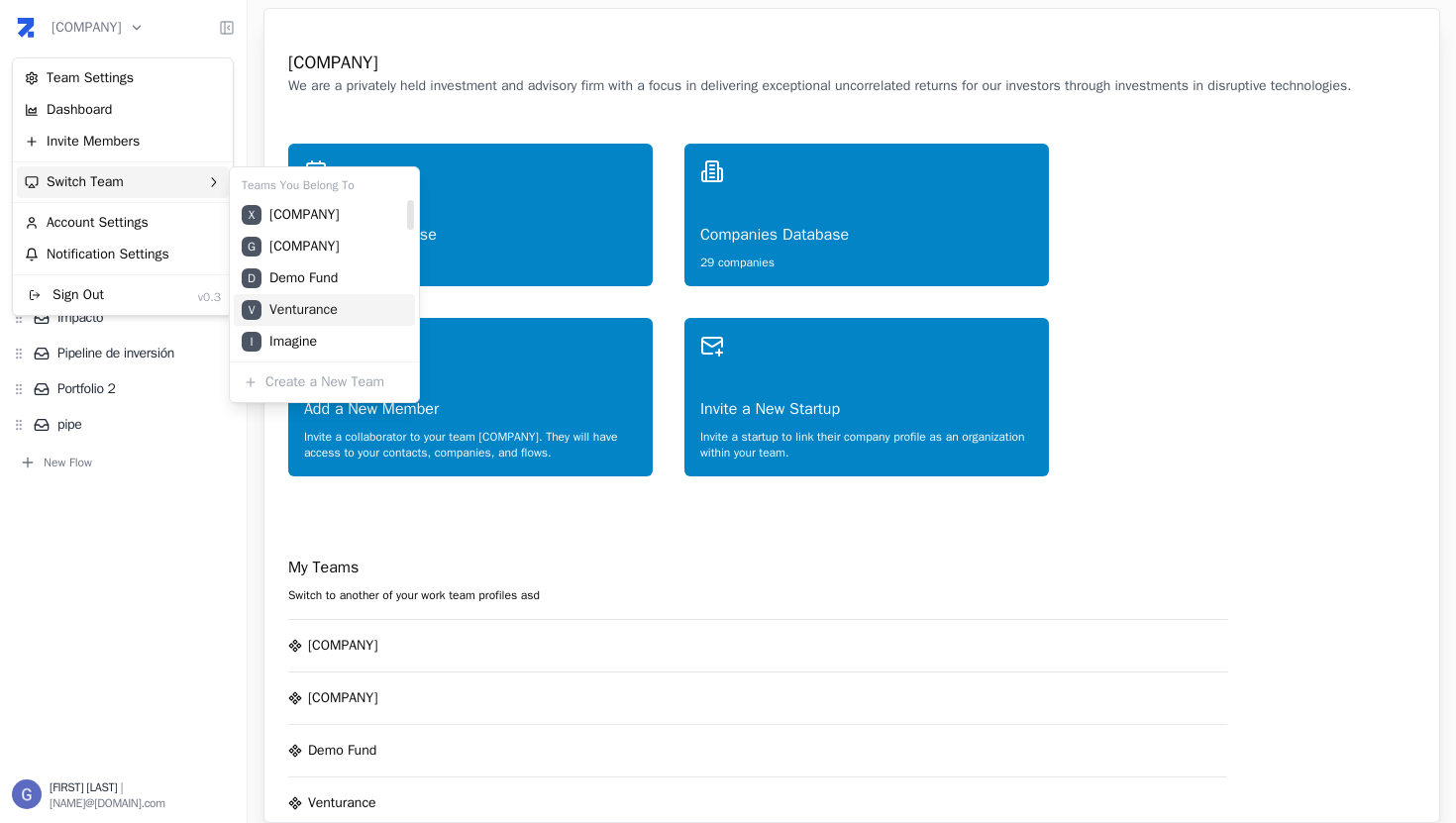 scroll, scrollTop: 666, scrollLeft: 0, axis: vertical 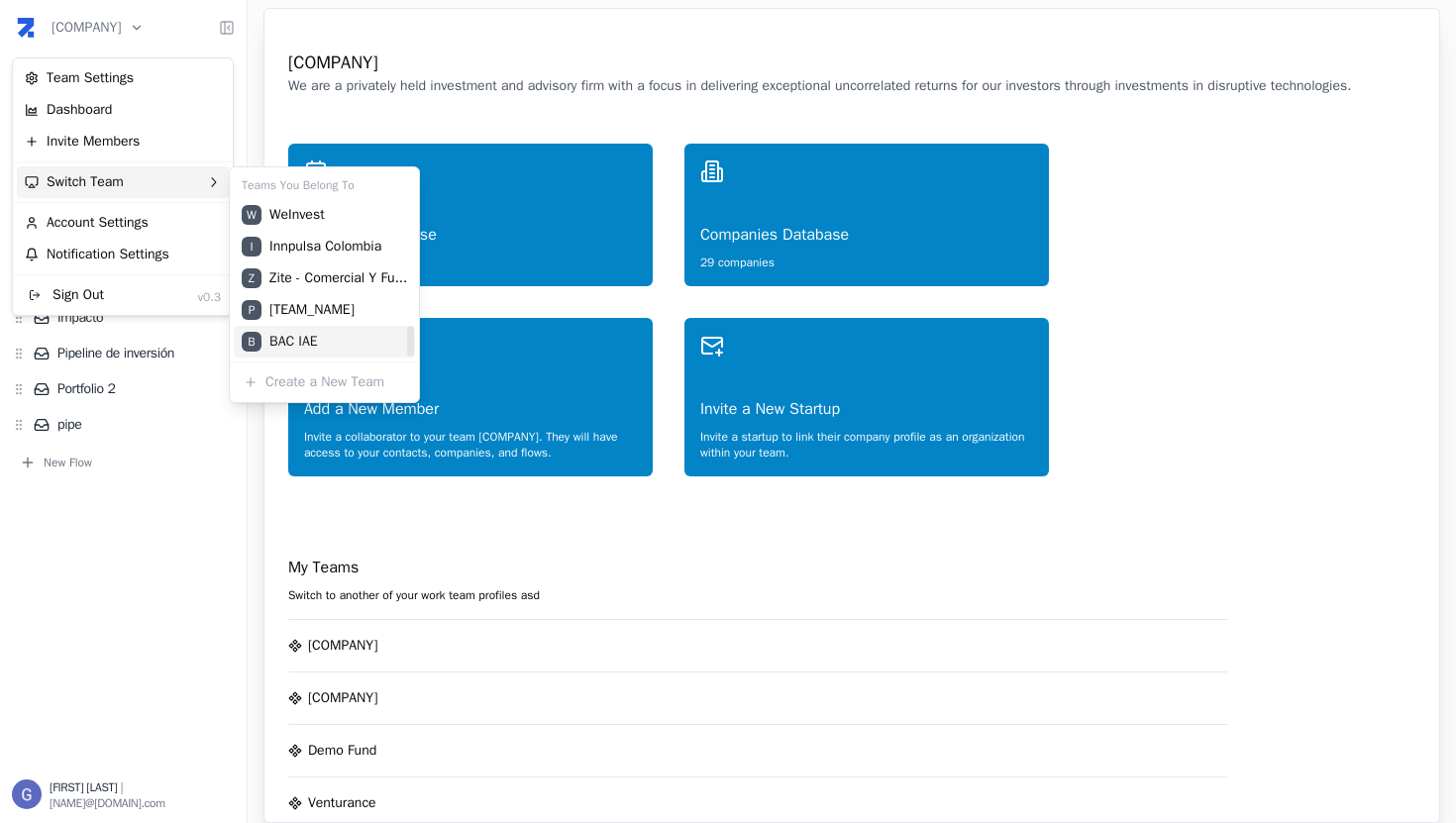 click on "B [TEAM_NAME]" at bounding box center [324, 342] 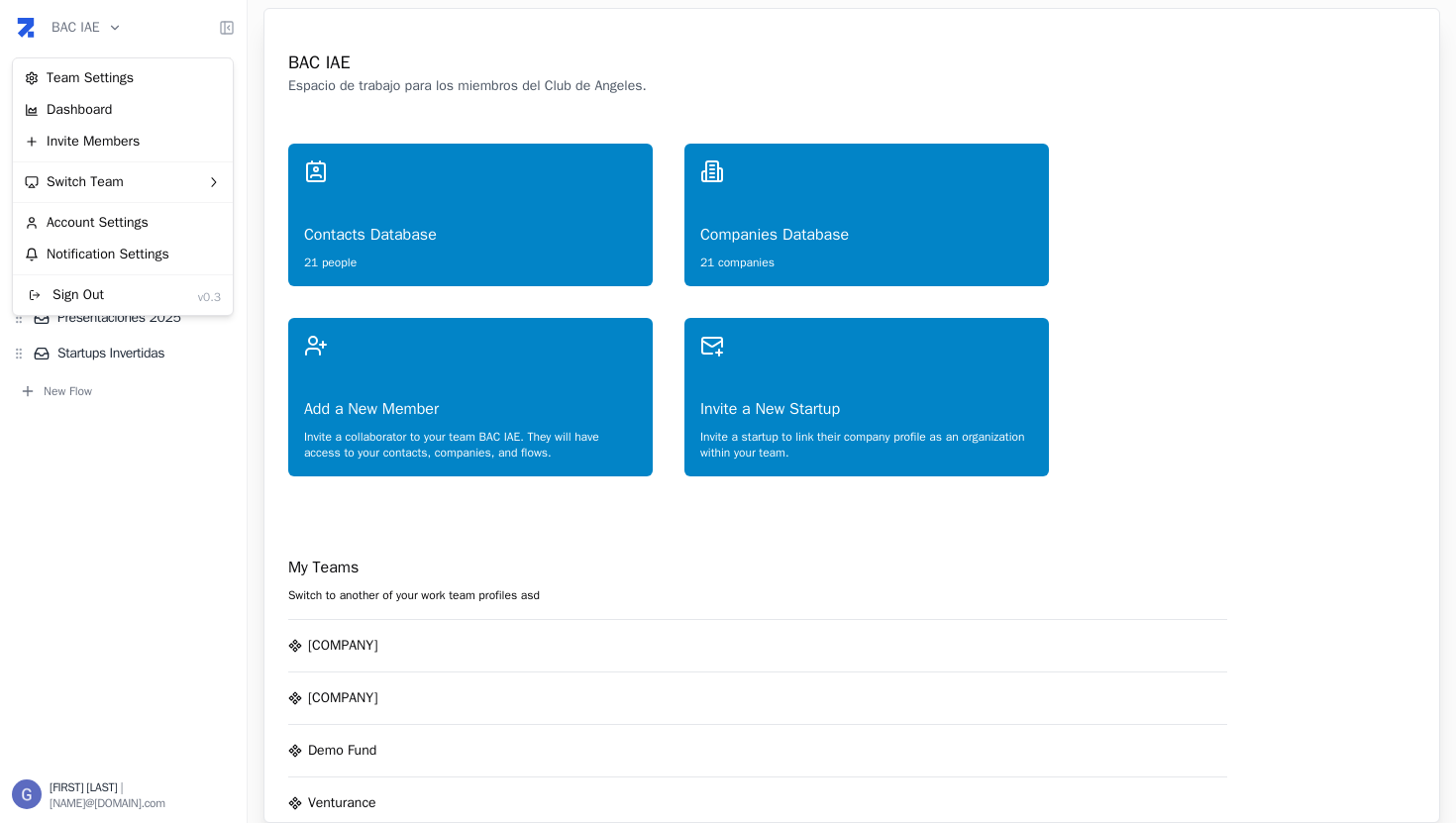 click on "Gervasio de Zabaleta   |  [EMAIL]" at bounding box center [728, 411] 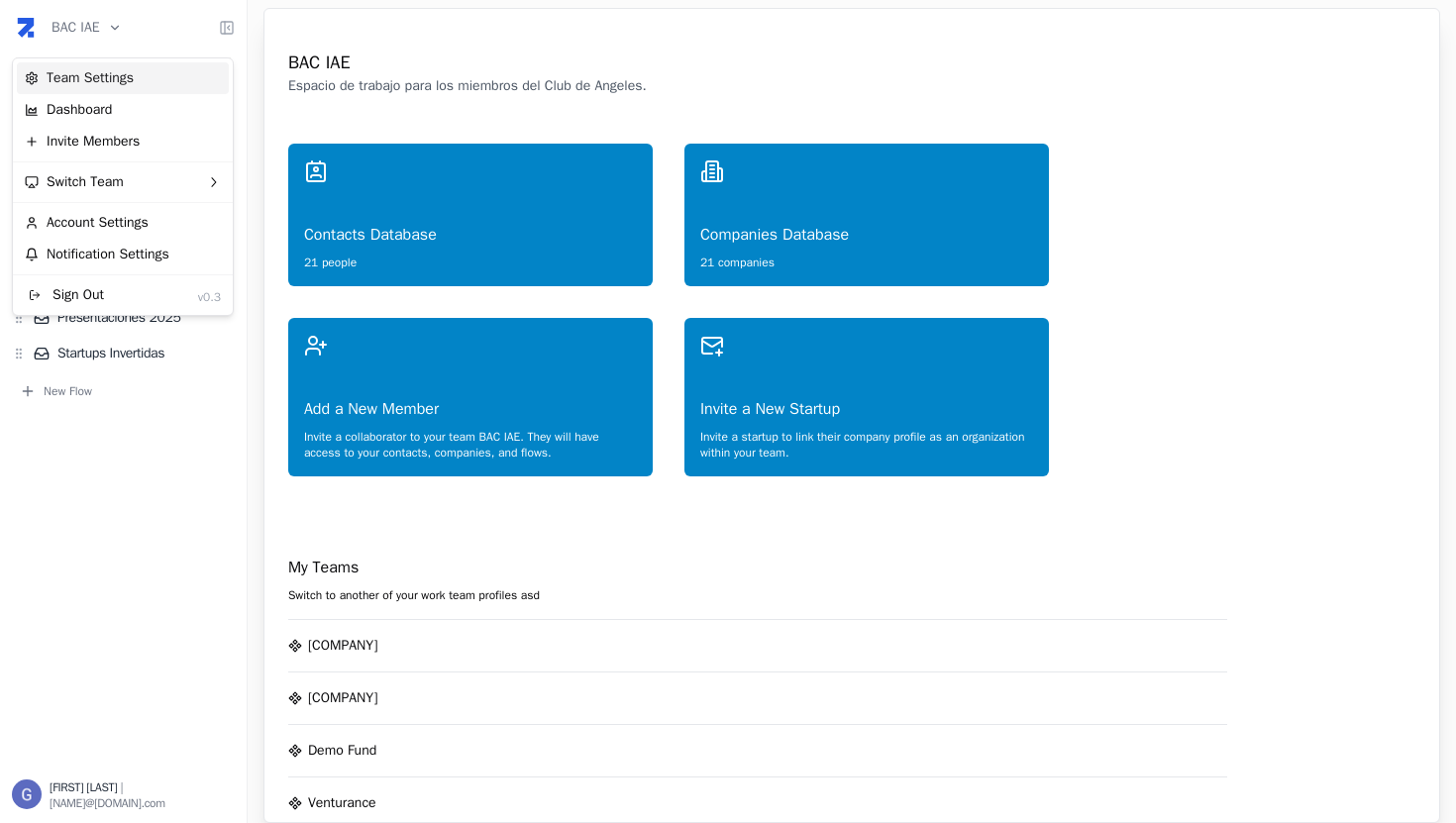 click on "Team Settings" at bounding box center [123, 78] 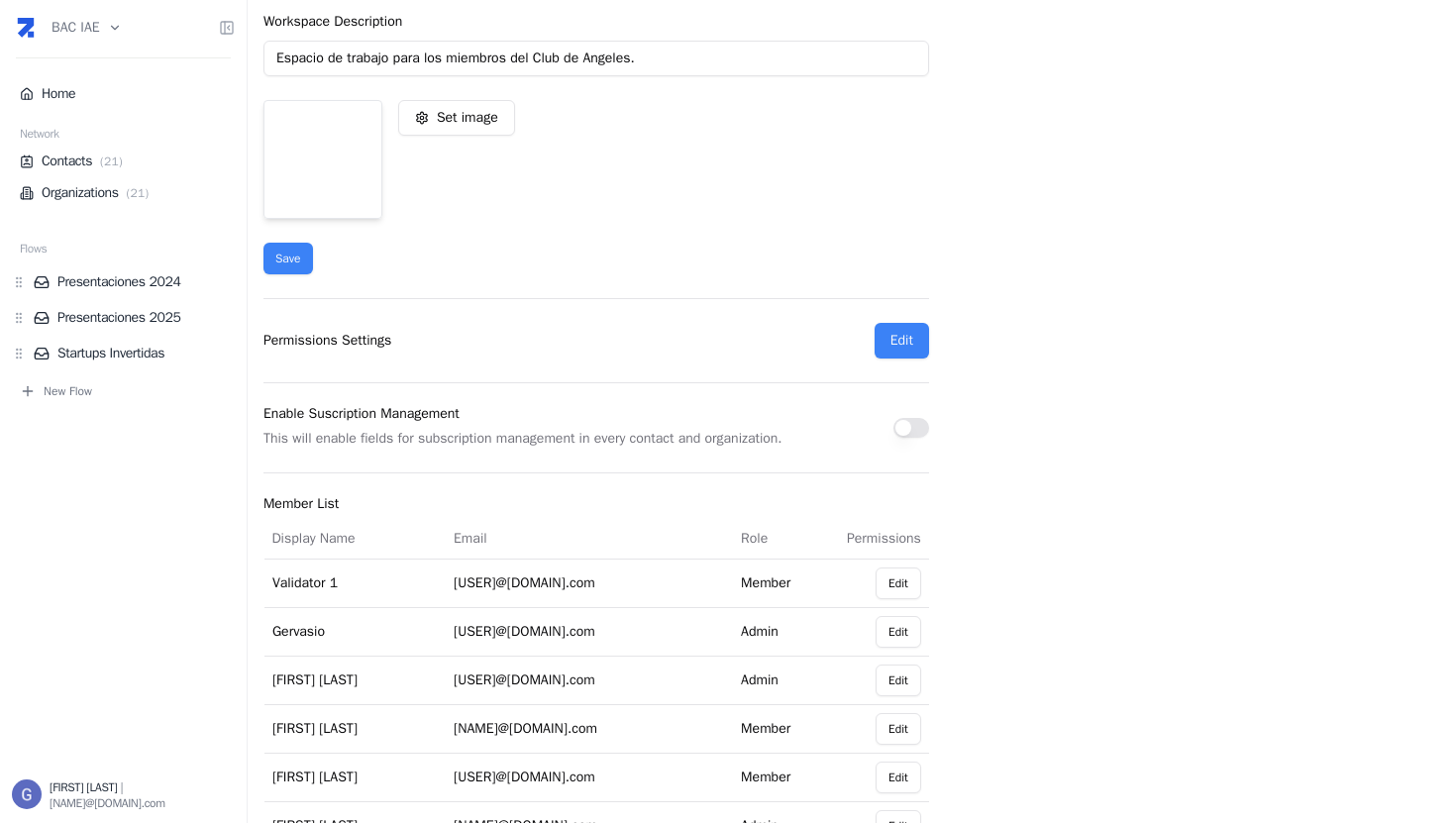 scroll, scrollTop: 0, scrollLeft: 0, axis: both 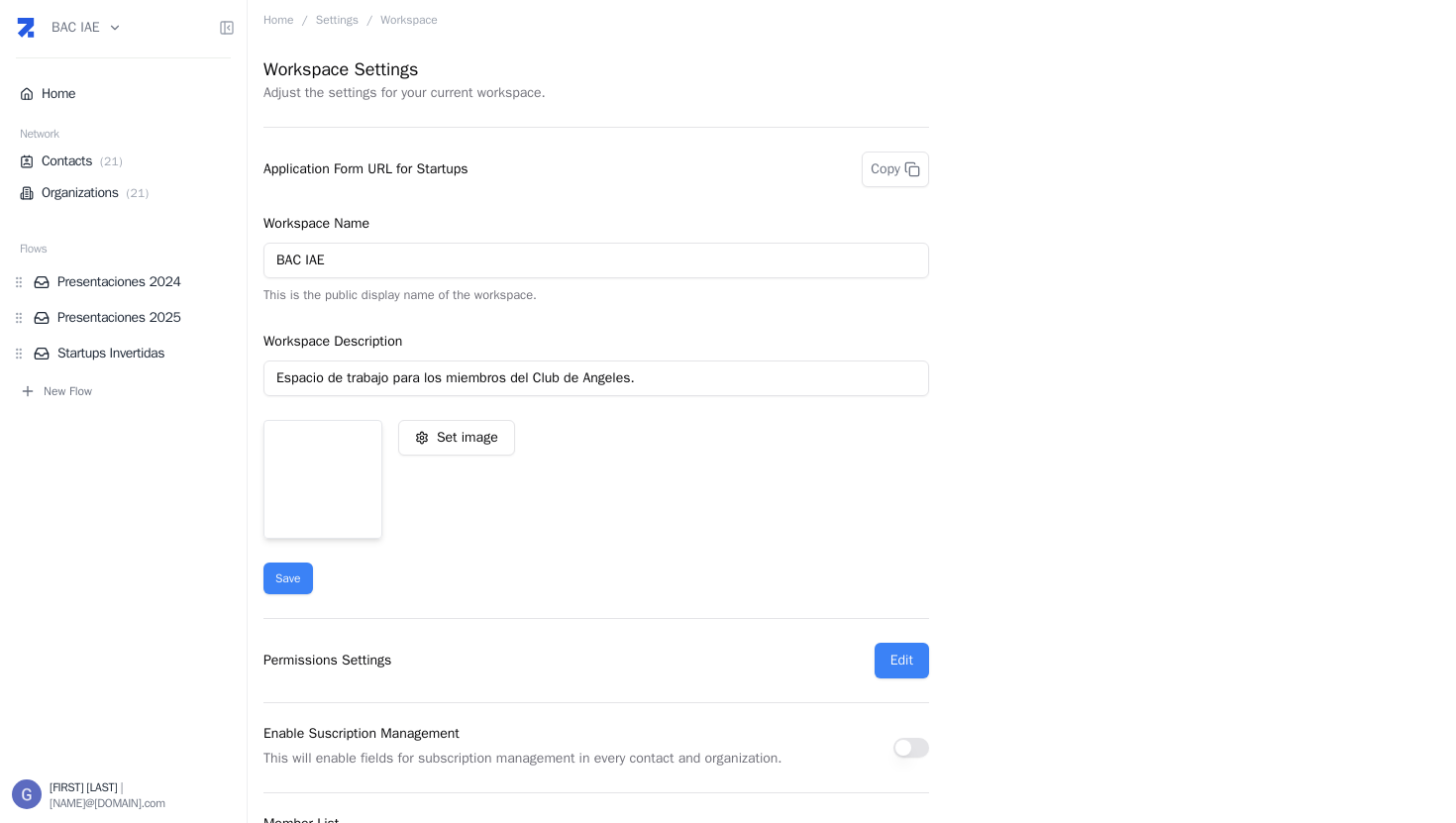 click on "Gervasio de Zabaleta   |  [EMAIL]" at bounding box center [123, 237] 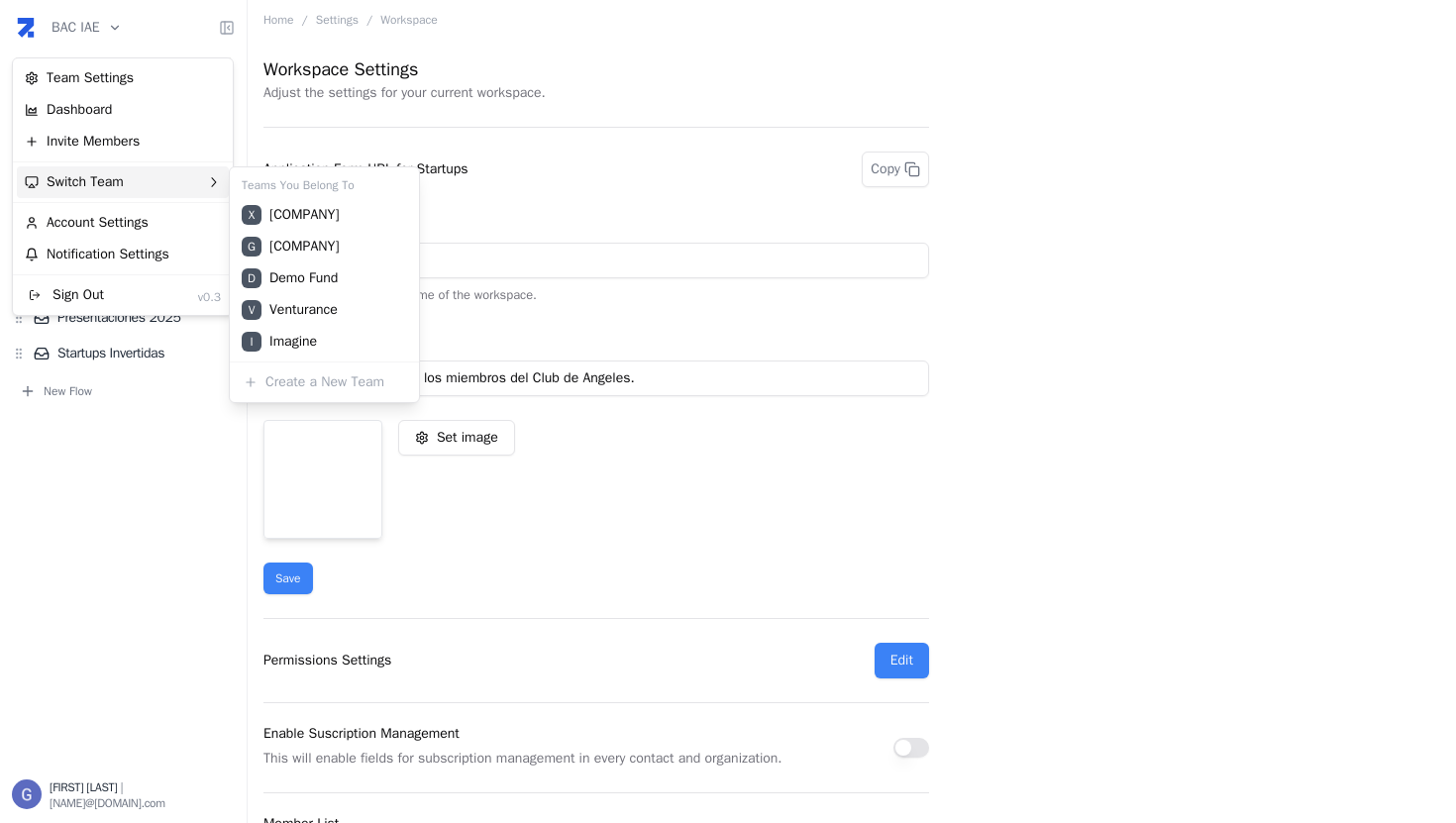 click on "[COMPANY] Home Network Contacts ( 21 ) Organizations ( 21 ) Flows Presentaciones 2024 Presentaciones 2025 Startups Invertidas New Flow [FIRST] [LAST]   |  [NAME]@[DOMAIN].com Home / Settings / Workspace Workspace Settings Adjust the settings for your current workspace. Application Form URL for Startups Copy   Workspace Name [COMPANY] This is the public display name of the workspace. Workspace Description Espacio de trabajo para los miembros del Club de Angeles. Set image Save Permissions Settings Edit Enable Suscription Management This will enable fields for subscription management in every contact and organization. Member List Display Name Email Role Permissions Validator 1 [NAME]@[DOMAIN].com Member Edit [FIRST] [NAME]@[DOMAIN].com Admin Edit [FIRST] [LAST] [NAME]@[DOMAIN].com Admin Edit [FIRST] [LAST] [NAME]@[DOMAIN].com Member Edit [FIRST] [LAST] [NAME]@[DOMAIN].com Member Edit [FIRST] [LAST] [NAME]@[DOMAIN].com Admin Edit [FIRST] [LAST] [NAME]@[DOMAIN].com Edit" at bounding box center (728, 411) 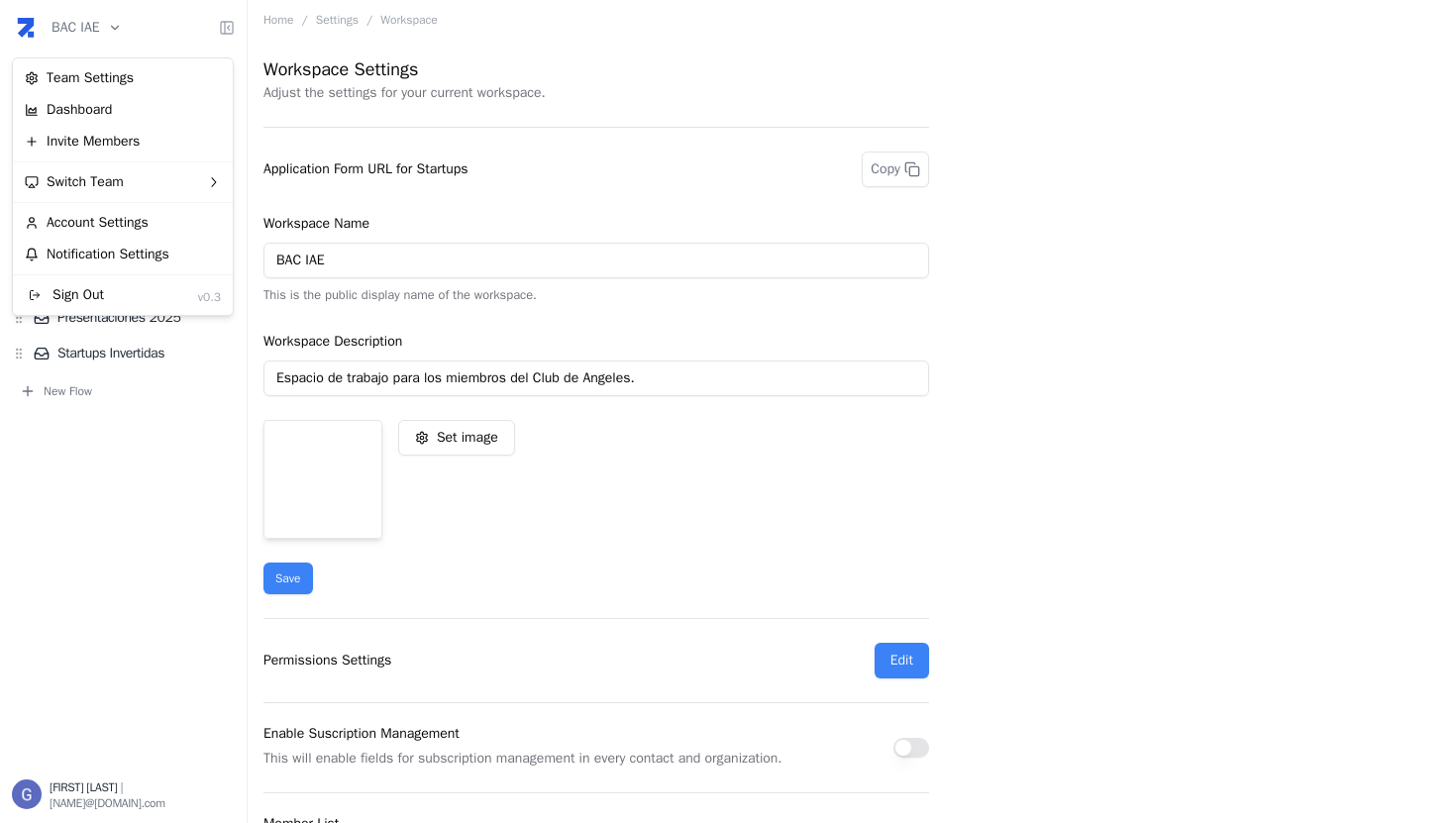 click on "[COMPANY] Home Network Contacts ( 21 ) Organizations ( 21 ) Flows Presentaciones 2024 Presentaciones 2025 Startups Invertidas New Flow [FIRST] [LAST]   |  [NAME]@[DOMAIN].com Home / Settings / Workspace Workspace Settings Adjust the settings for your current workspace. Application Form URL for Startups Copy   Workspace Name [COMPANY] This is the public display name of the workspace. Workspace Description Espacio de trabajo para los miembros del Club de Angeles. Set image Save Permissions Settings Edit Enable Suscription Management This will enable fields for subscription management in every contact and organization. Member List Display Name Email Role Permissions Validator 1 [NAME]@[DOMAIN].com Member Edit [FIRST] [NAME]@[DOMAIN].com Admin Edit [FIRST] [LAST] [NAME]@[DOMAIN].com Admin Edit [FIRST] [LAST] [NAME]@[DOMAIN].com Member Edit [FIRST] [LAST] [NAME]@[DOMAIN].com Member Edit [FIRST] [LAST] [NAME]@[DOMAIN].com Admin Edit [FIRST] [LAST] [NAME]@[DOMAIN].com Edit" at bounding box center (728, 411) 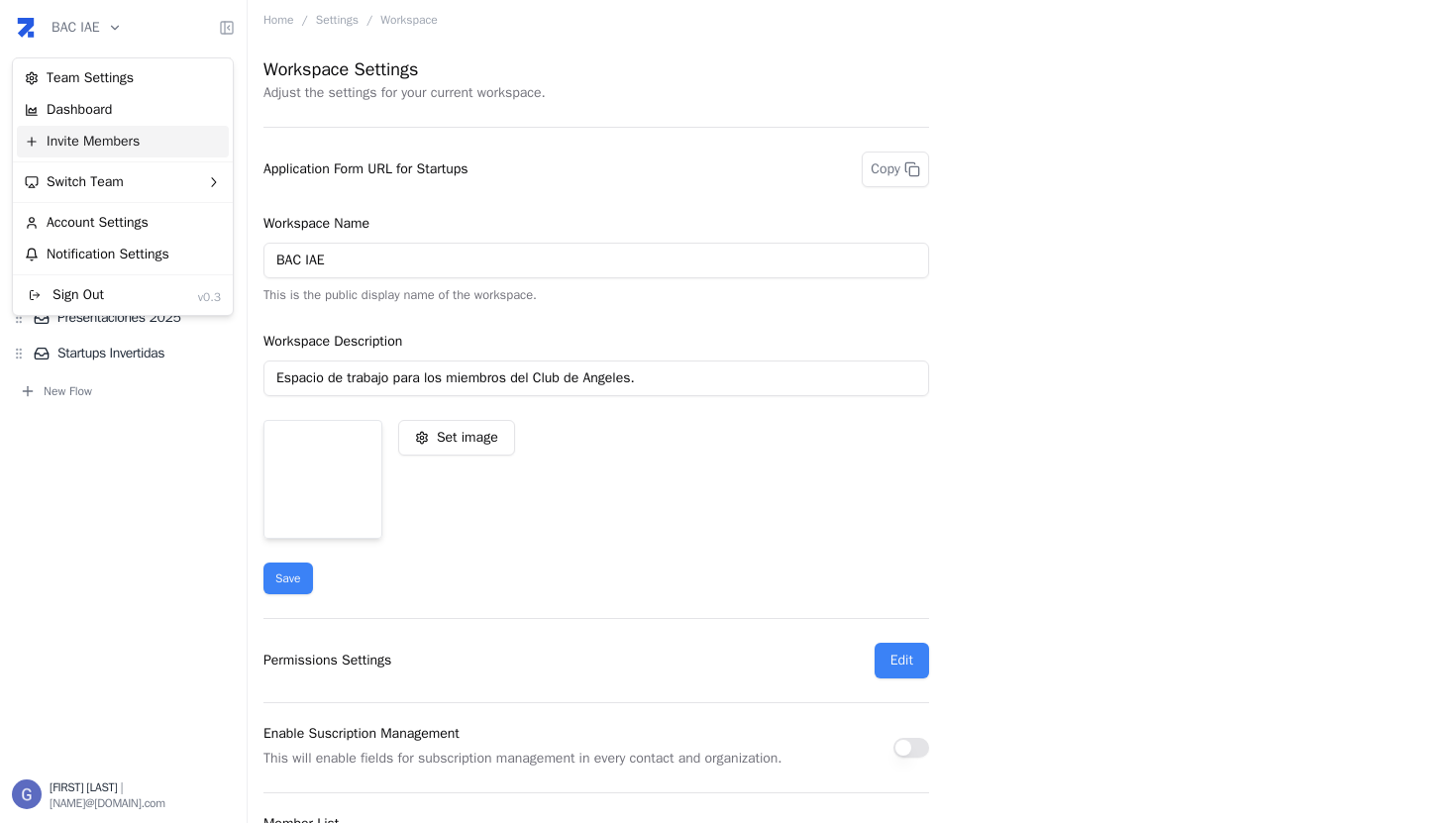 click on "Invite Members" at bounding box center [123, 142] 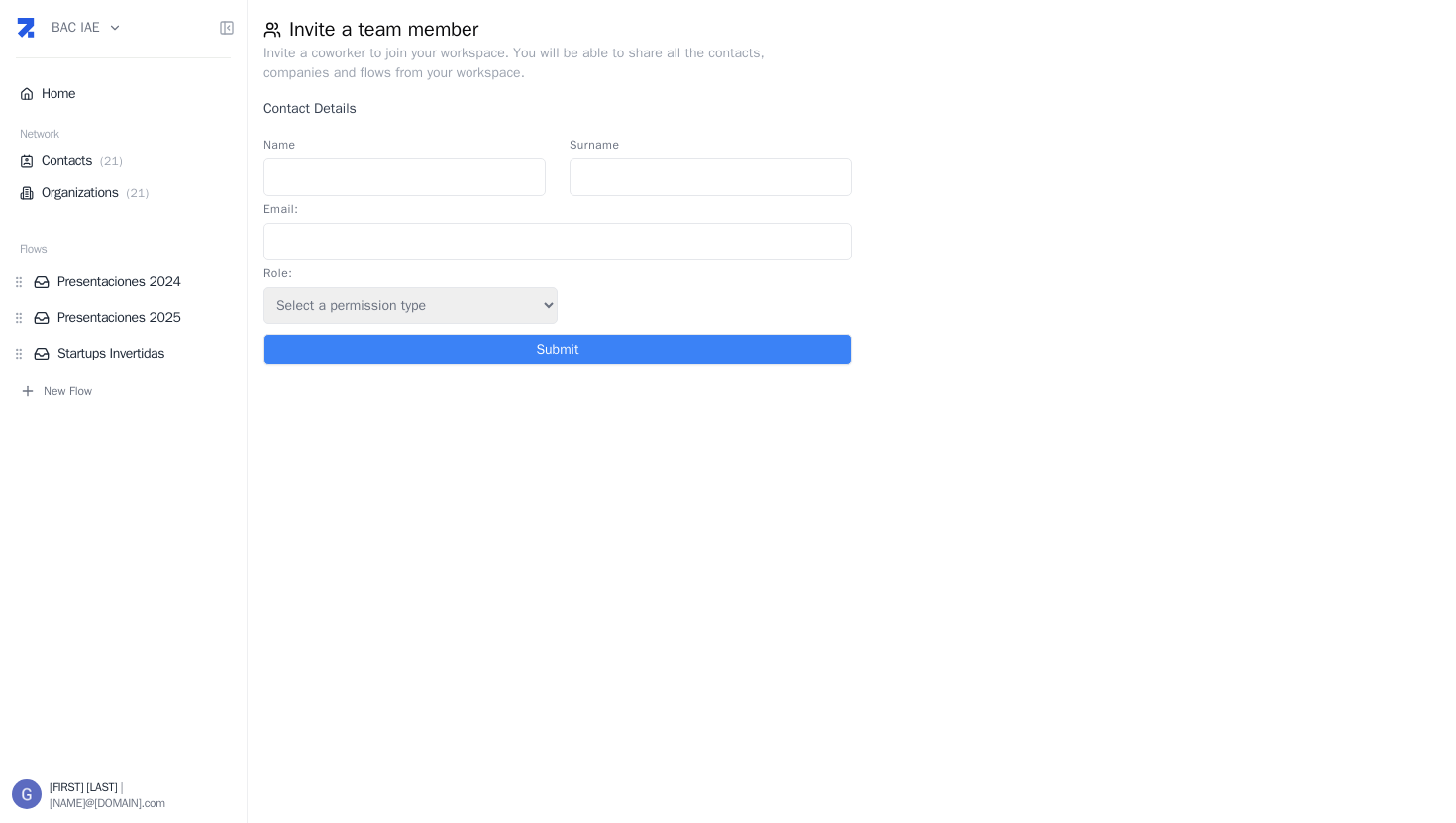 click on "Name" at bounding box center (404, 177) 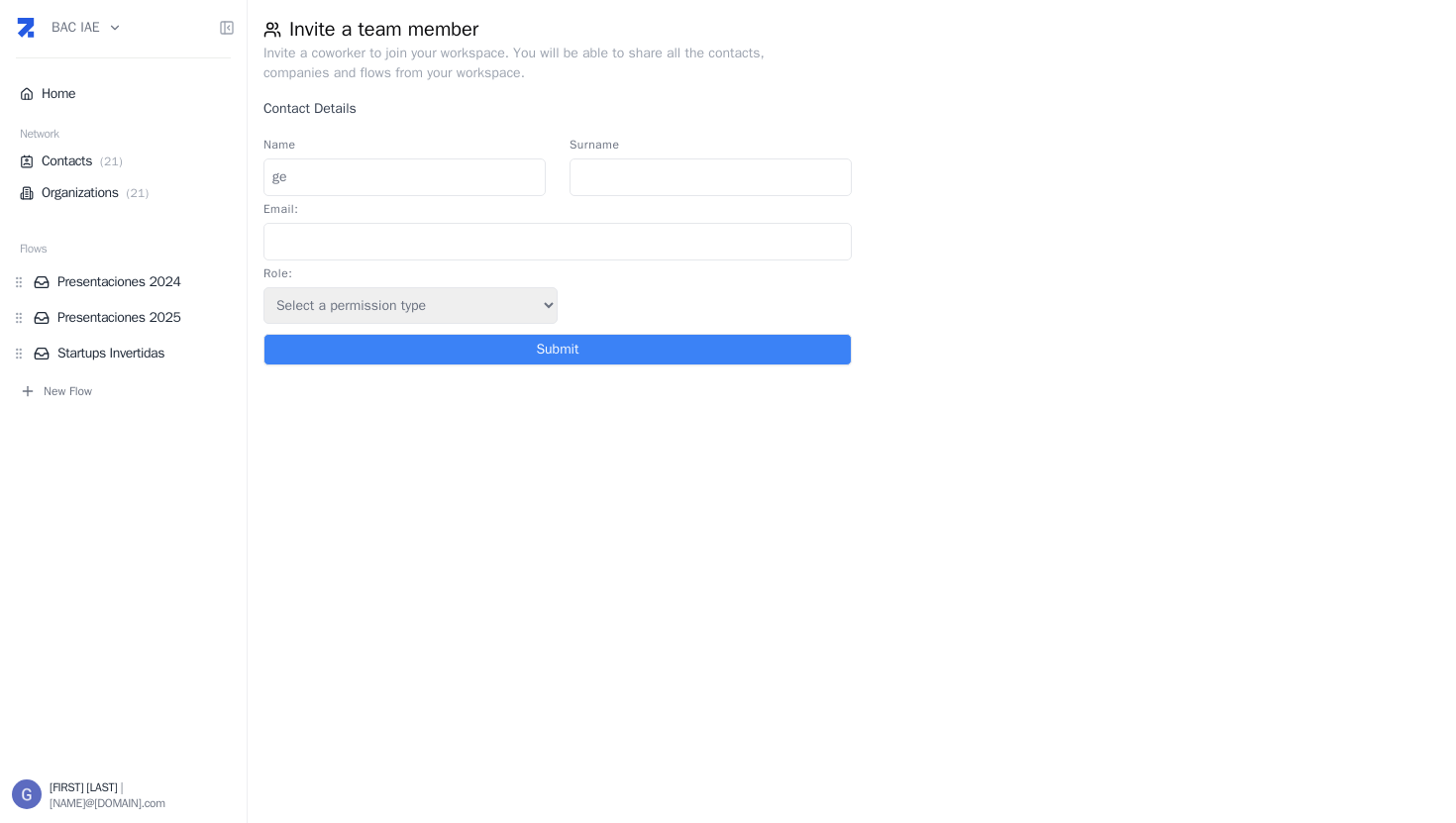 type on "g" 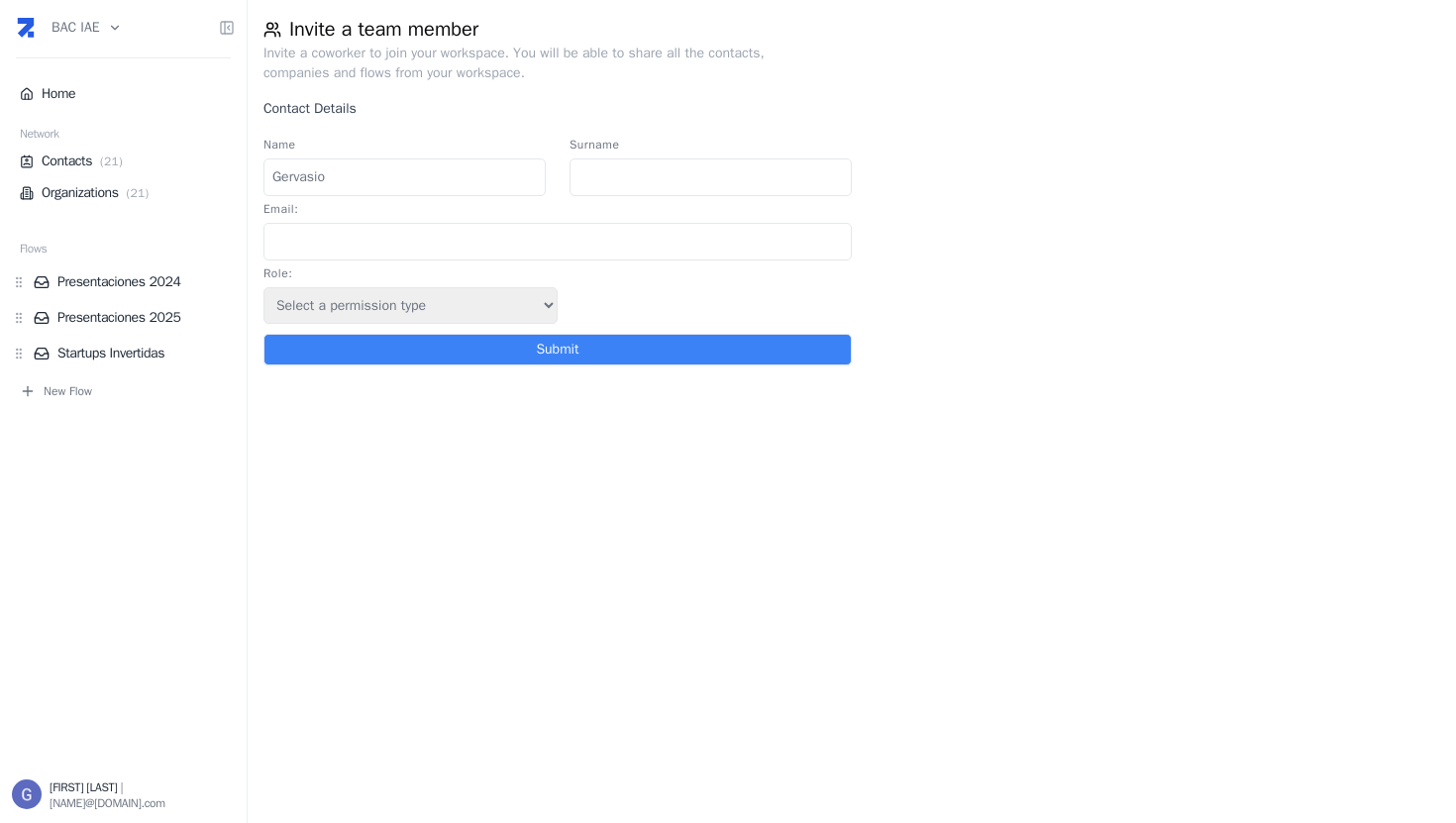 type on "Gervasio" 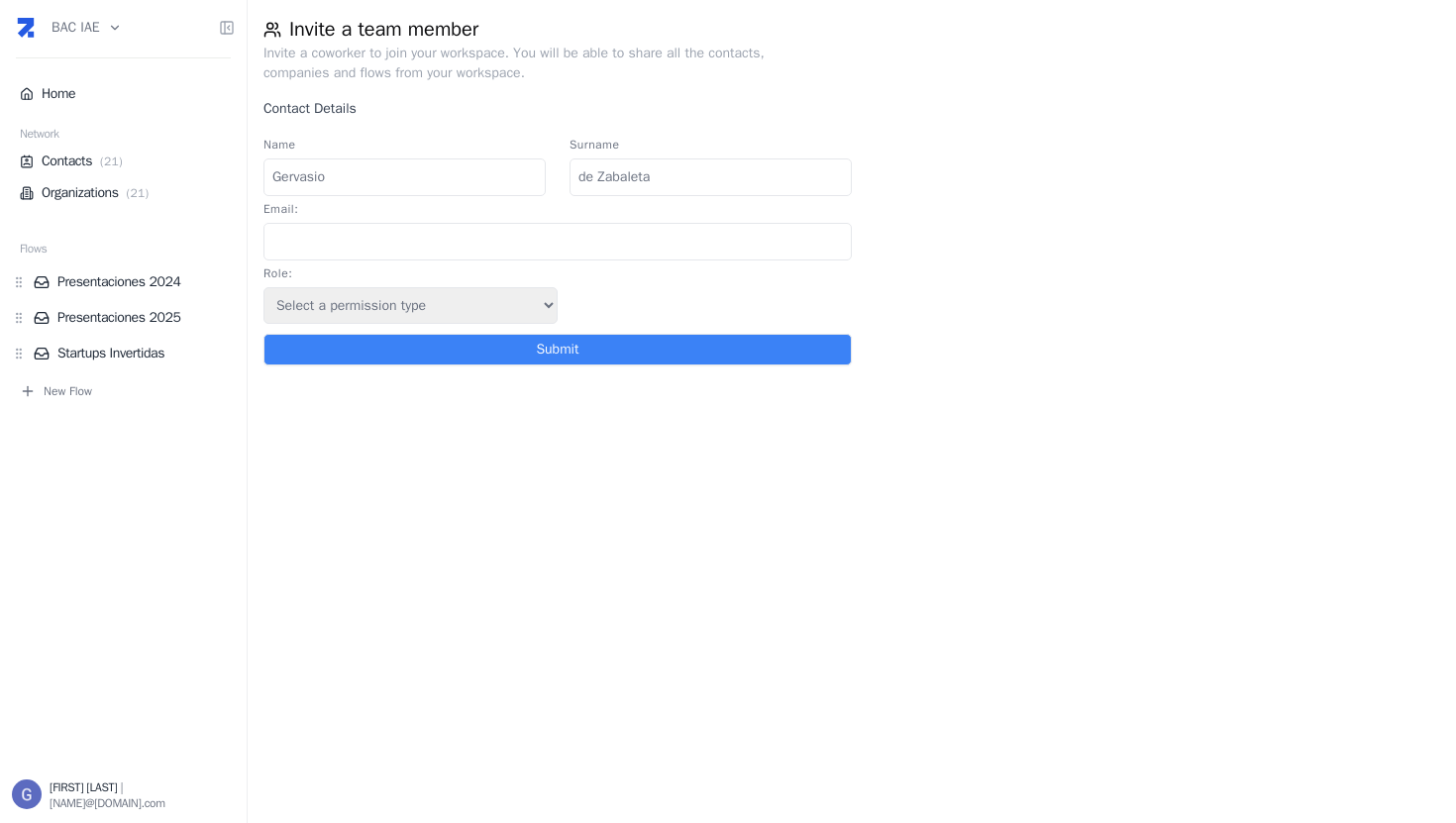 type on "de Zabaleta" 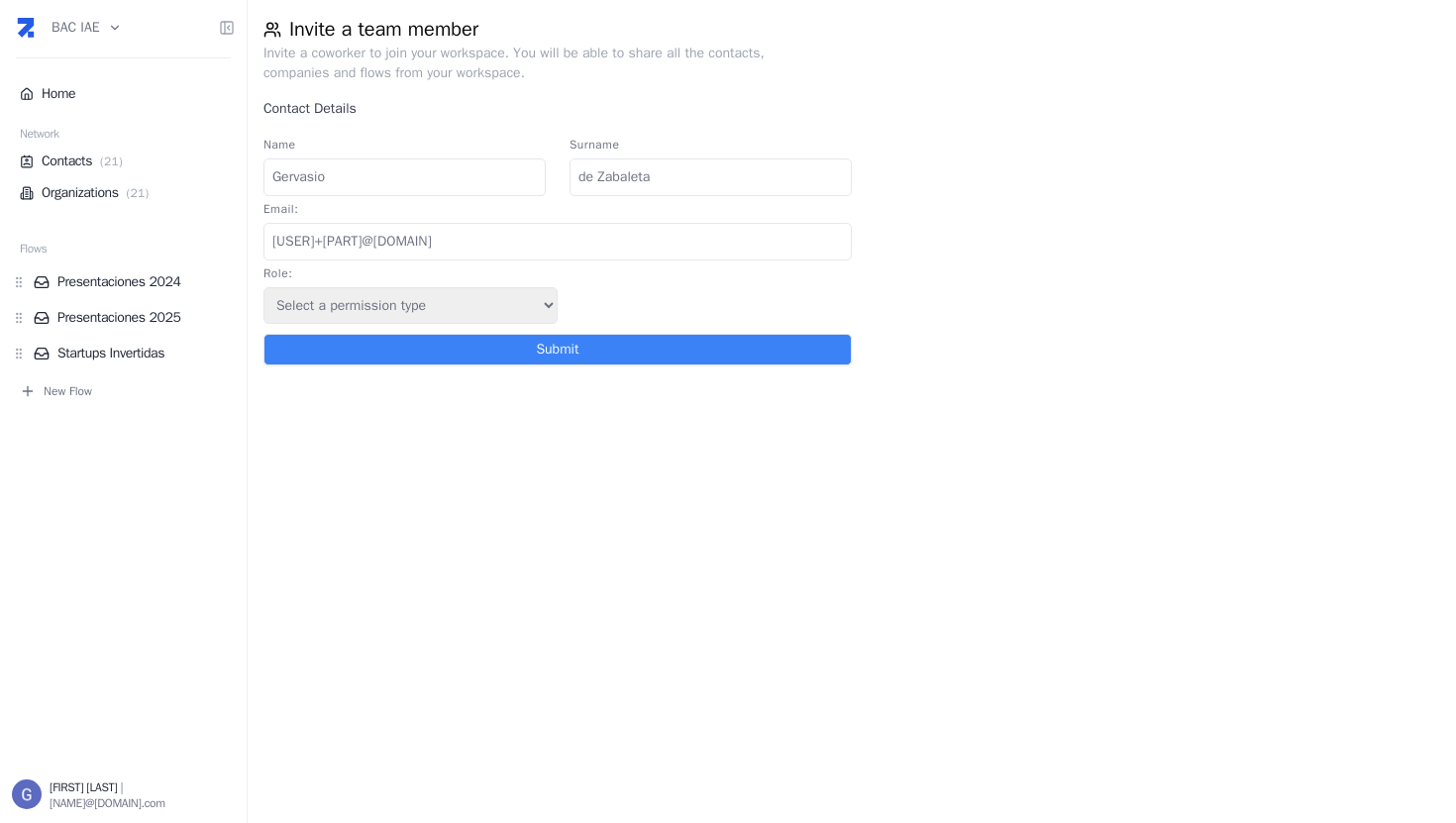 type on "[USER]+[PART]@[DOMAIN]" 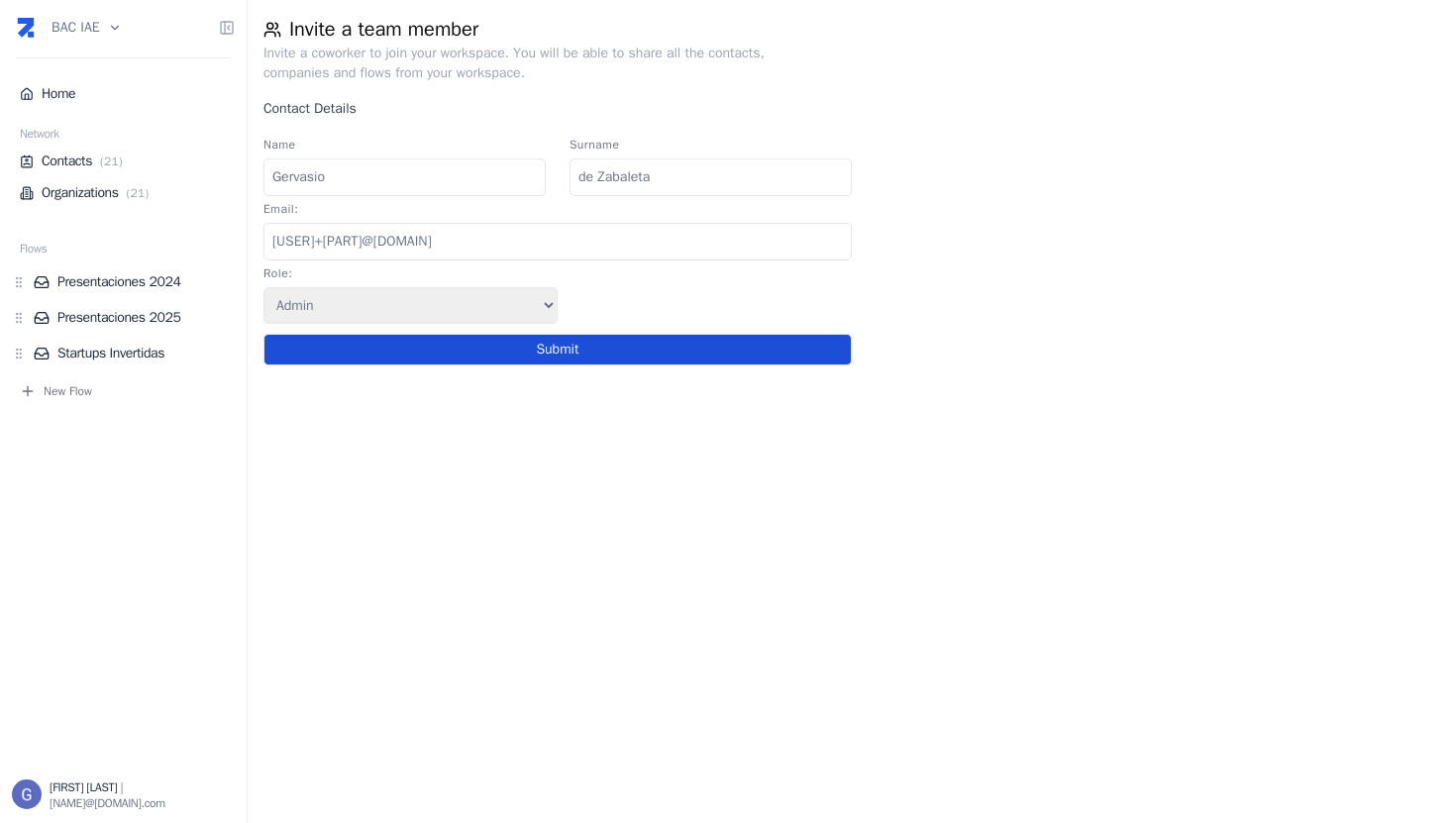 click on "Submit" at bounding box center [558, 350] 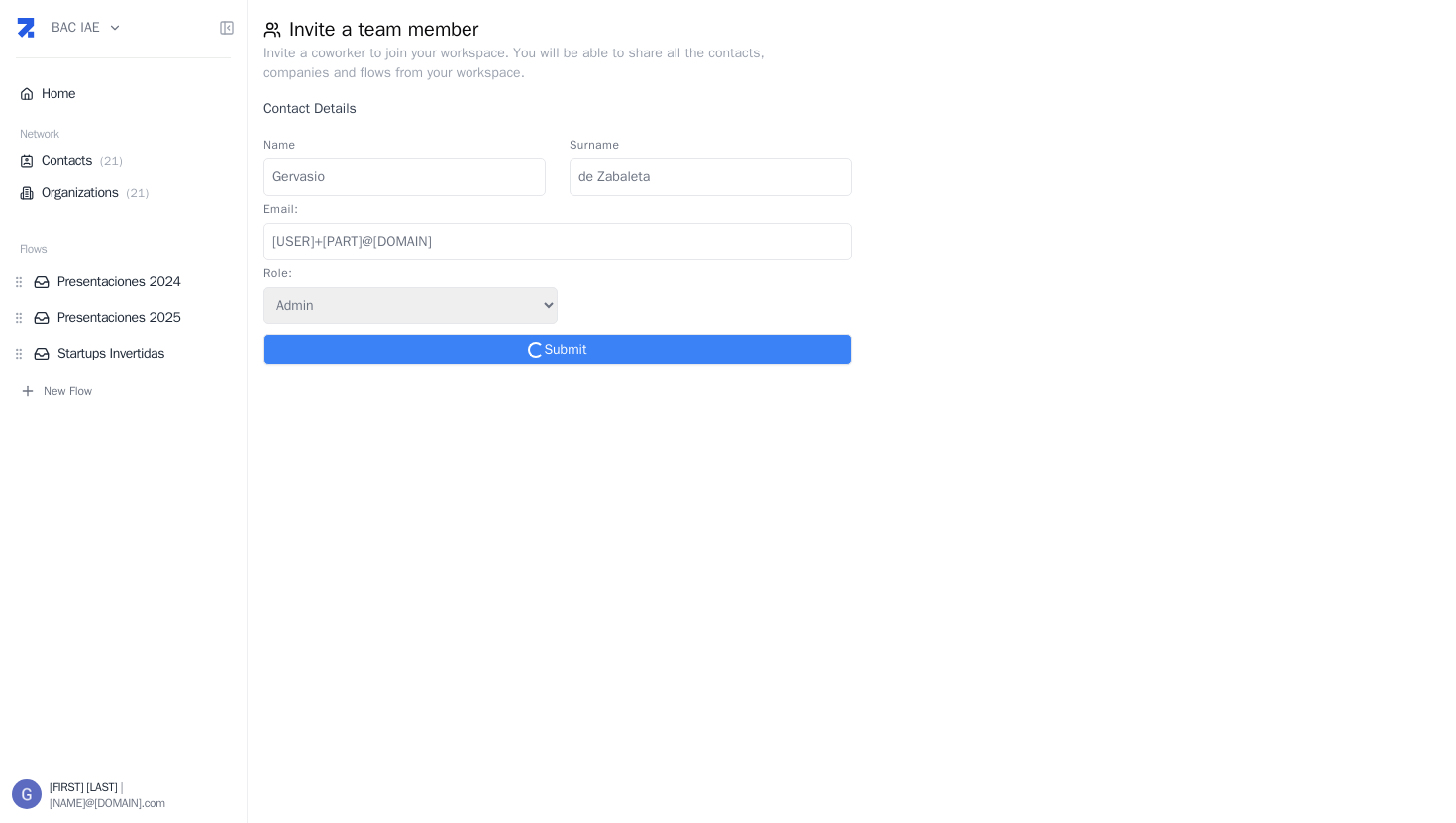 type 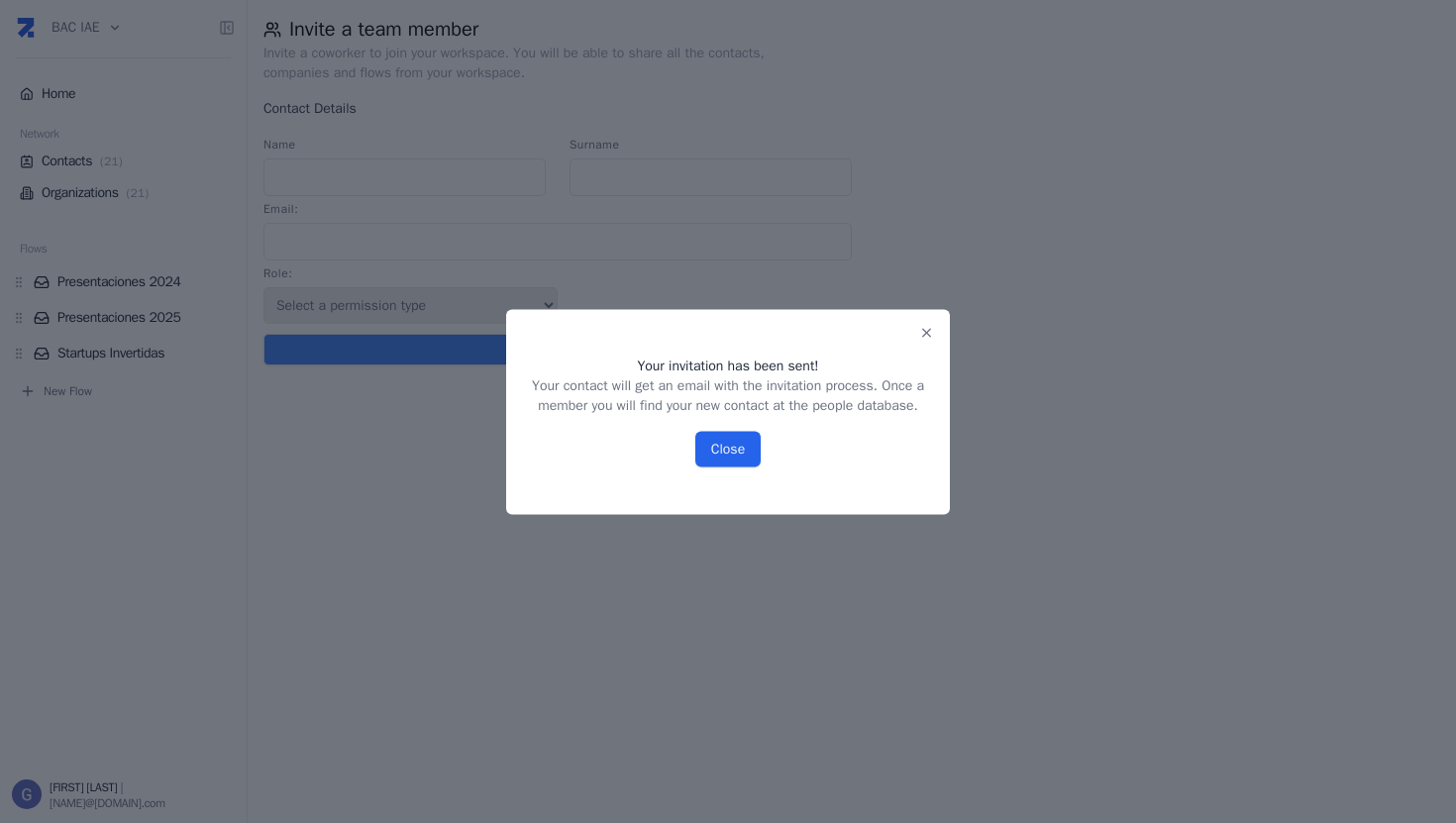 click on "Close" at bounding box center [728, 449] 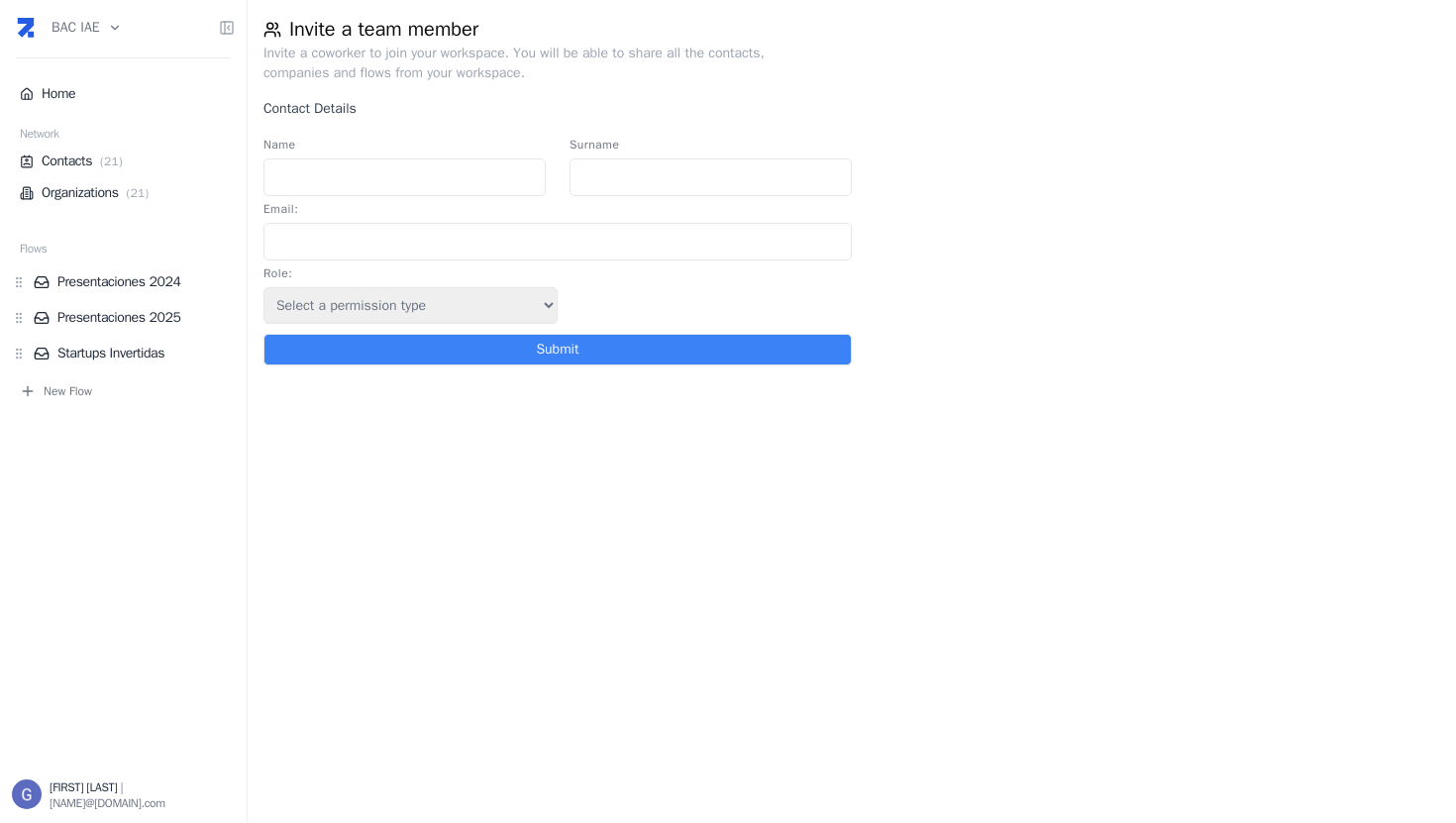 click at bounding box center [28, 28] 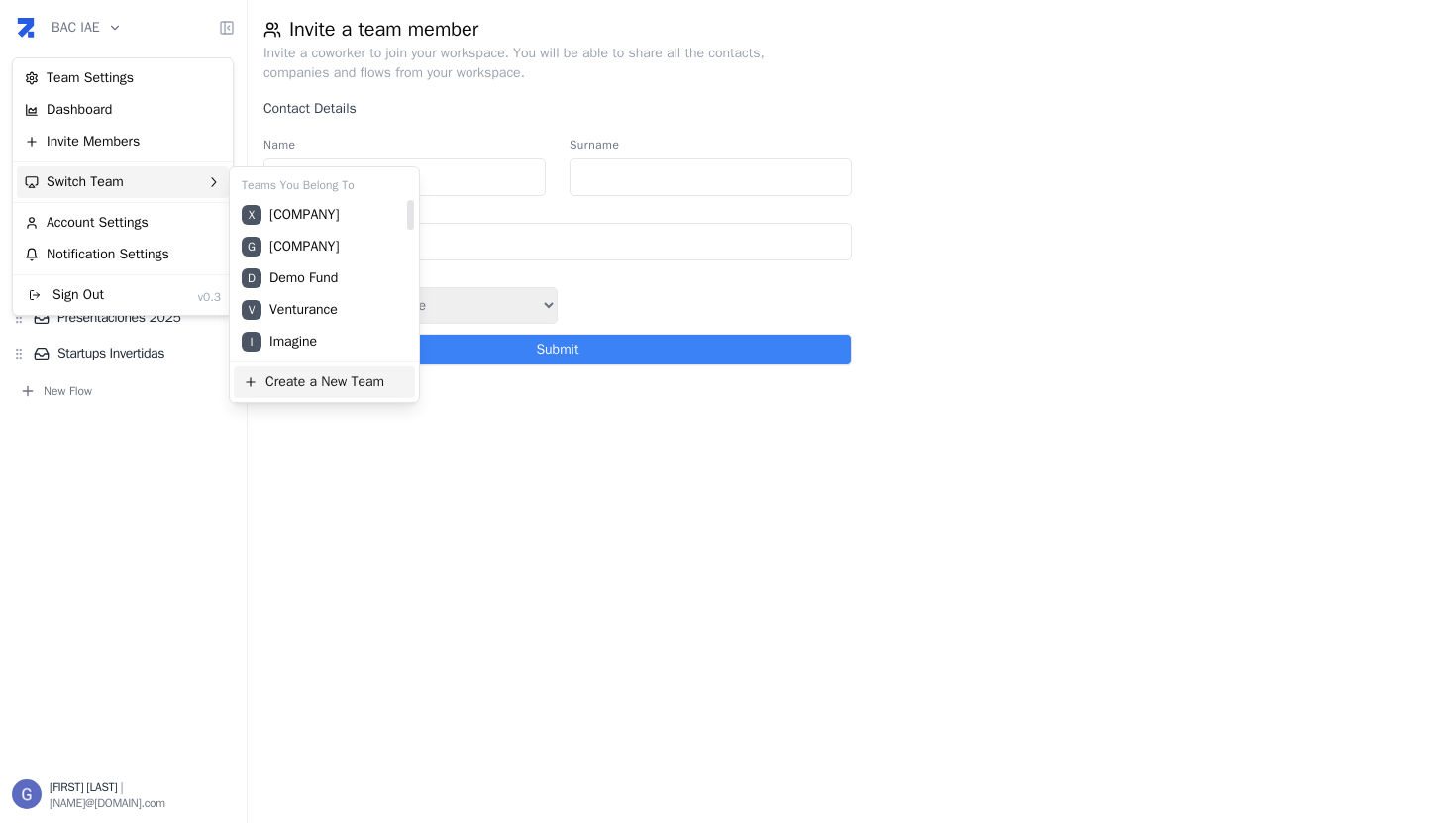 click on "Create a New Team" at bounding box center (324, 382) 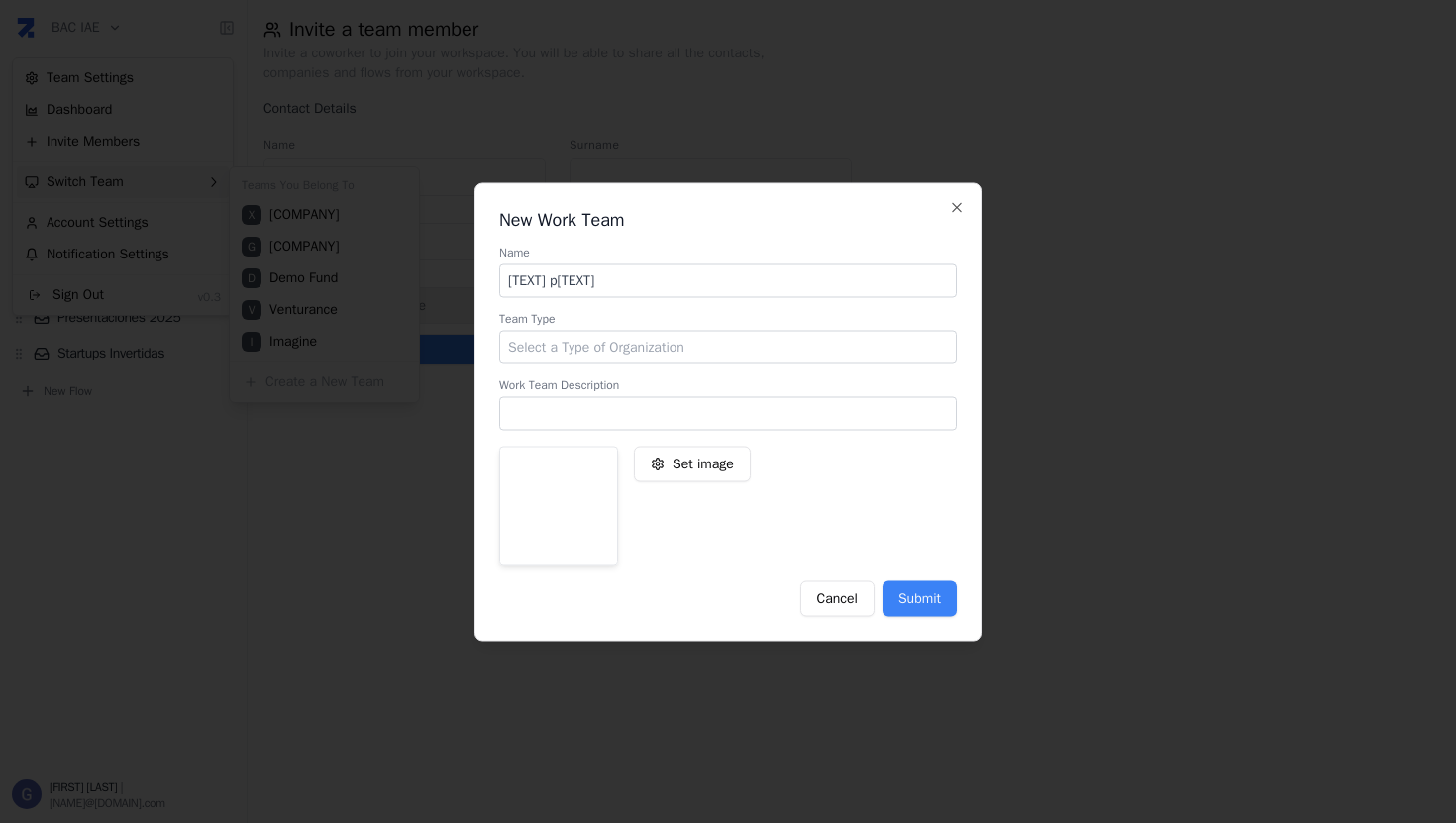 type on "[TEXT] p[TEXT]" 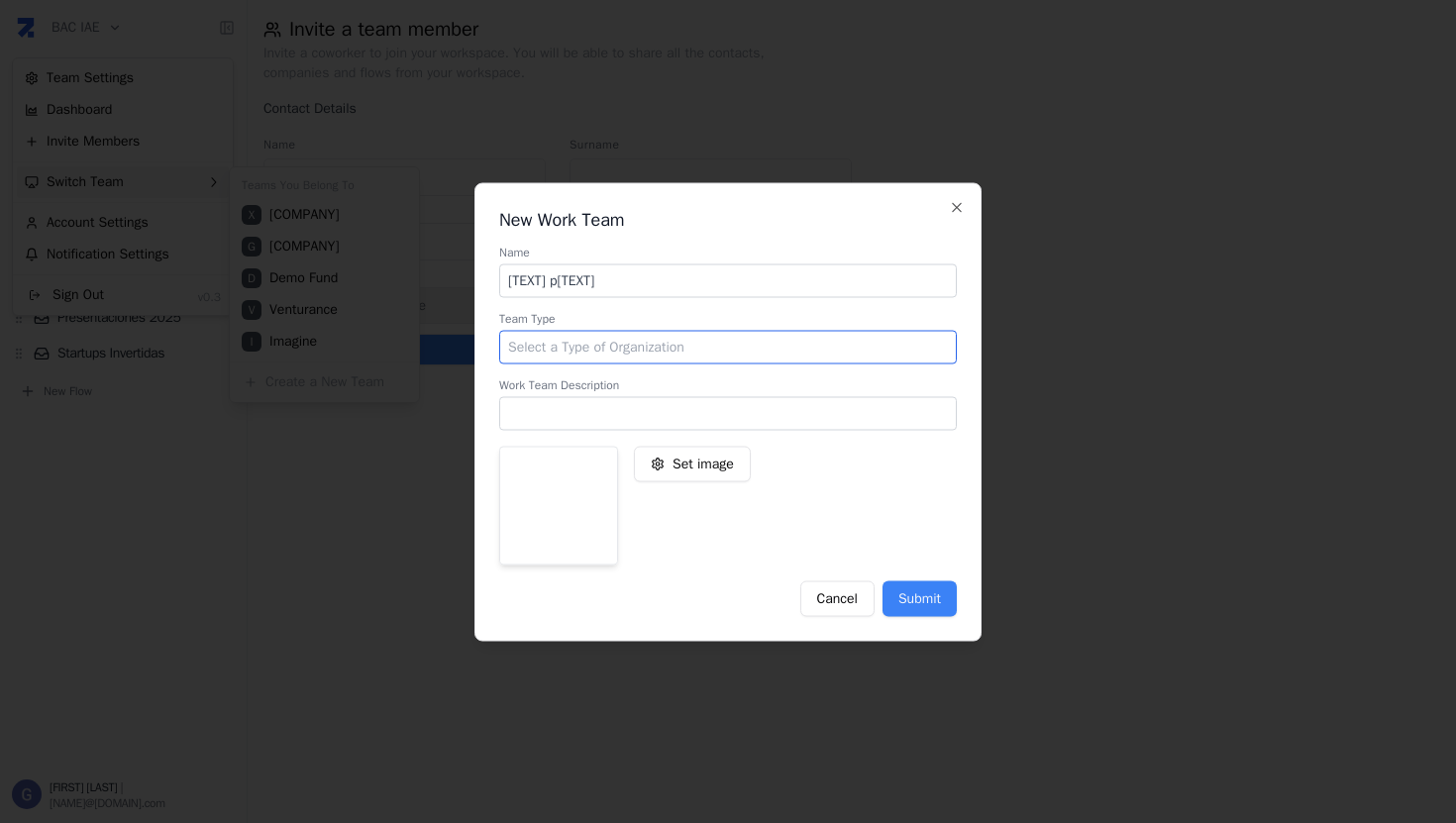 click at bounding box center (728, 347) 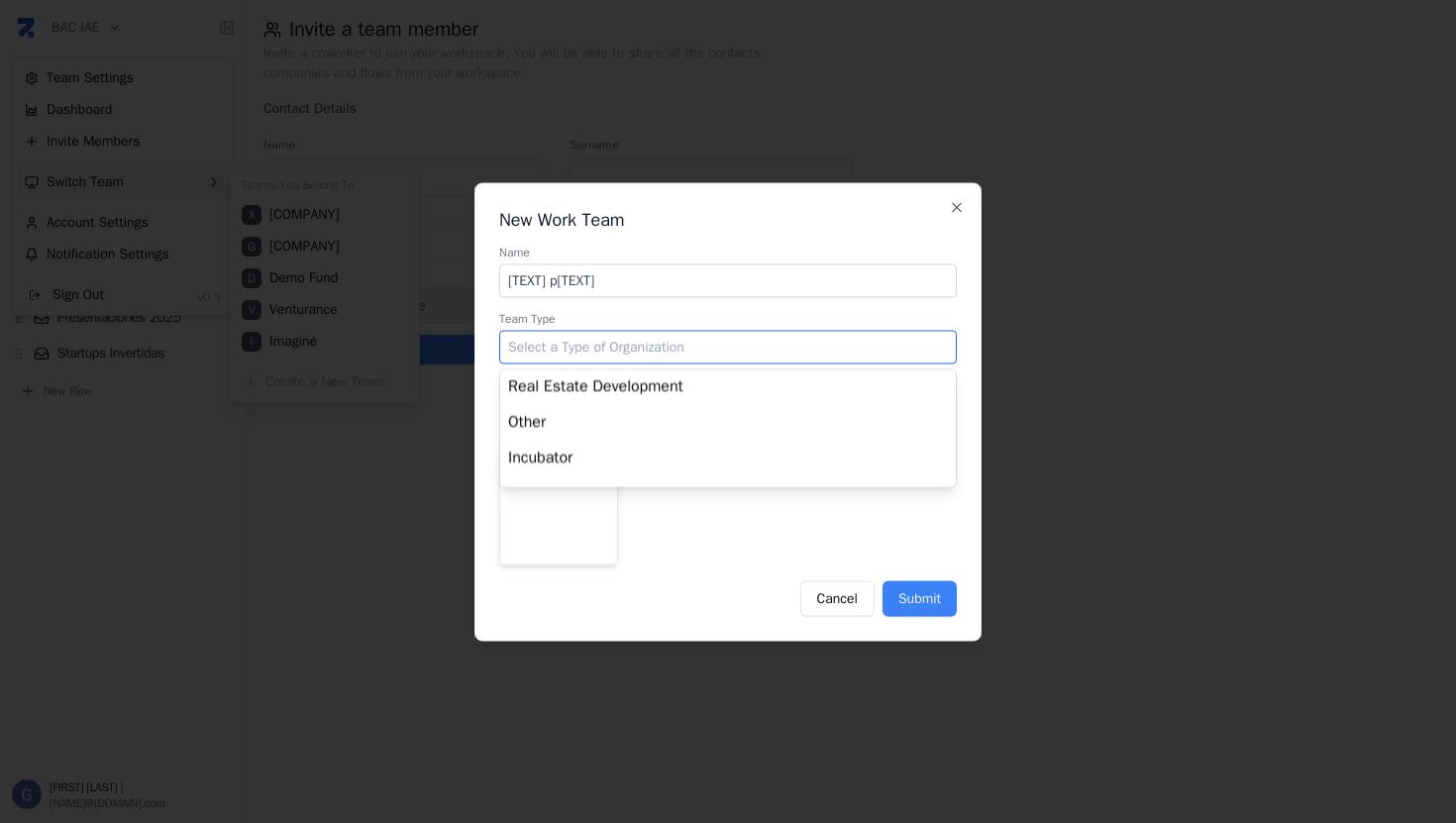scroll, scrollTop: 520, scrollLeft: 0, axis: vertical 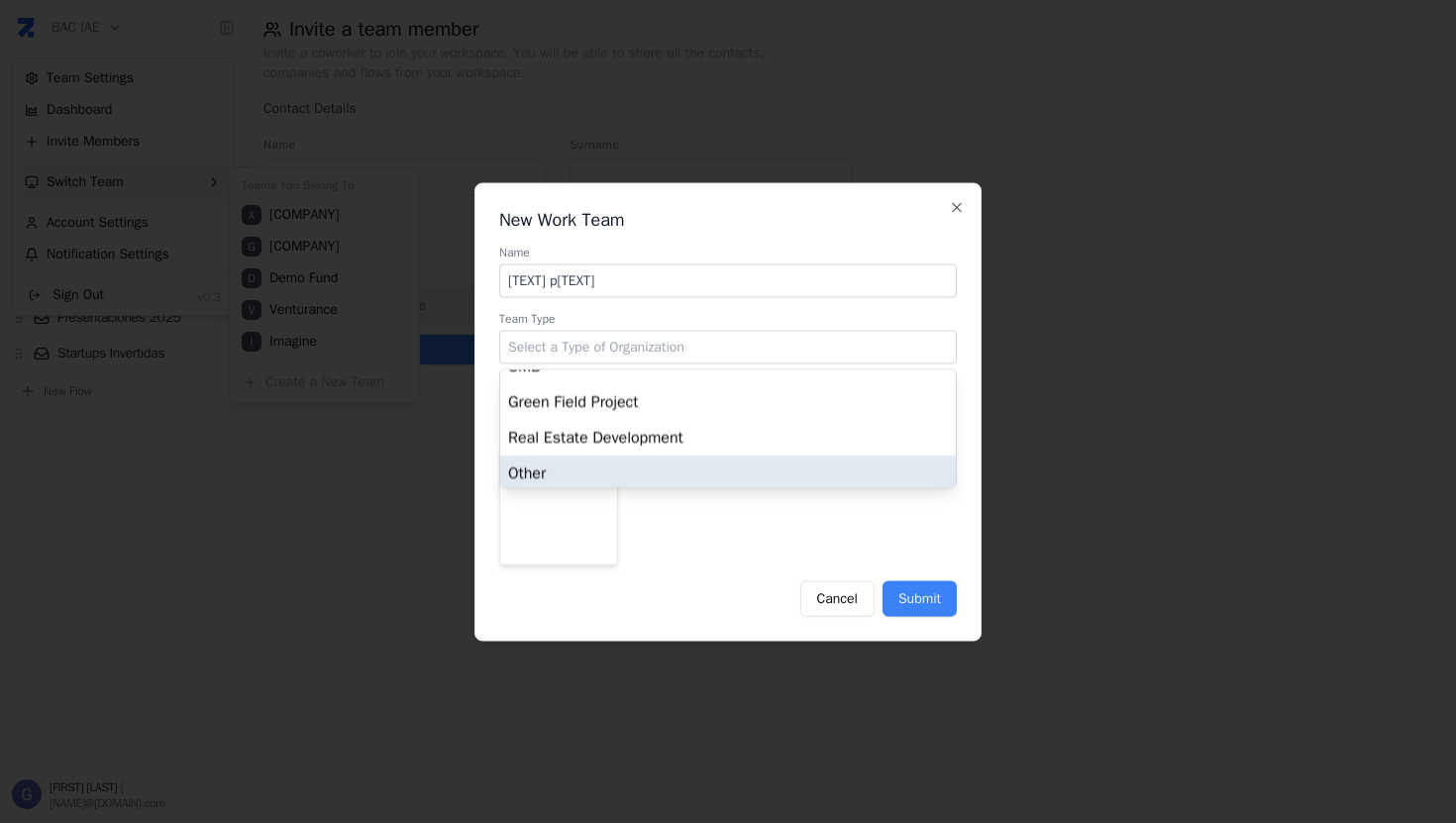 type on "Other" 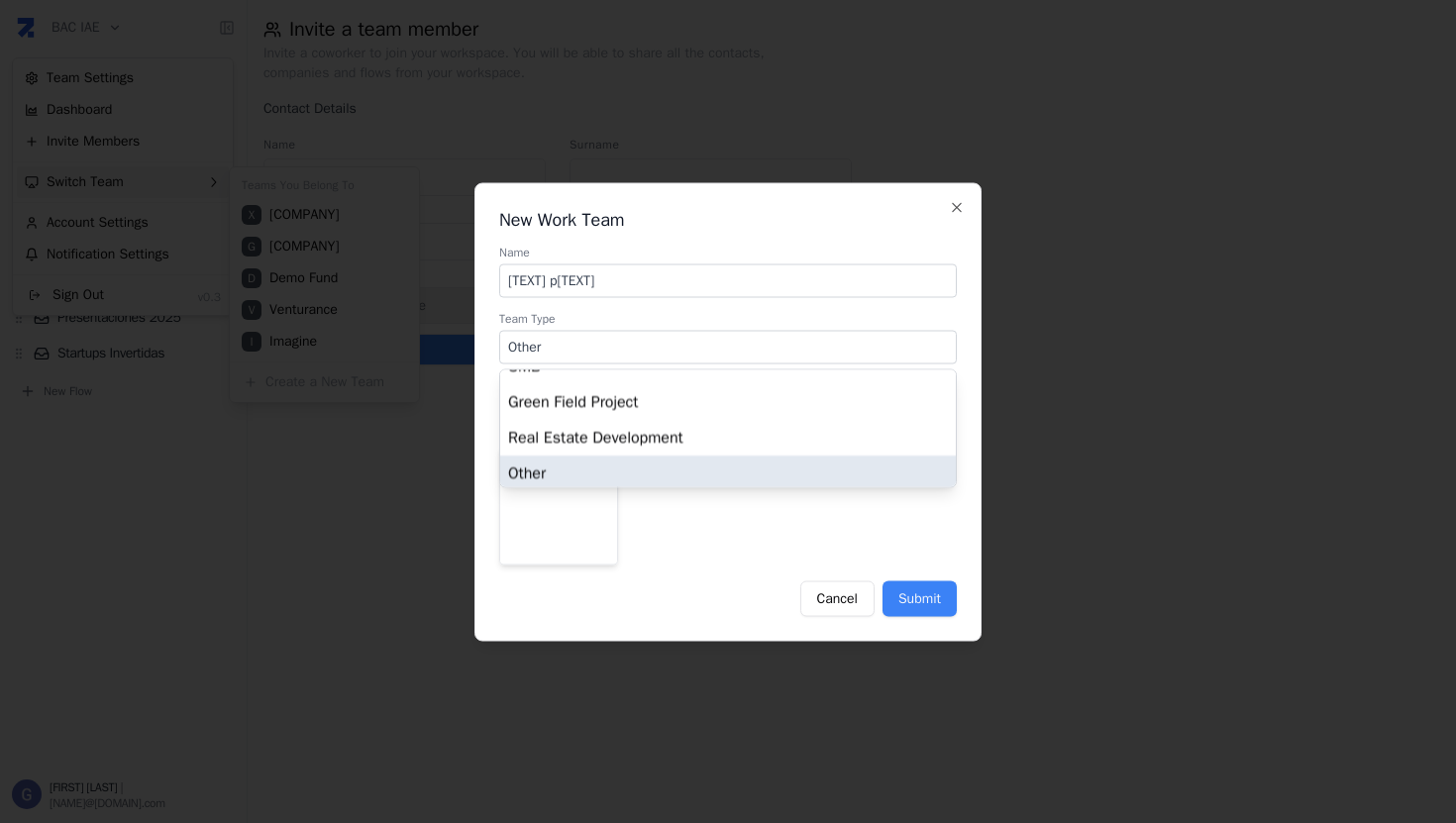 click on "Name [FIRST] [LAST] [LAST]" at bounding box center (728, 427) 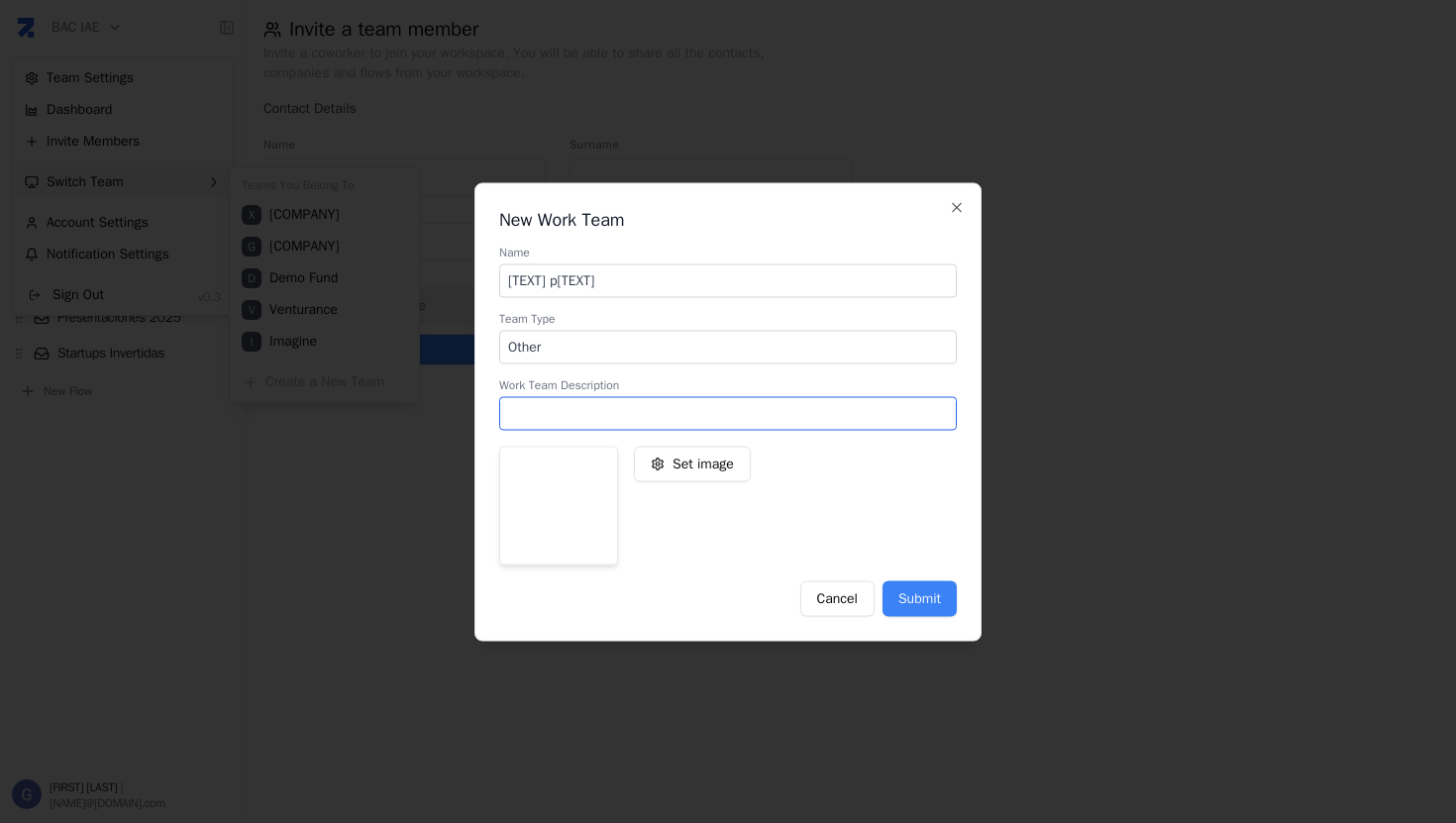 click at bounding box center [728, 413] 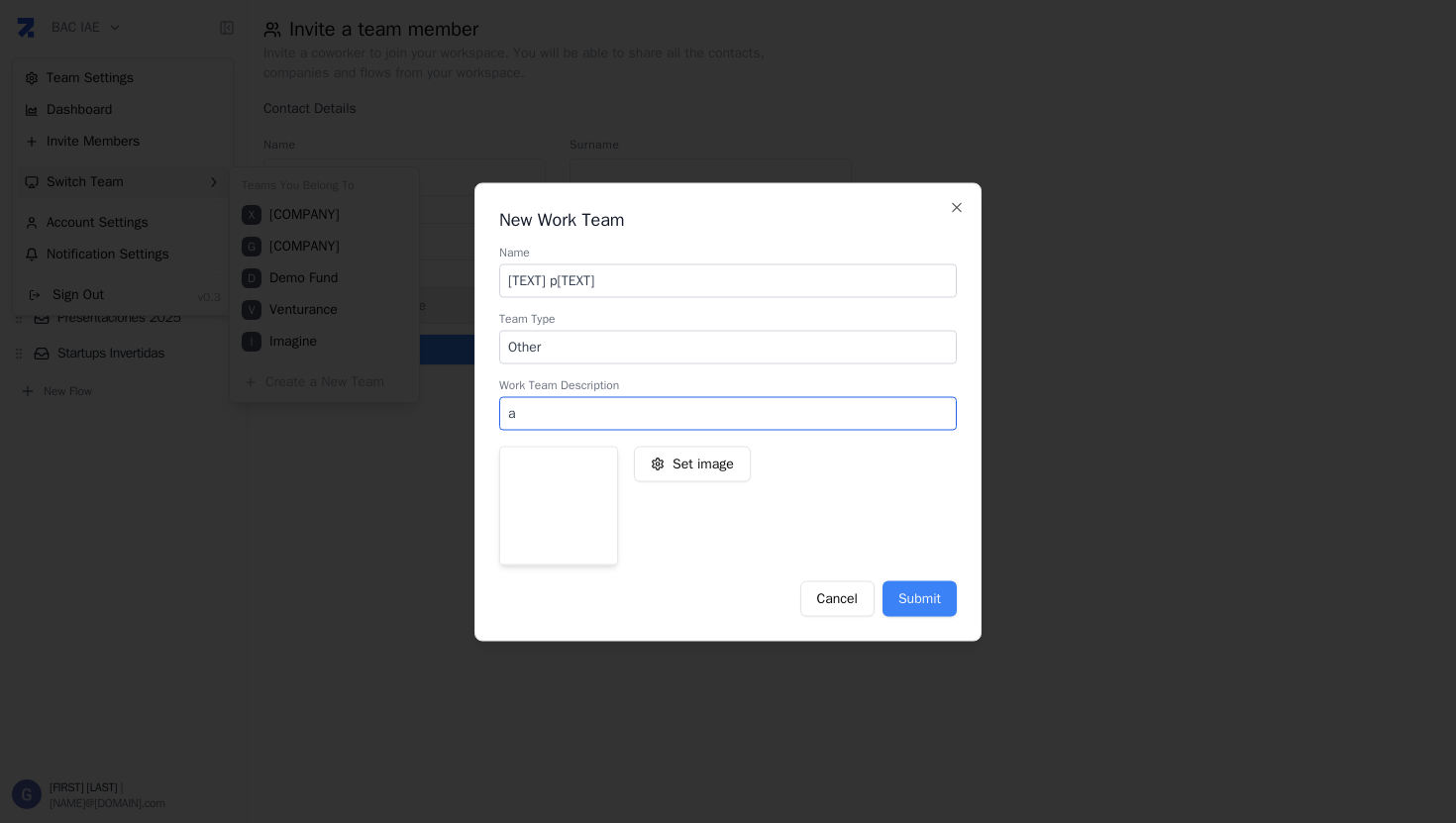 type on "a" 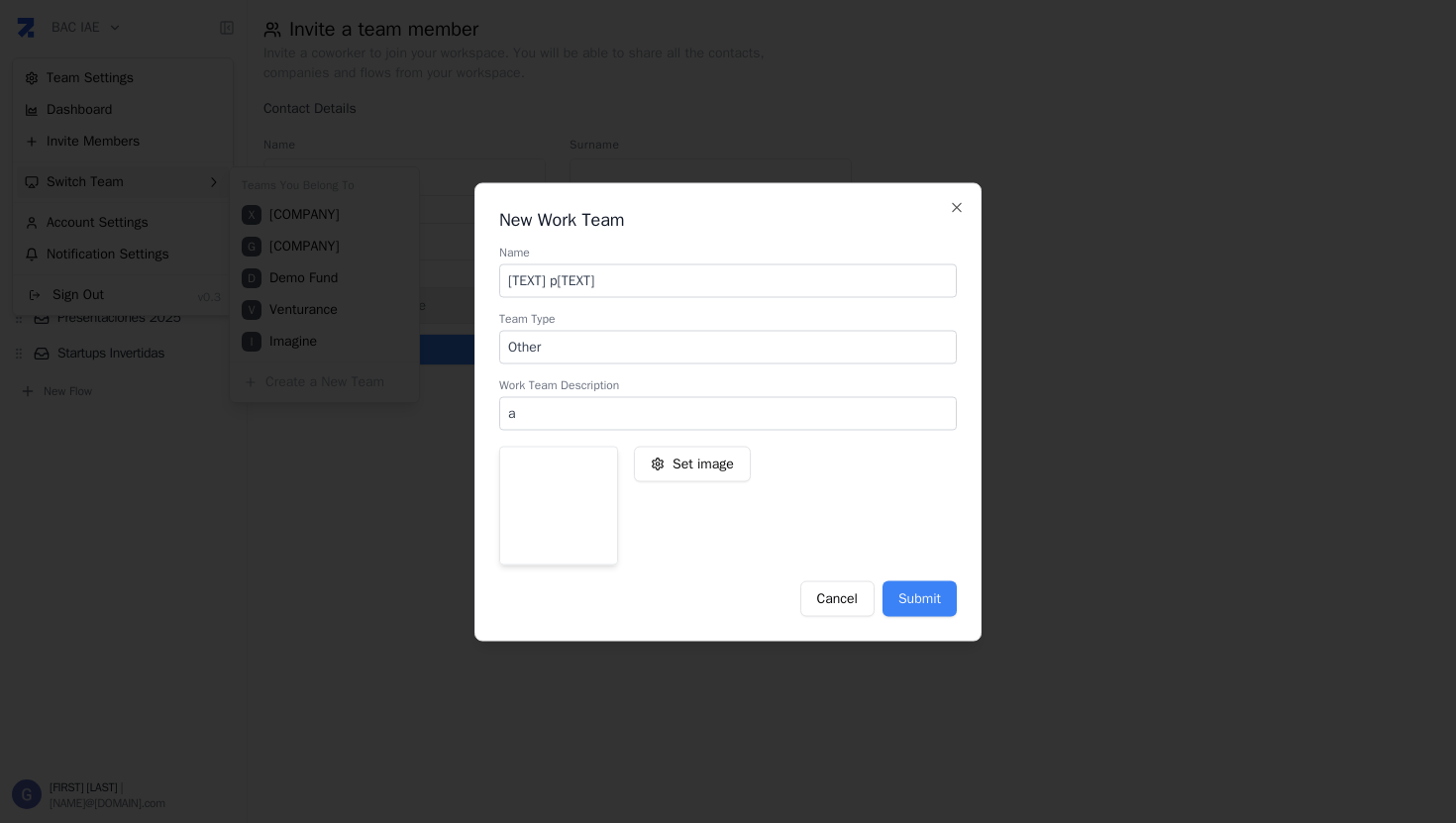 click on "Set image" at bounding box center [728, 505] 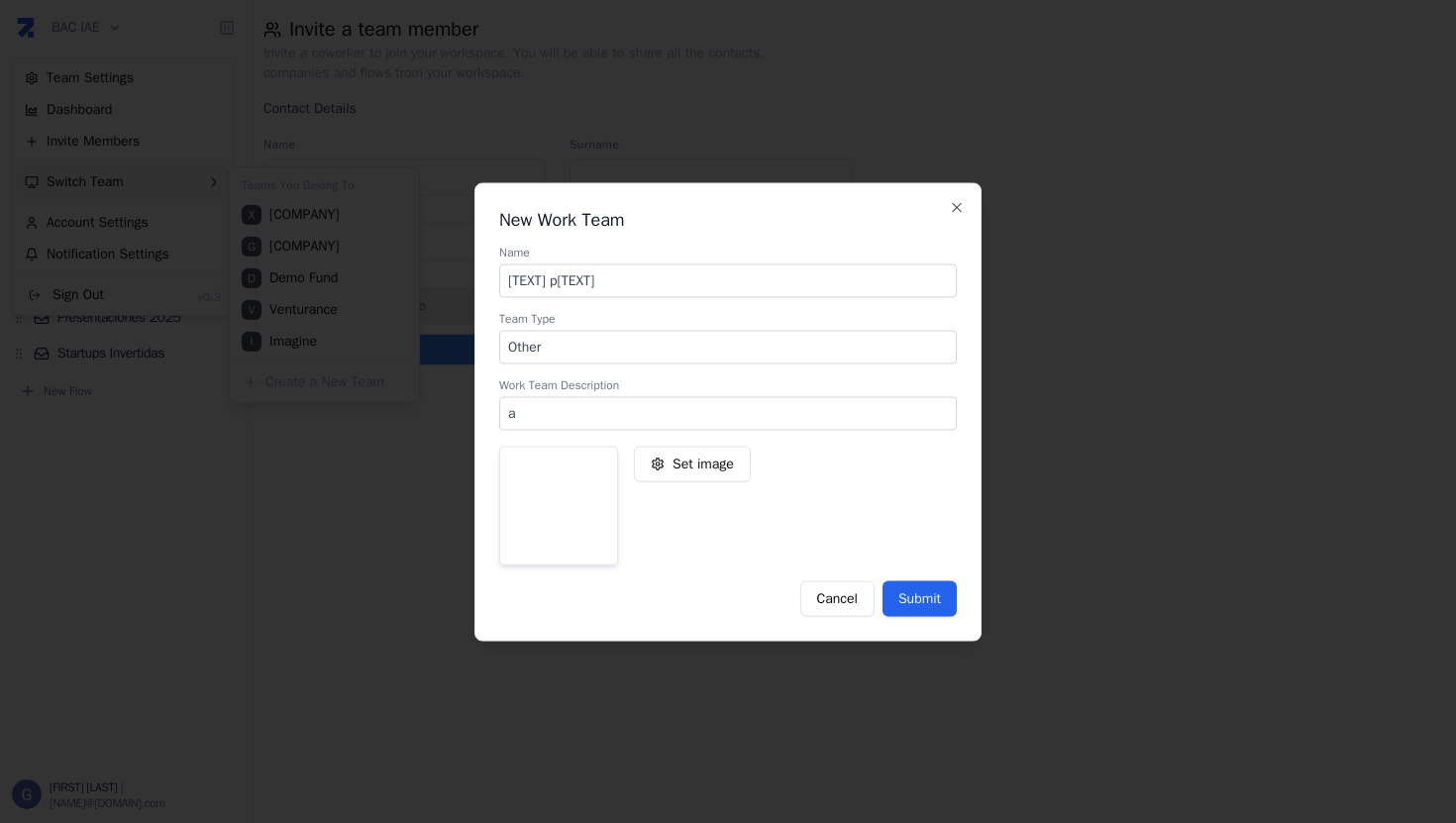click on "Submit" at bounding box center [919, 598] 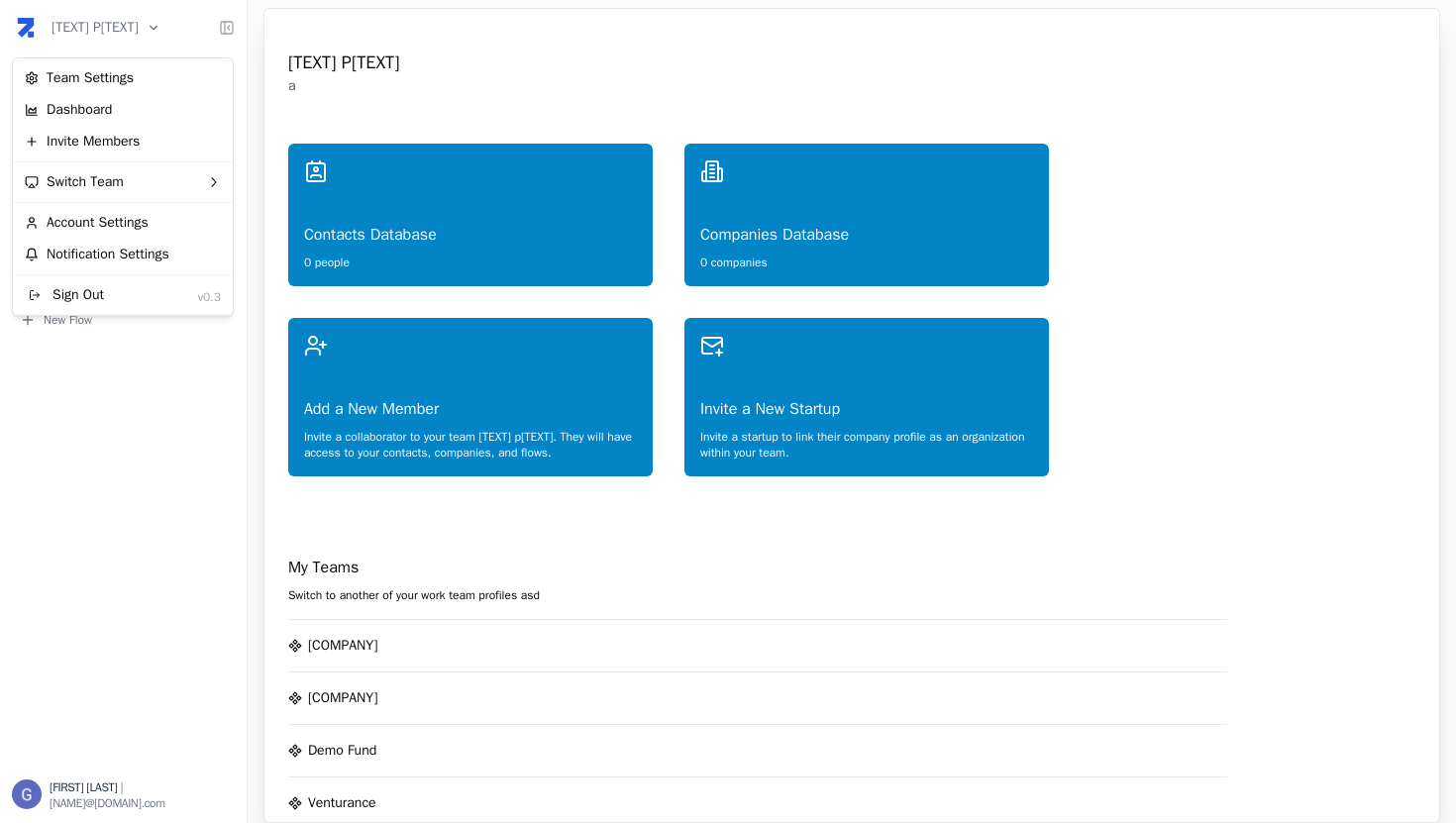 click on "Gervasio de Zabaleta   |  [EMAIL]" at bounding box center [728, 411] 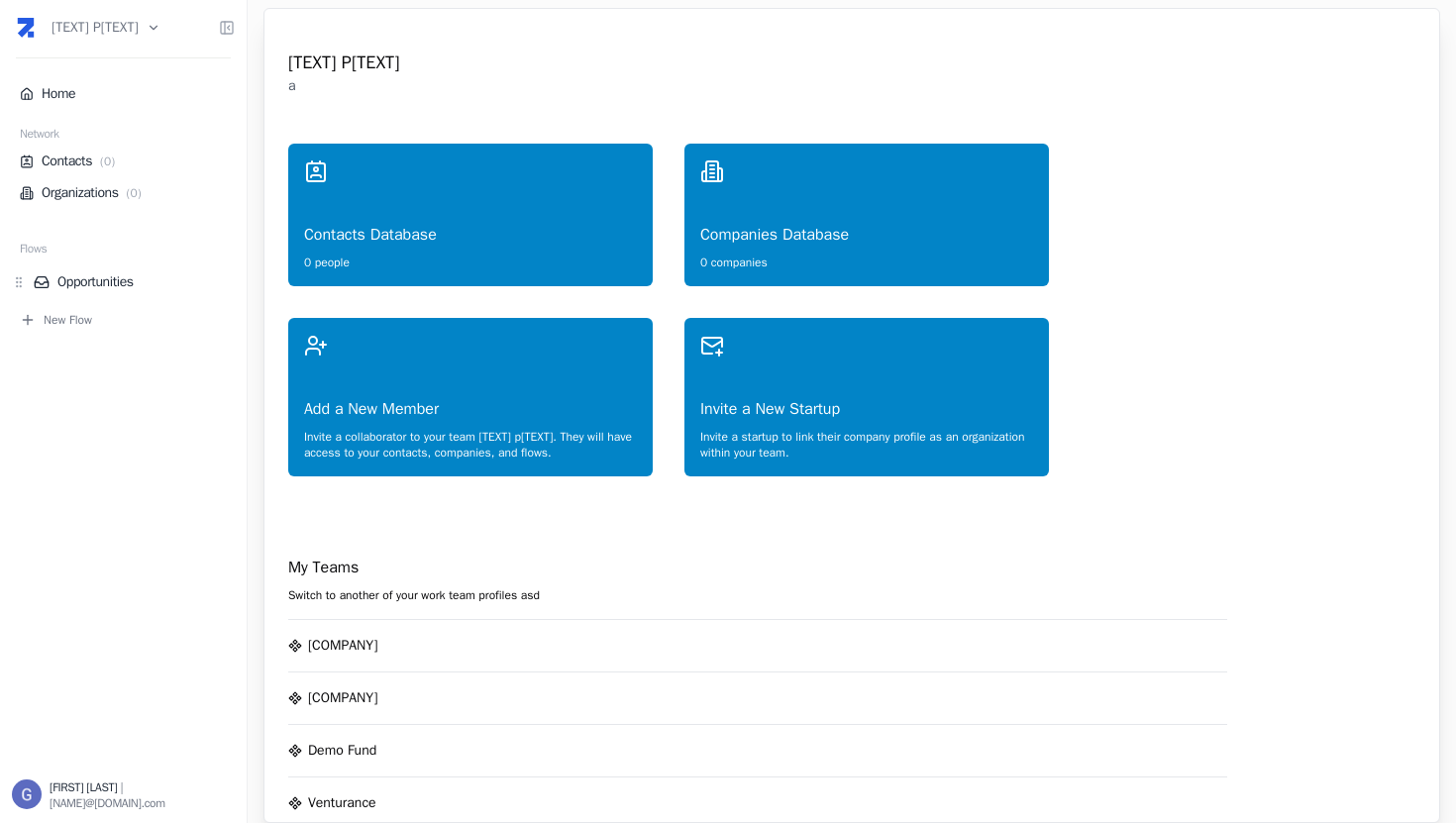 click on "Gervasio de Zabaleta   |  [EMAIL]" at bounding box center (728, 411) 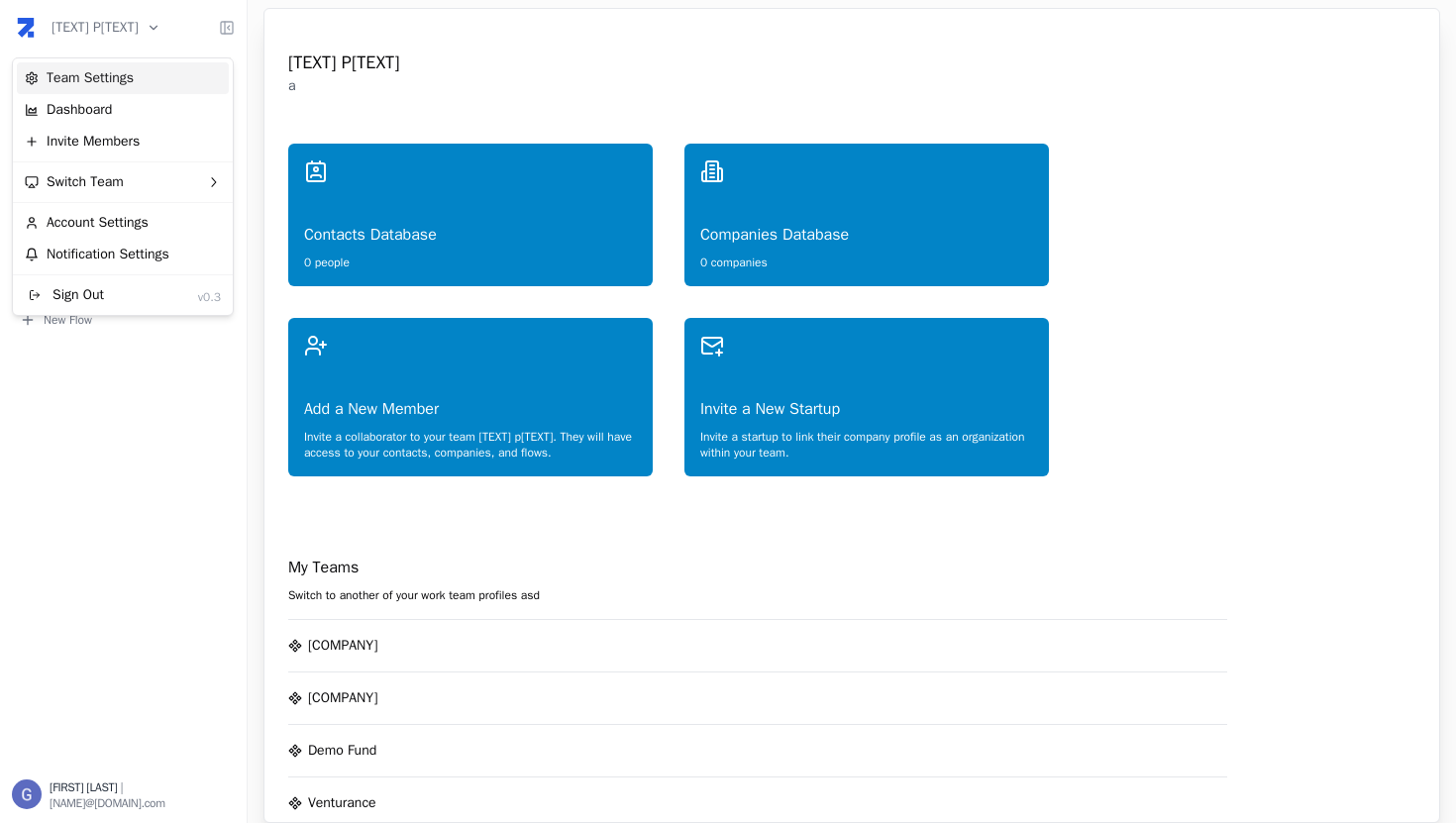 click on "Team Settings" at bounding box center [123, 78] 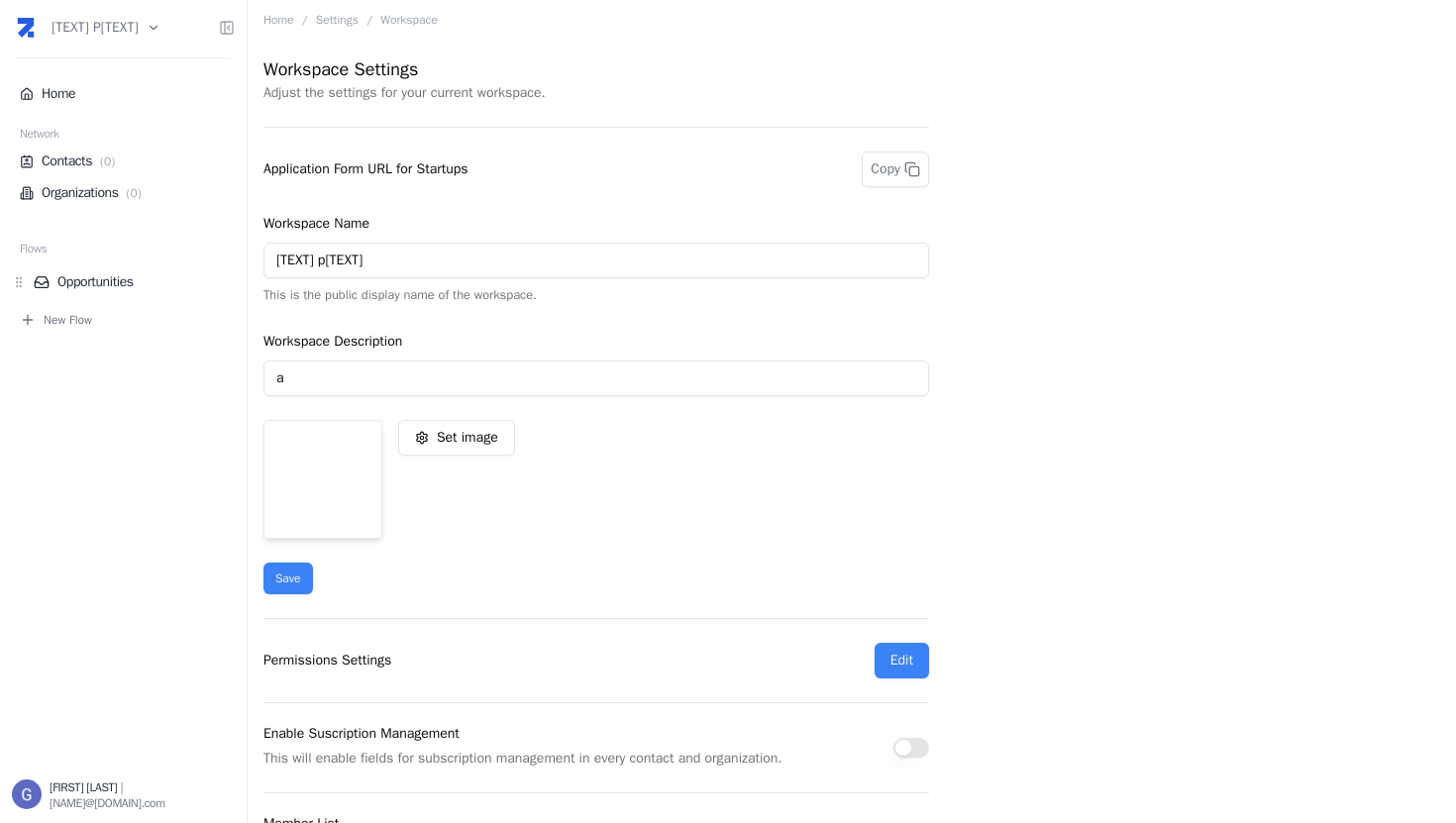 scroll, scrollTop: 119, scrollLeft: 0, axis: vertical 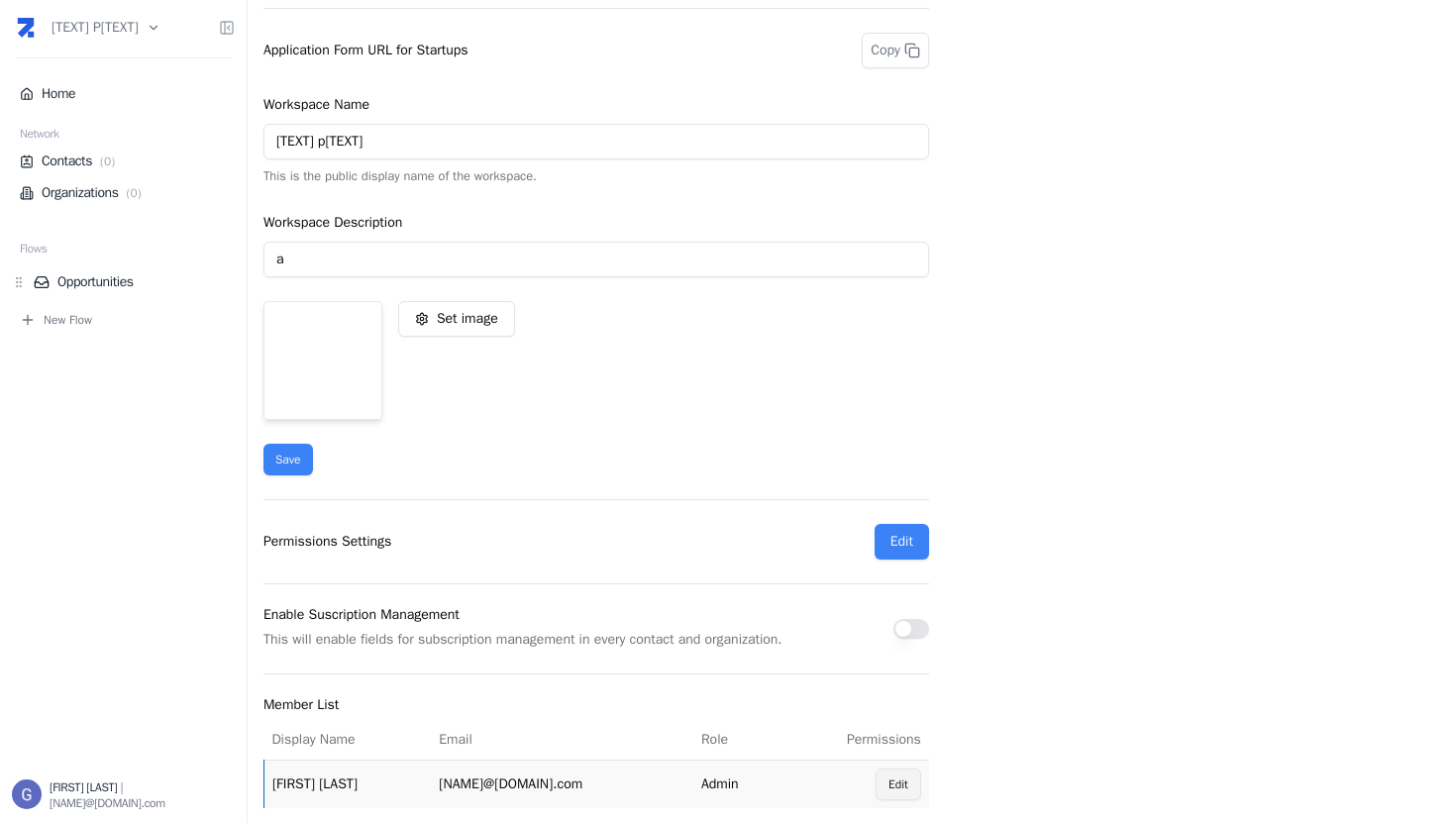 click on "Edit" at bounding box center (898, 784) 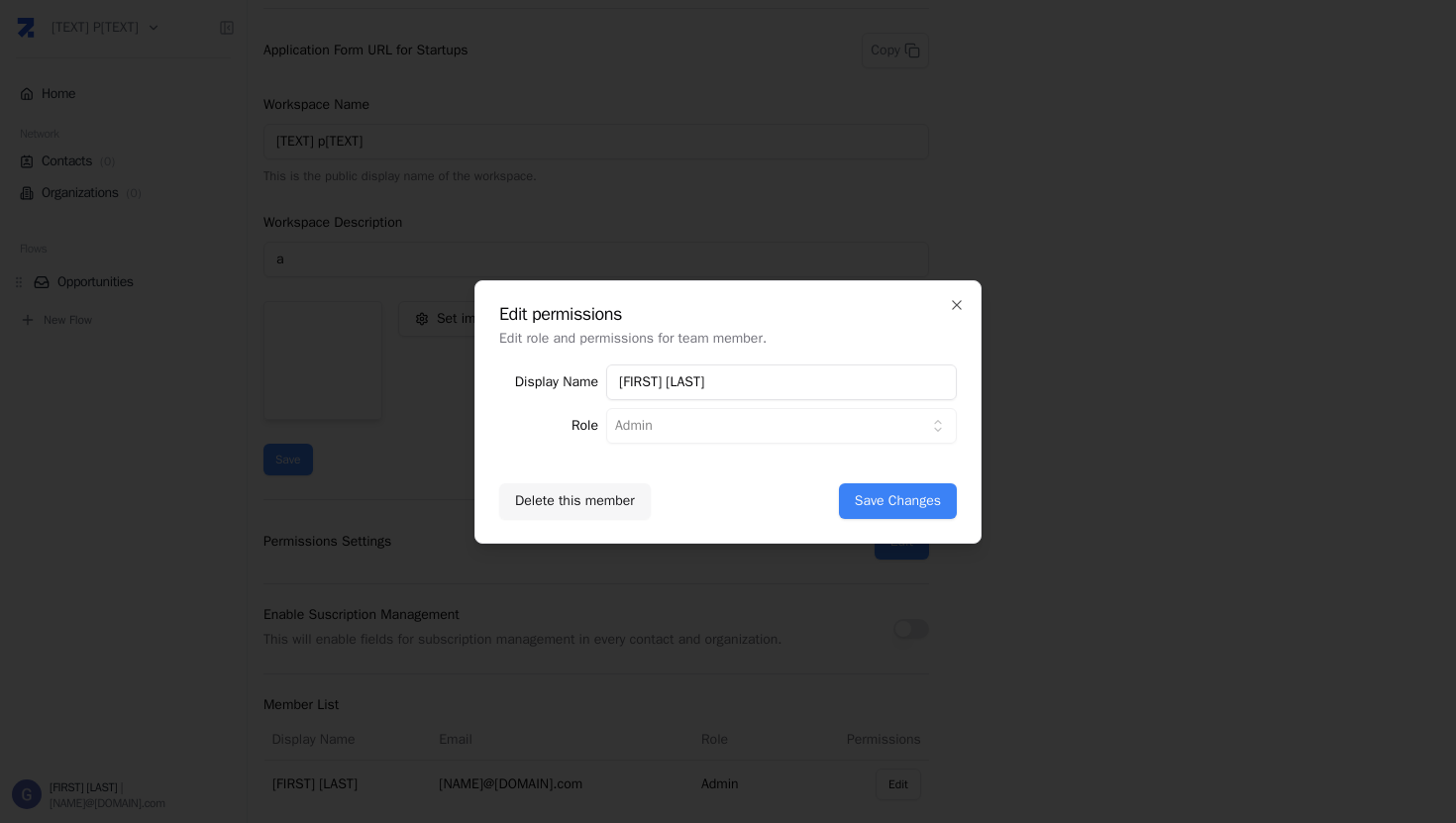 click on "Delete this member" at bounding box center (574, 501) 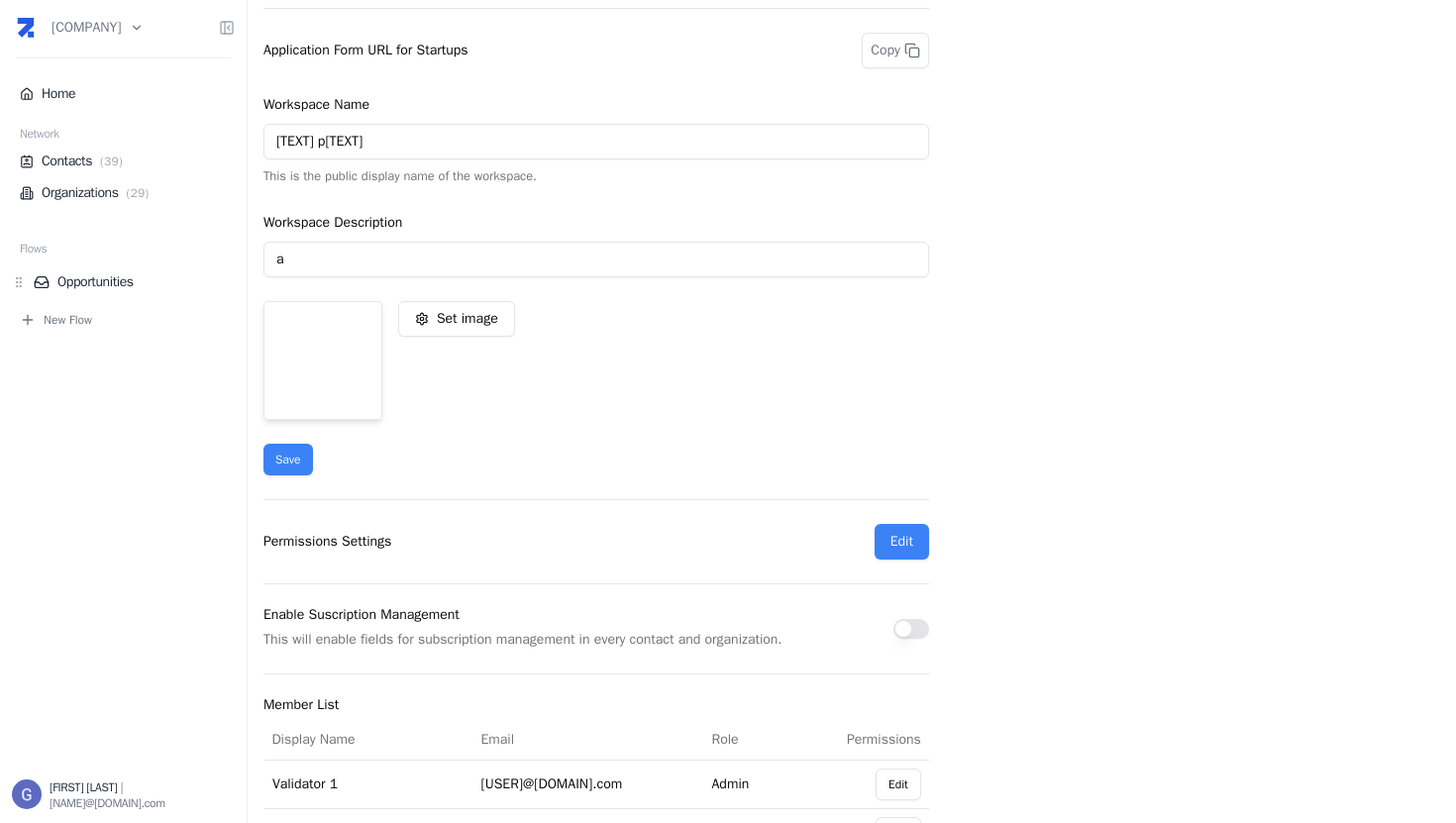 click on "[COMPANY] Home Network Contacts ( 39 ) Organizations ( 29 ) Flows Presentaciones 2024 Presentaciones 2025 Startups Invertidas New Flow [FIRST] [LAST]   |  [NAME]@[DOMAIN].com Home / Settings / Workspace Workspace Settings Adjust the settings for your current workspace. Application Form URL for Startups Copy   Workspace Name [TEXT] This is the public display name of the workspace. Workspace Description Espacio de trabajo para los miembros del Club de Angeles. Set image Save Permissions Settings Edit Enable Suscription Management This will enable fields for subscription management in every contact and organization. Member List Display Name Email Role Permissions Validator 1 [NAME]@[DOMAIN].com Member Edit [FIRST] [NAME]@[DOMAIN].com Admin Edit [FIRST] [LAST] [NAME]@[DOMAIN].com Admin Edit [FIRST] [LAST] [NAME]@[DOMAIN].com Member Edit [FIRST] [LAST] [NAME]@[DOMAIN].com Member Edit [FIRST] [LAST] [NAME]@[DOMAIN].com Admin Edit [FIRST] [LAST] [NAME]@[DOMAIN].com Edit" at bounding box center (728, 411) 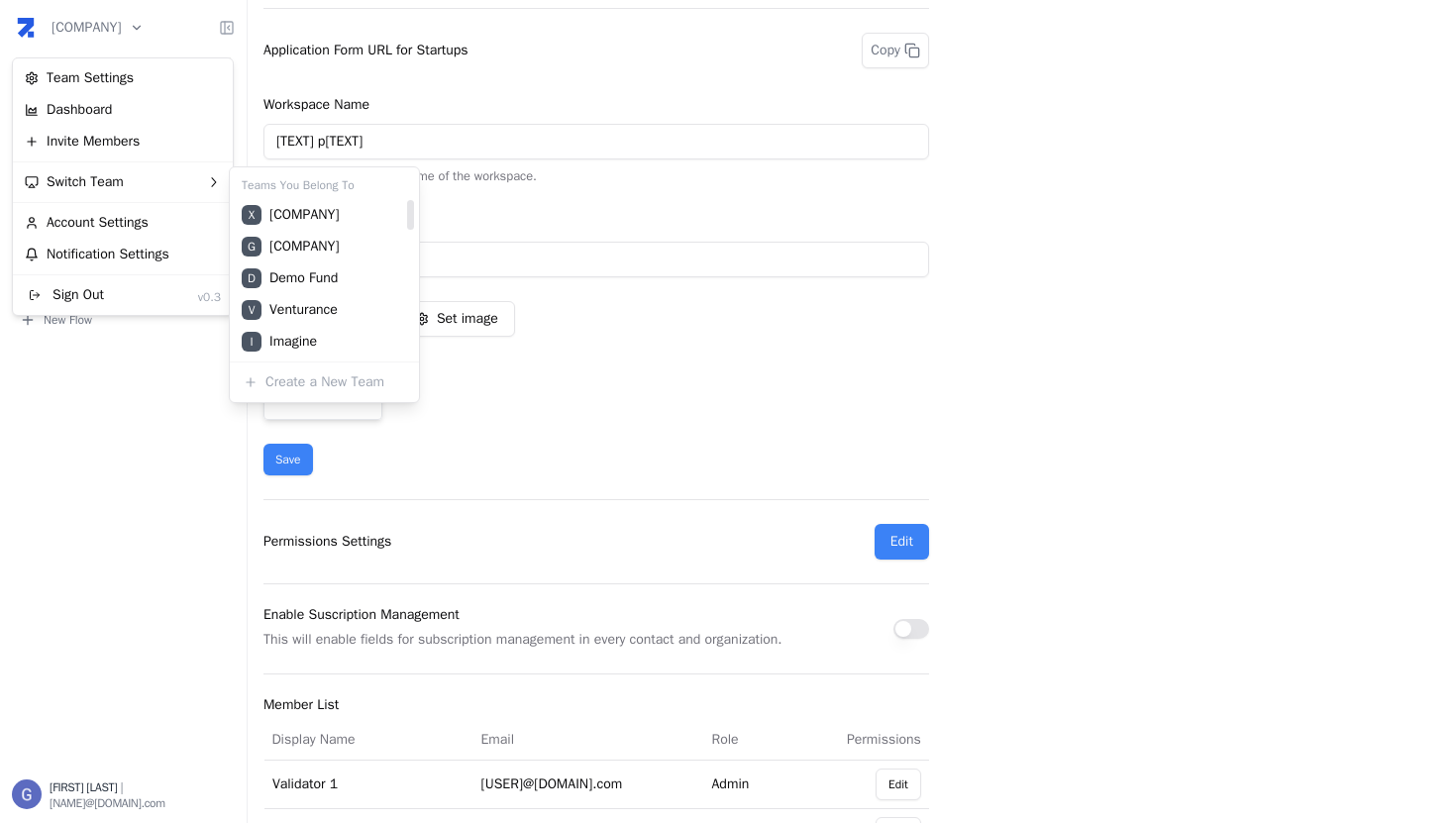 click on "[COMPANY] Home Network Contacts ( 39 ) Organizations ( 29 ) Flows Opportunities New Flow [FIRST] [LAST]   |  [NAME]@[DOMAIN].com Home / Settings / Workspace Workspace Settings Adjust the settings for your current workspace. Application Form URL for Startups Copy   Workspace Name [TEXT] other This is the public display name of the workspace. Workspace Description a Set image Save Permissions Settings Edit Enable Suscription Management This will enable fields for subscription management in every contact and organization. Member List Display Name Email Role Permissions Validator 1 [NAME]@[DOMAIN].com Admin Edit [FIRST] [LAST] [LAST] [NAME]@[DOMAIN].com Admin Edit [FIRST] [LAST] [NAME]@[DOMAIN].com Member Edit [FIRST] [LAST] [NAME]@[DOMAIN].com Admin Edit [FIRST] [LAST] [NAME]@[DOMAIN].com Admin Edit" at bounding box center [728, 411] 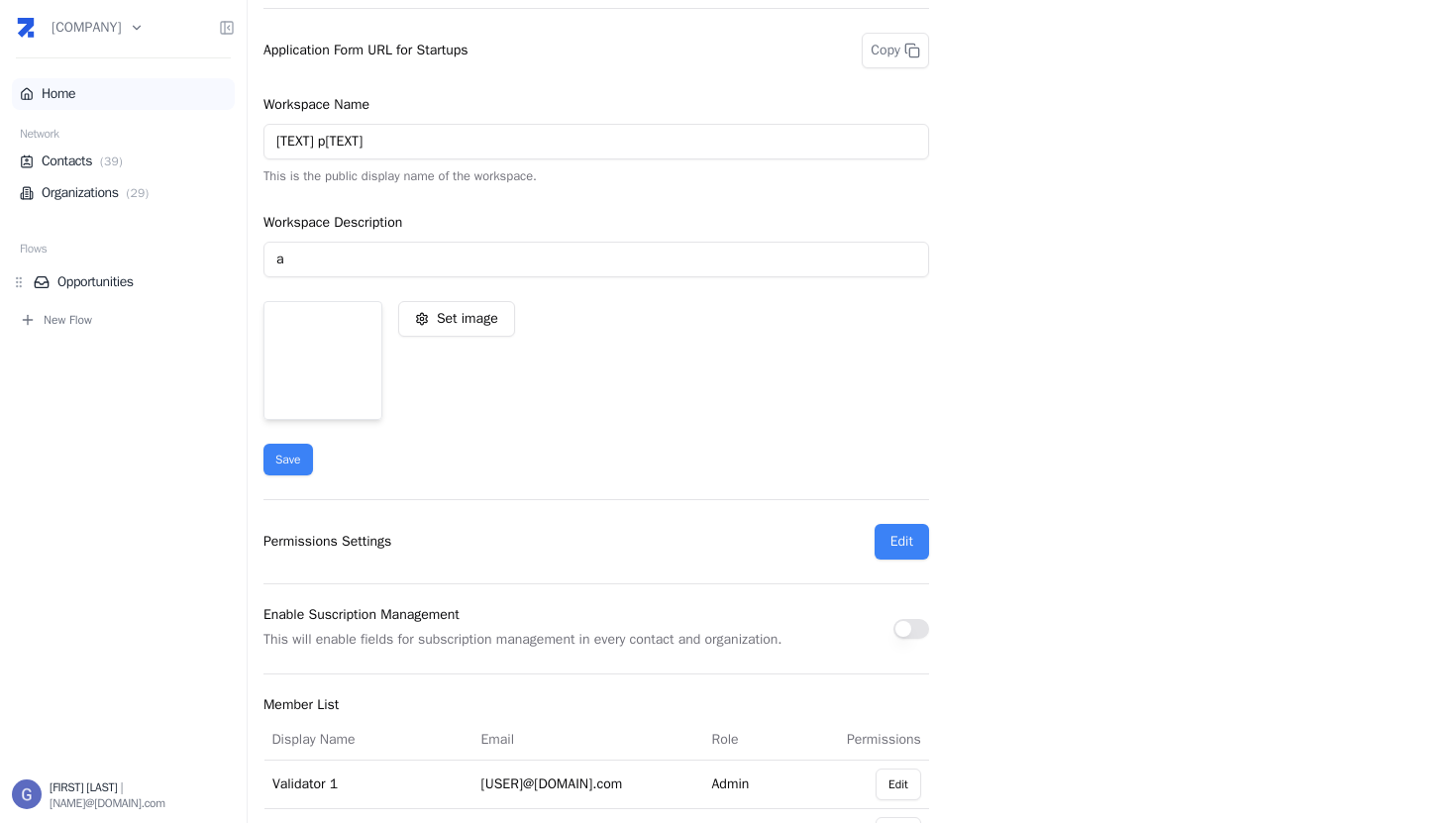 click on "Home" at bounding box center (123, 94) 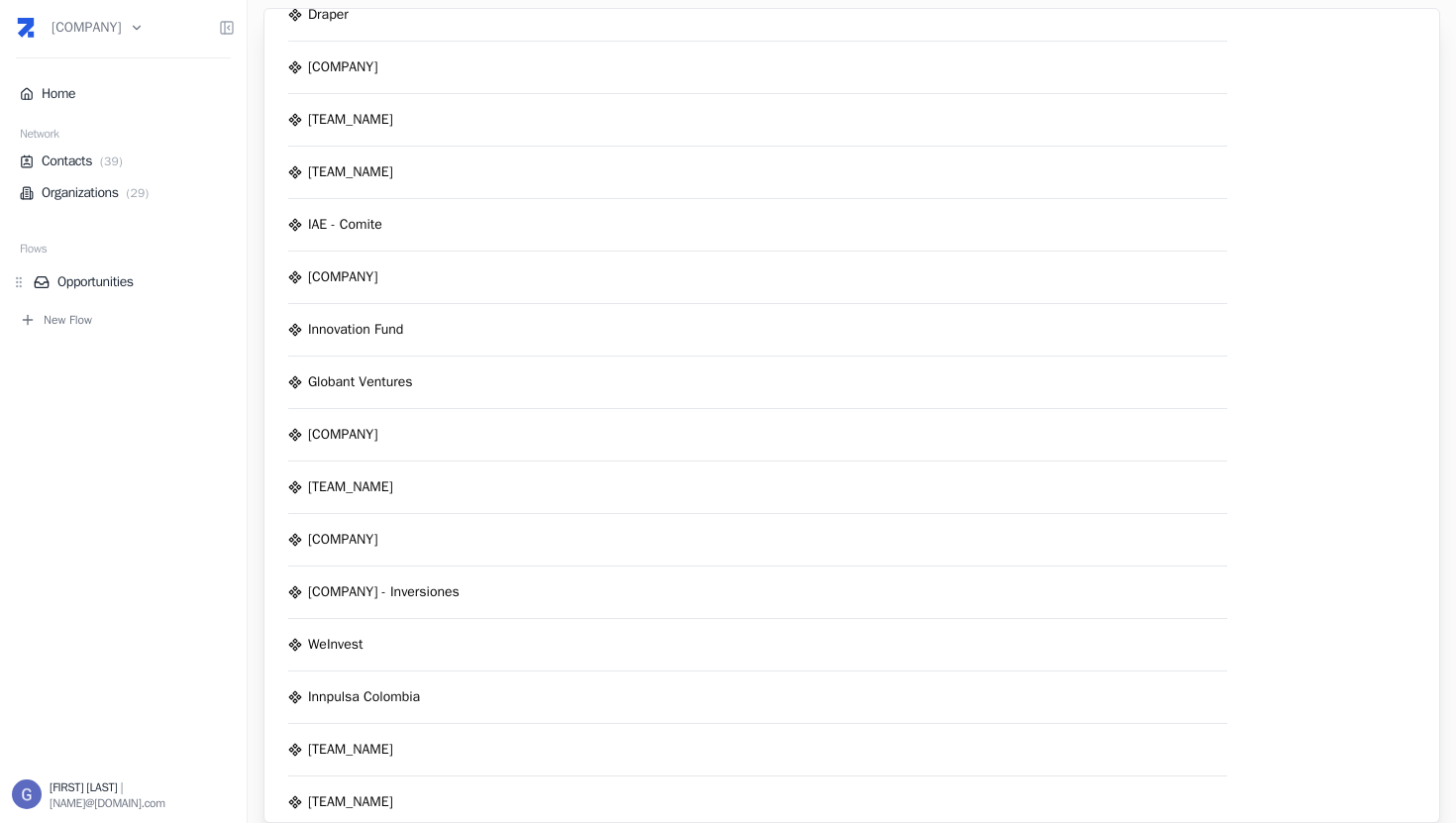 scroll, scrollTop: 1423, scrollLeft: 0, axis: vertical 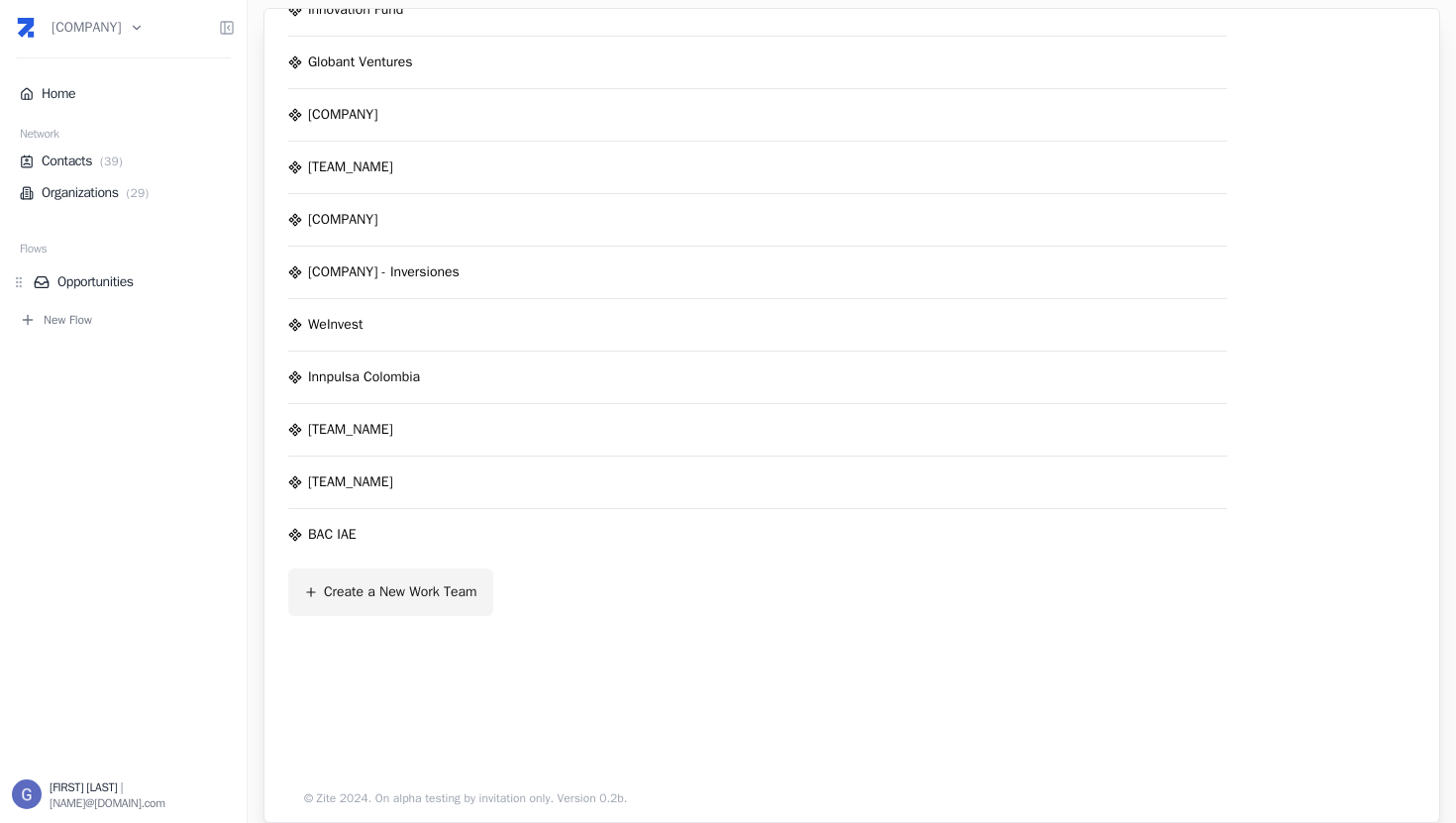 click on "Create a New Work Team" at bounding box center (390, 592) 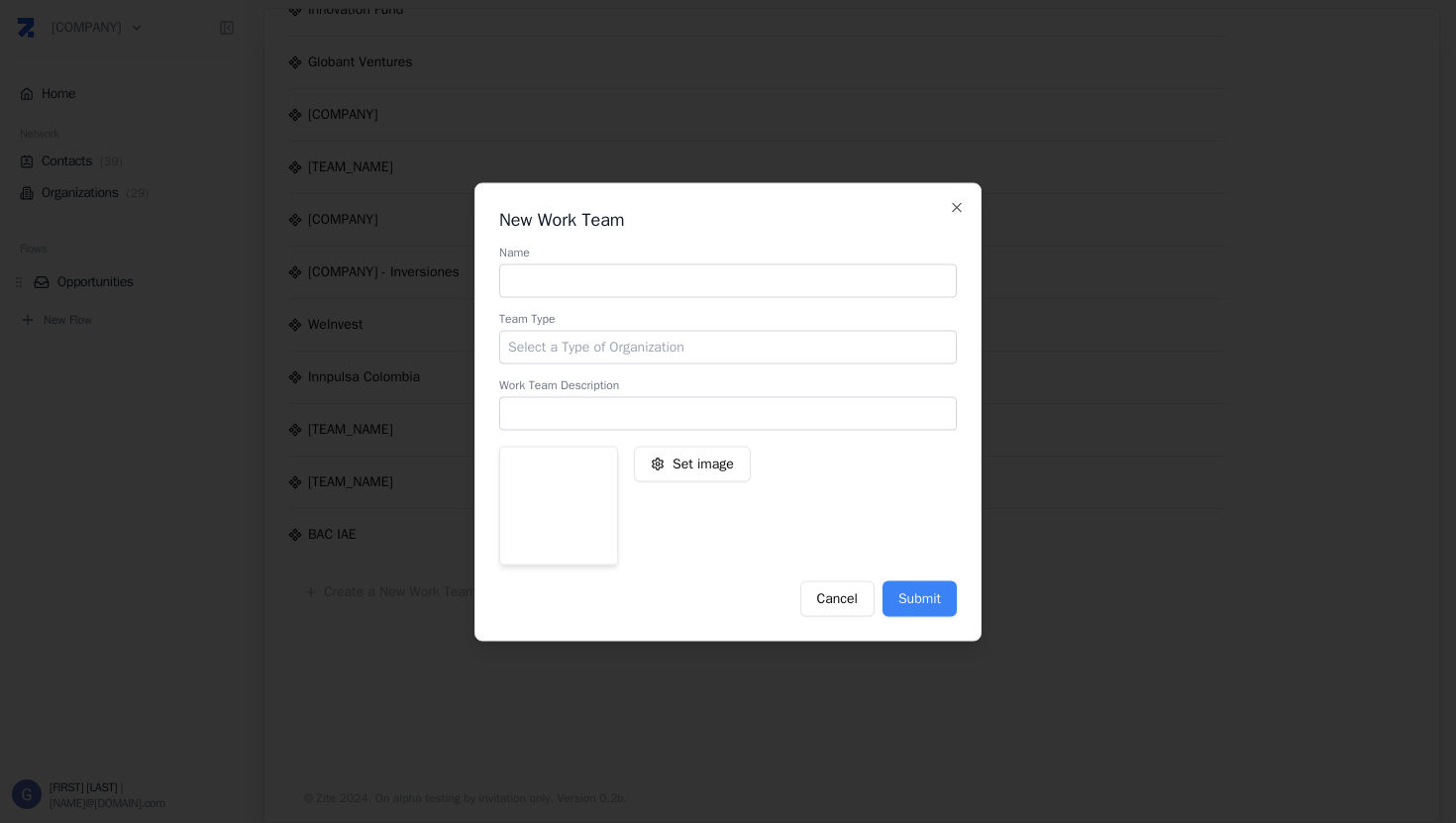 click at bounding box center (728, 280) 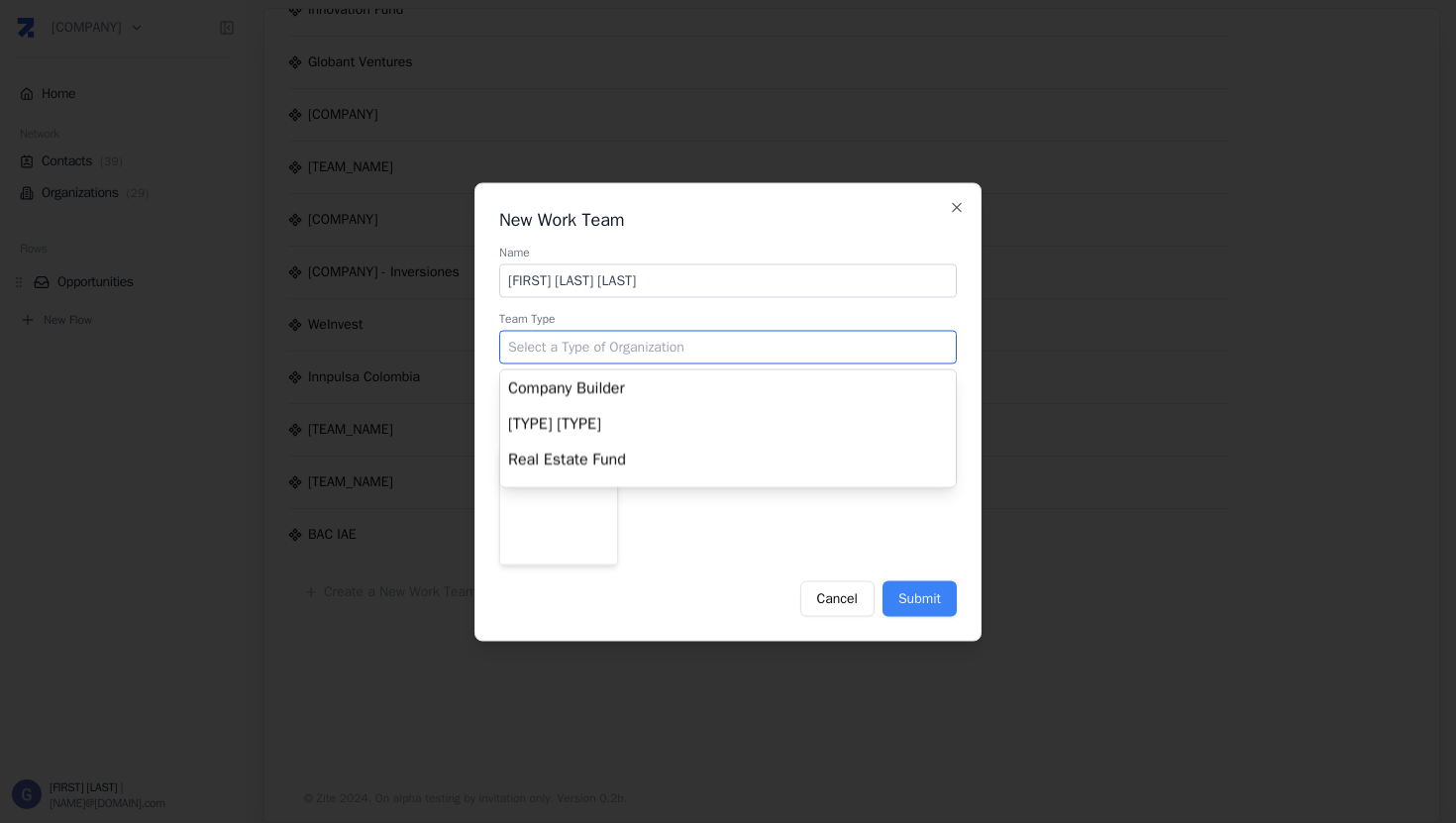 click at bounding box center [728, 347] 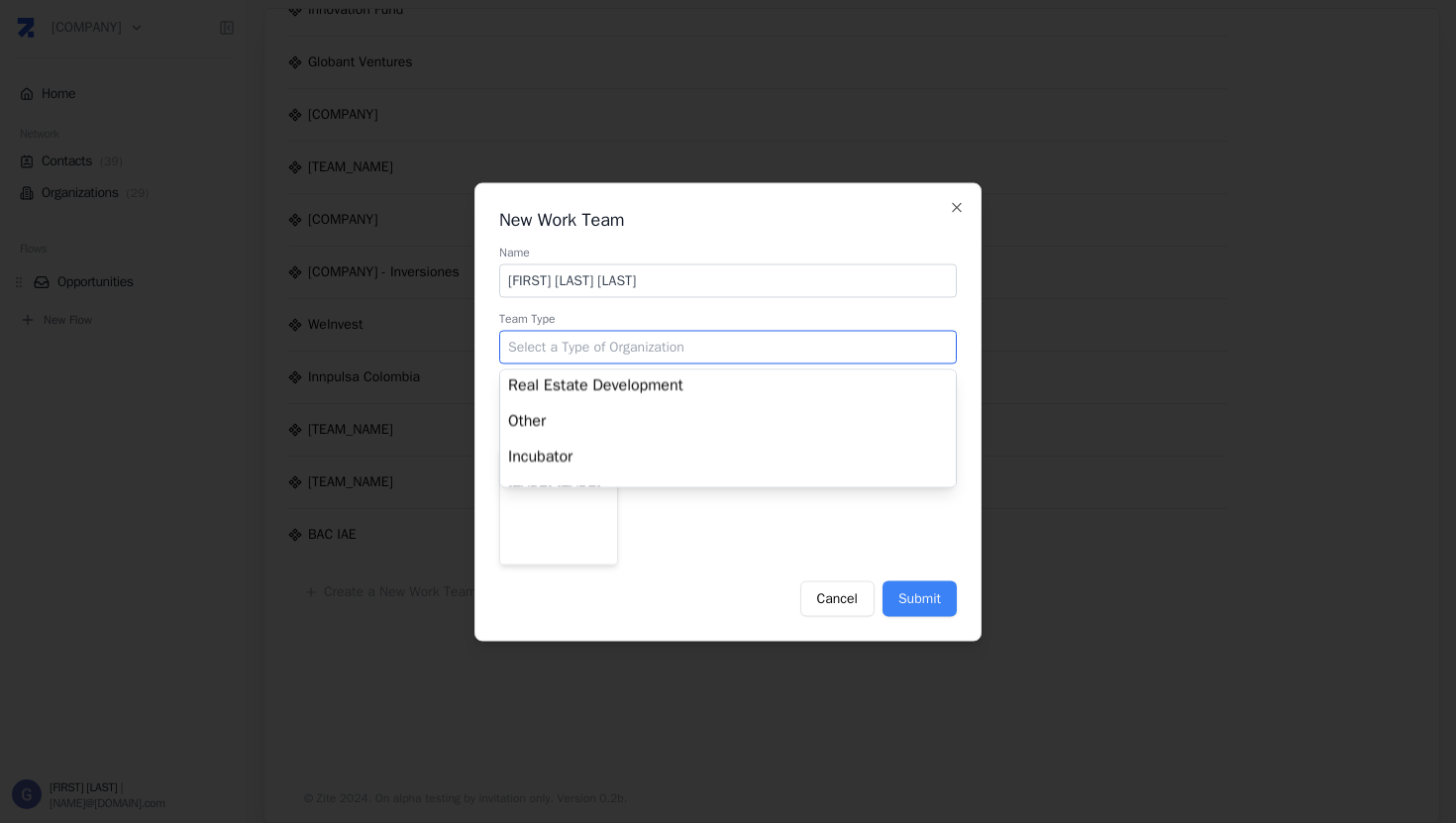 scroll, scrollTop: 553, scrollLeft: 0, axis: vertical 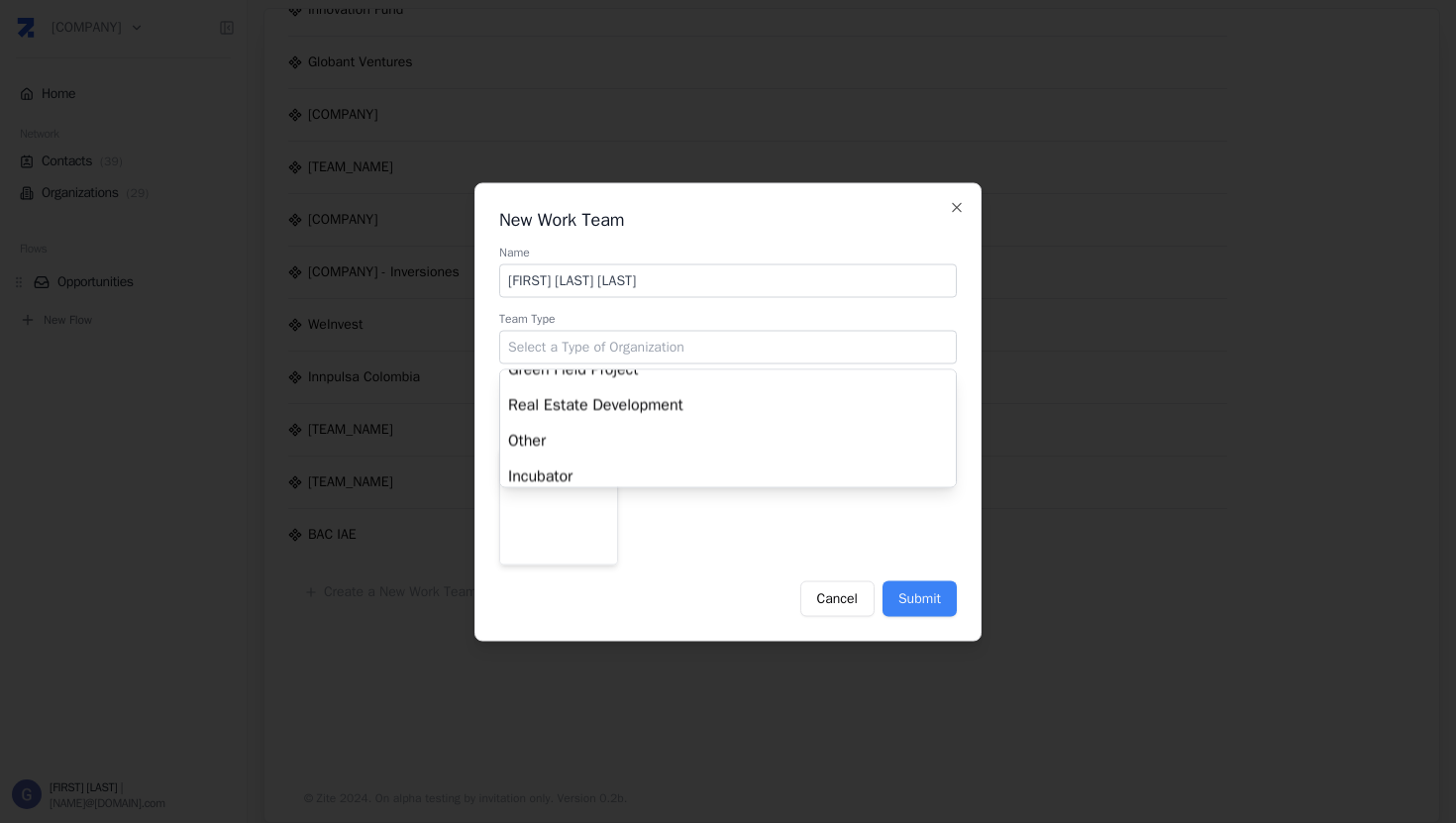 type on "Other" 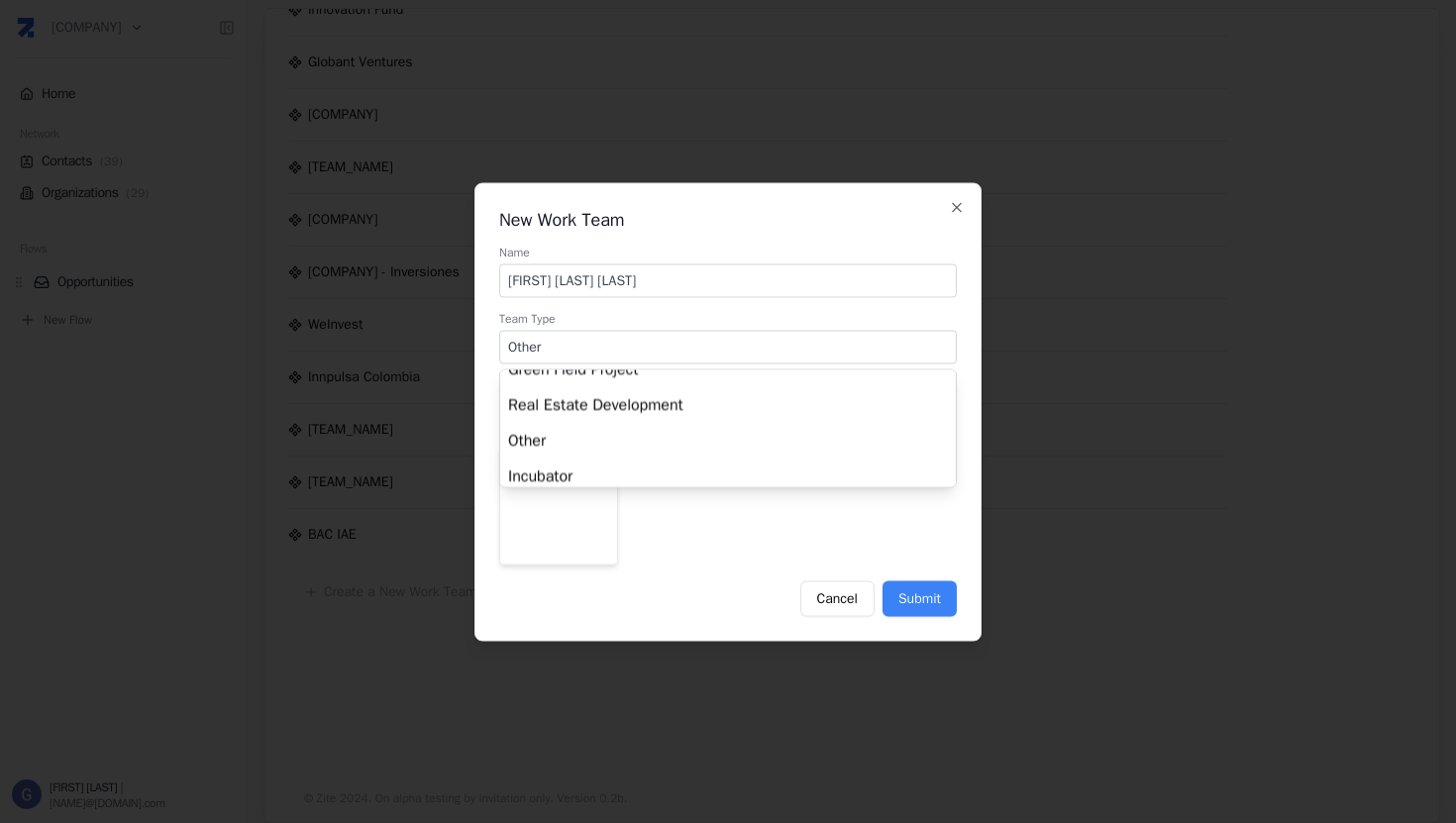 click on "Name [FIRST] [LAST] [LAST]" at bounding box center [728, 427] 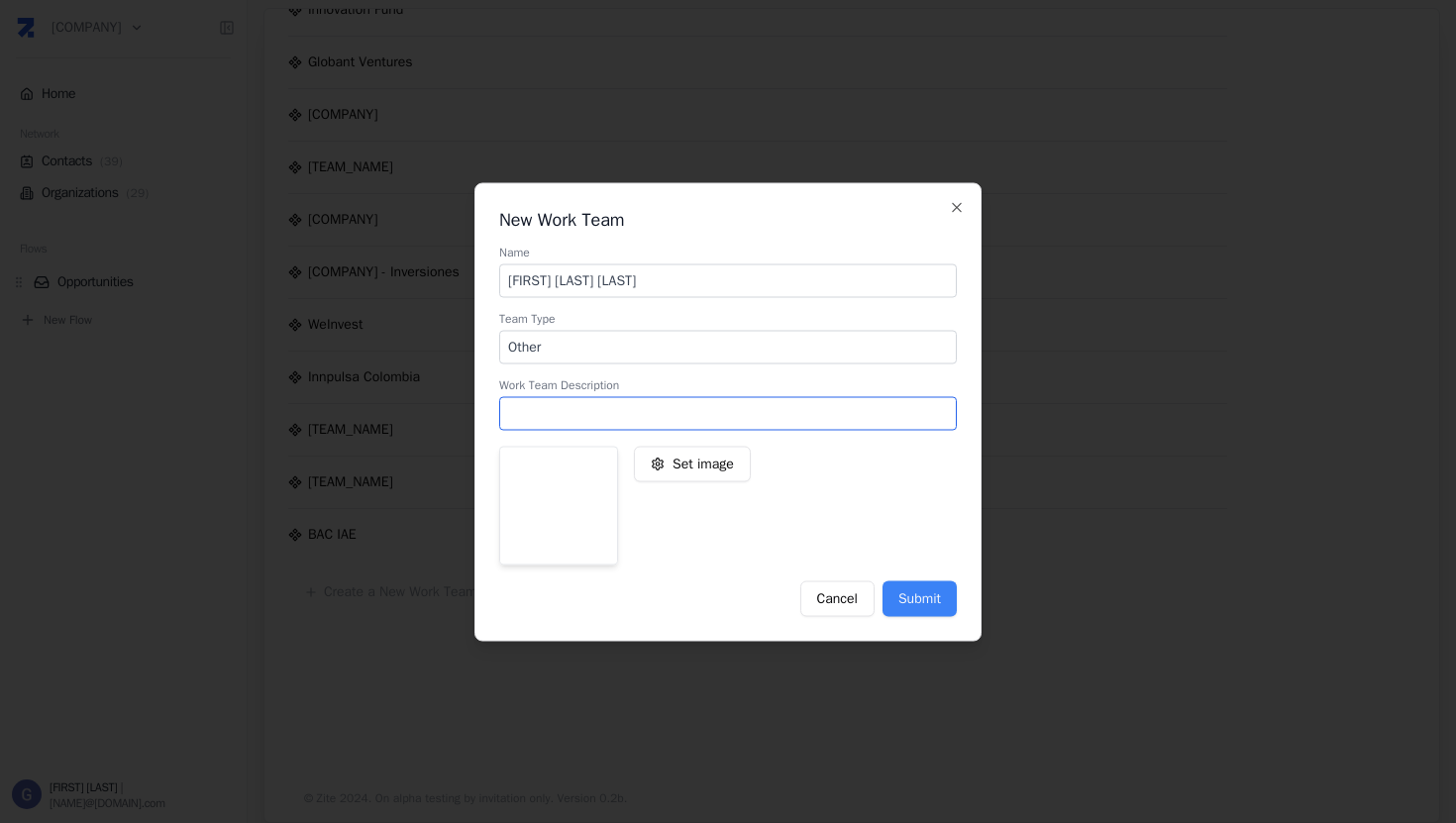 click at bounding box center [728, 413] 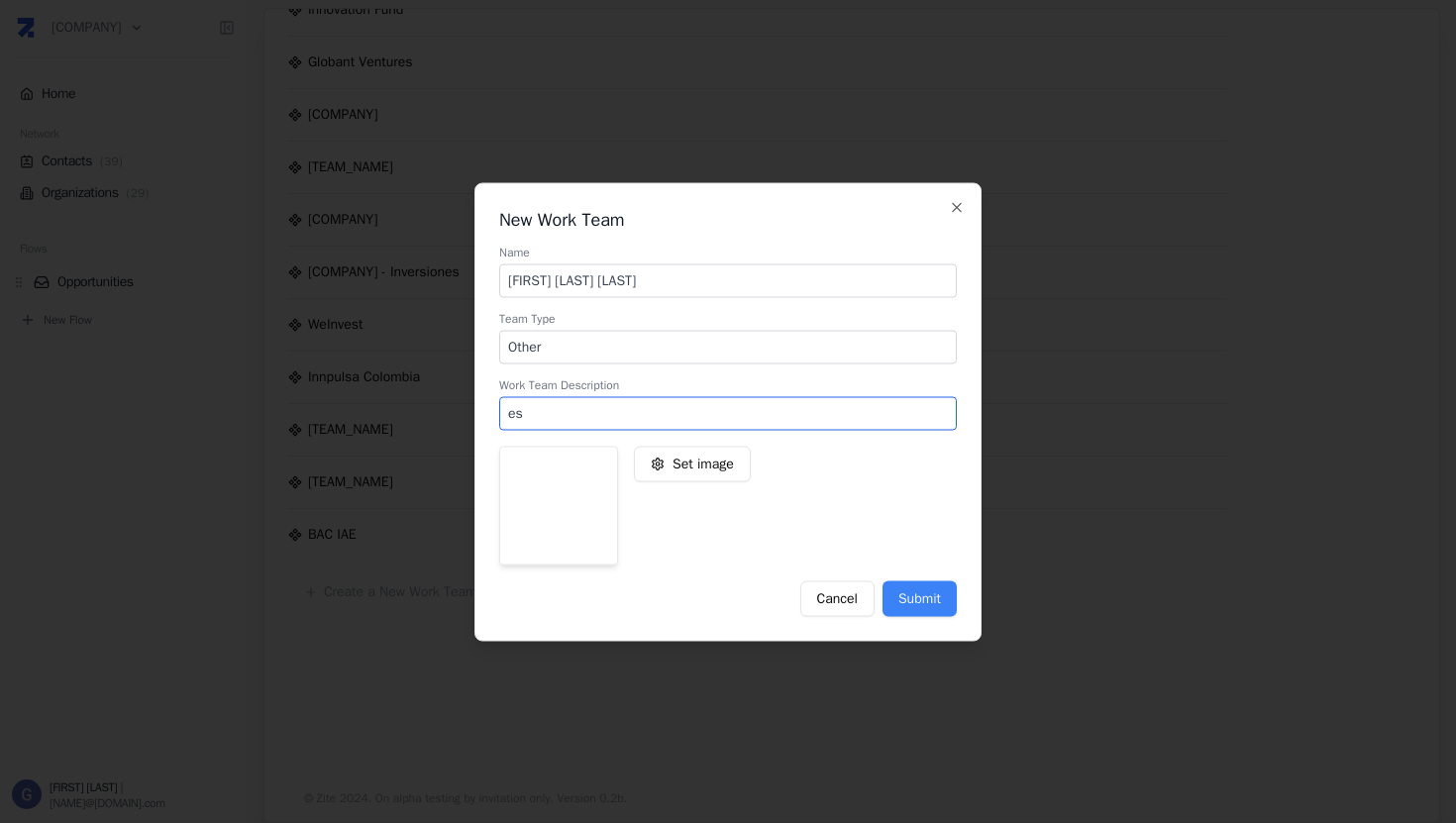 type on "Workspace de [FIRST] [LAST]" 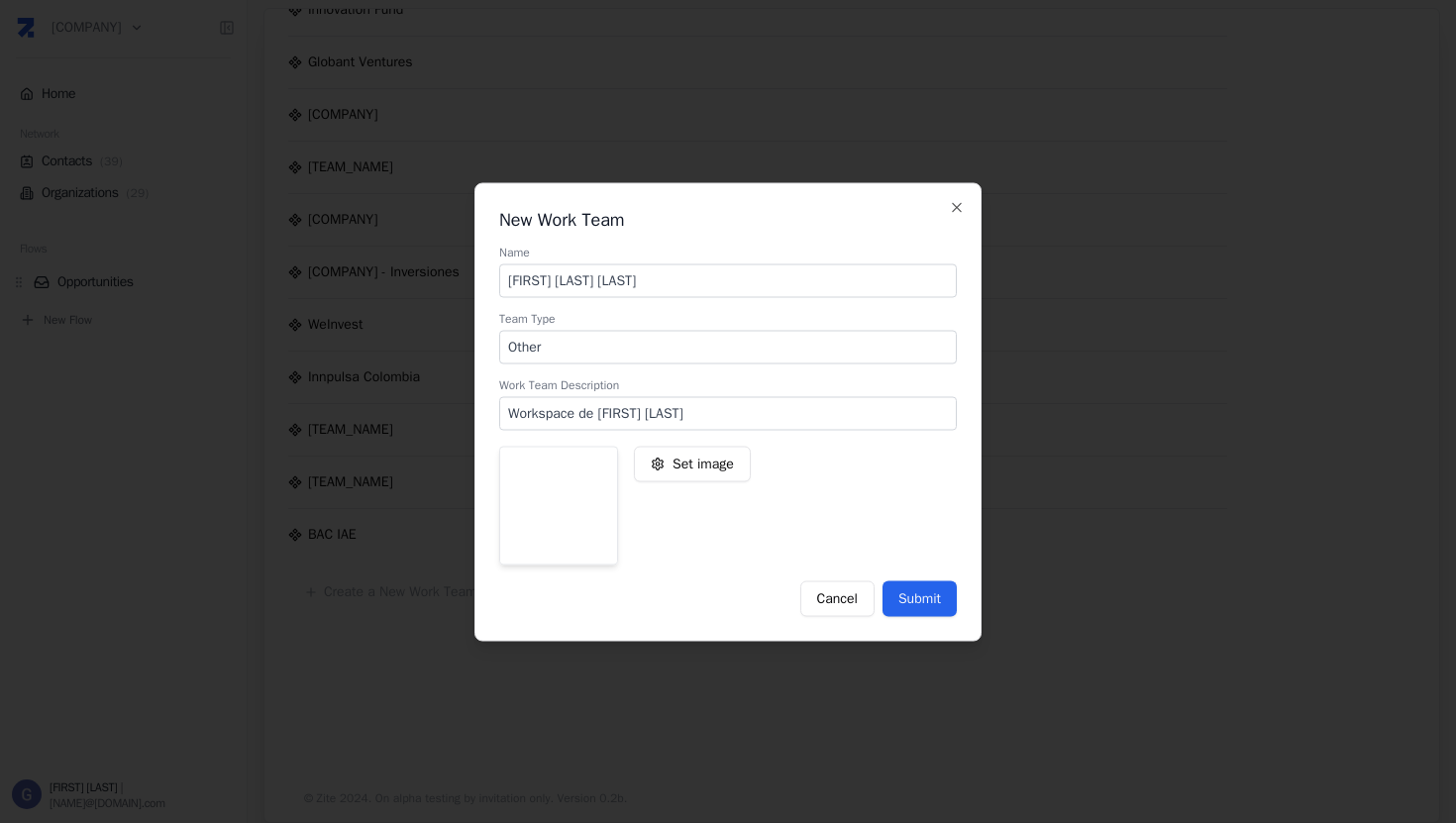 click on "Submit" at bounding box center (919, 598) 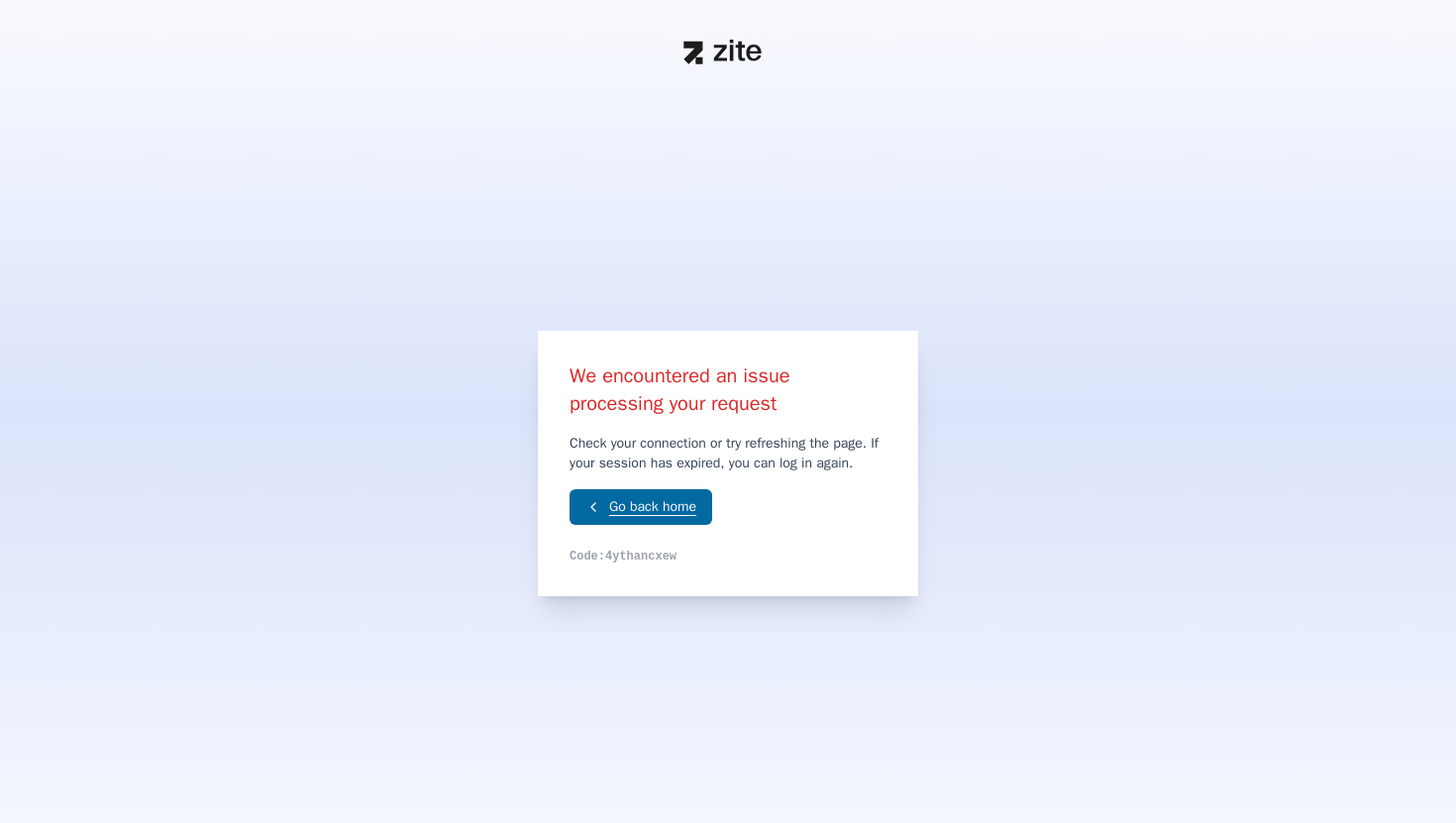 click on "Go back home" at bounding box center (641, 507) 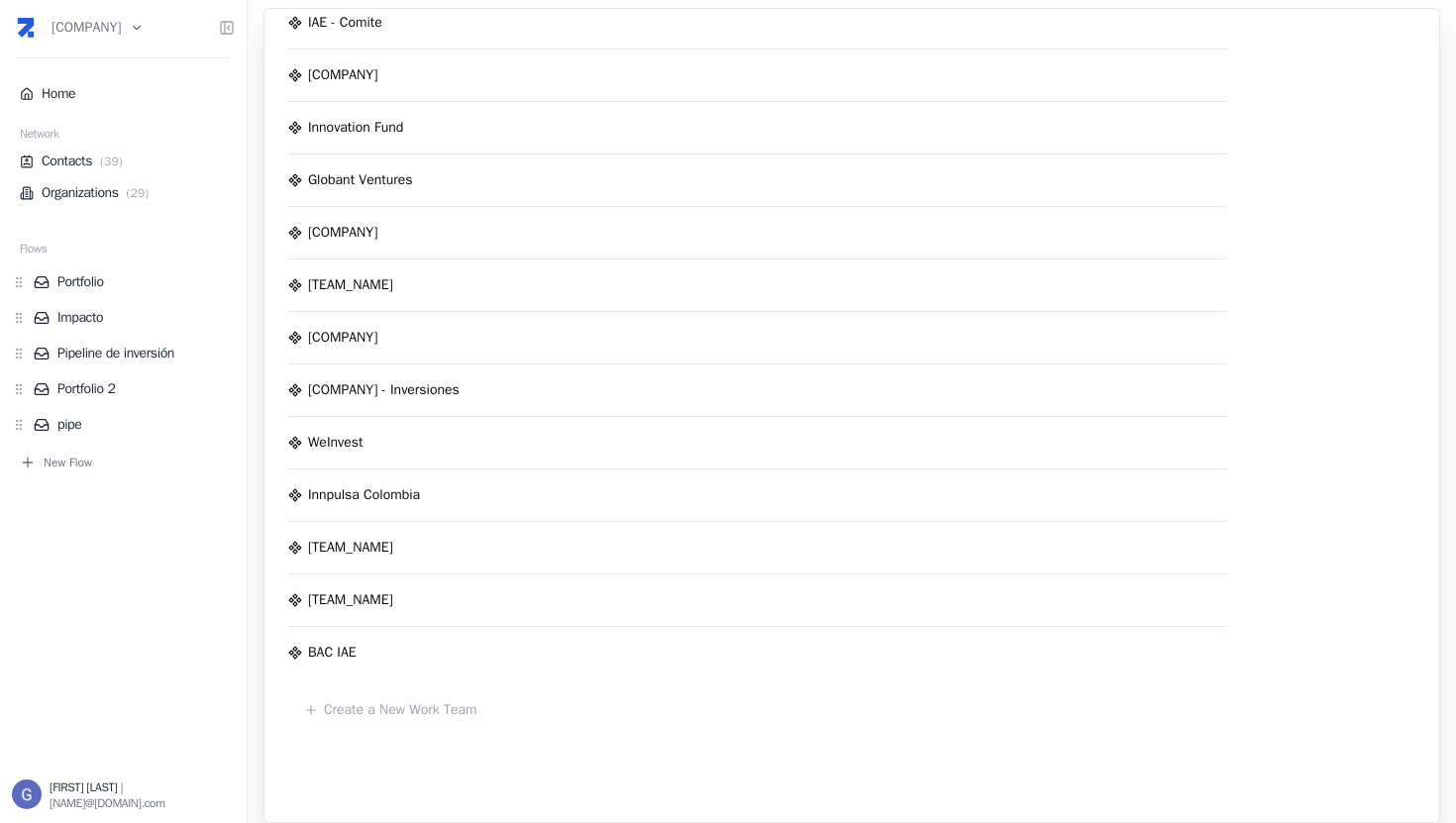 scroll, scrollTop: 1423, scrollLeft: 0, axis: vertical 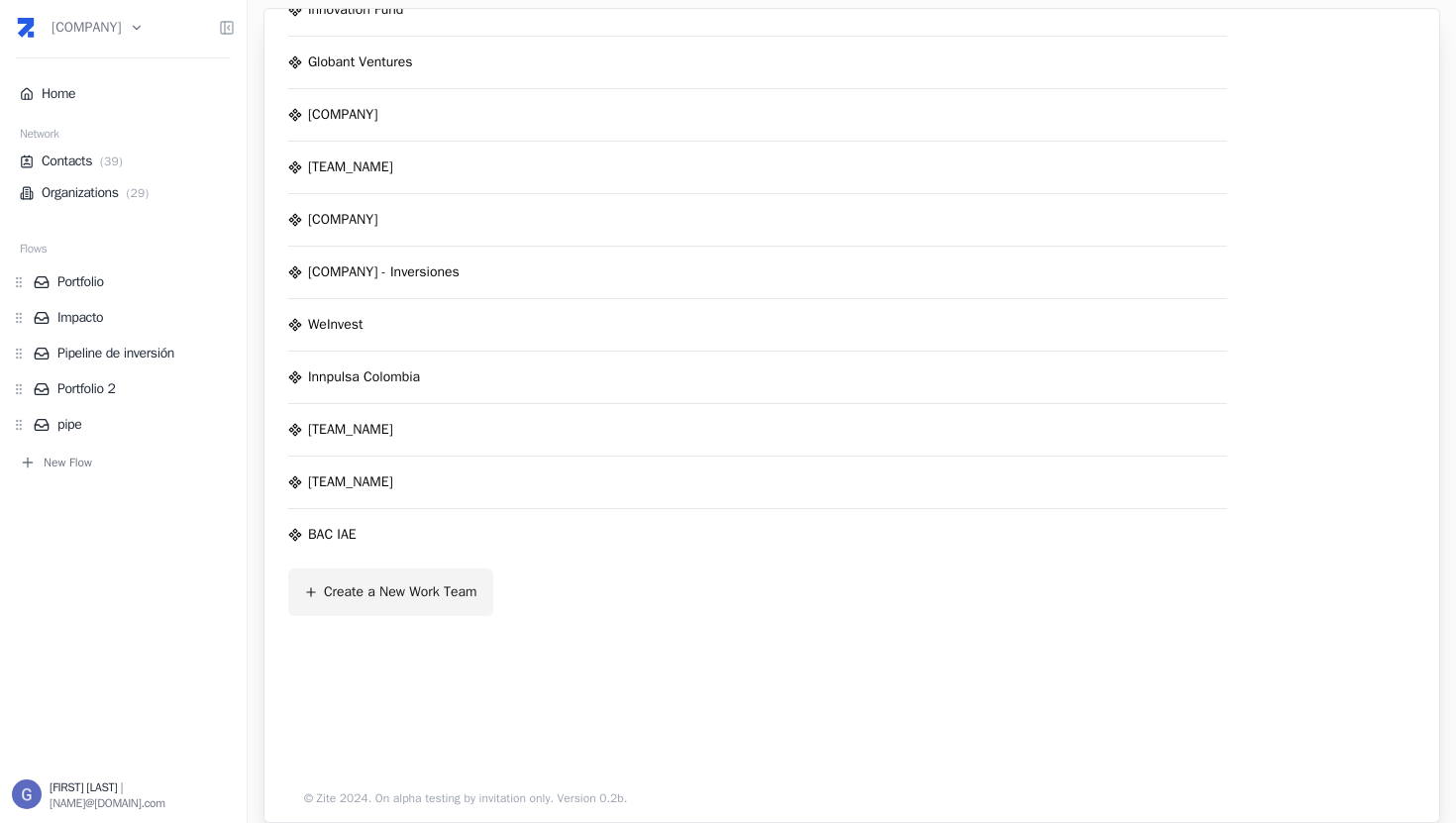 click on "Create a New Work Team" at bounding box center [400, 592] 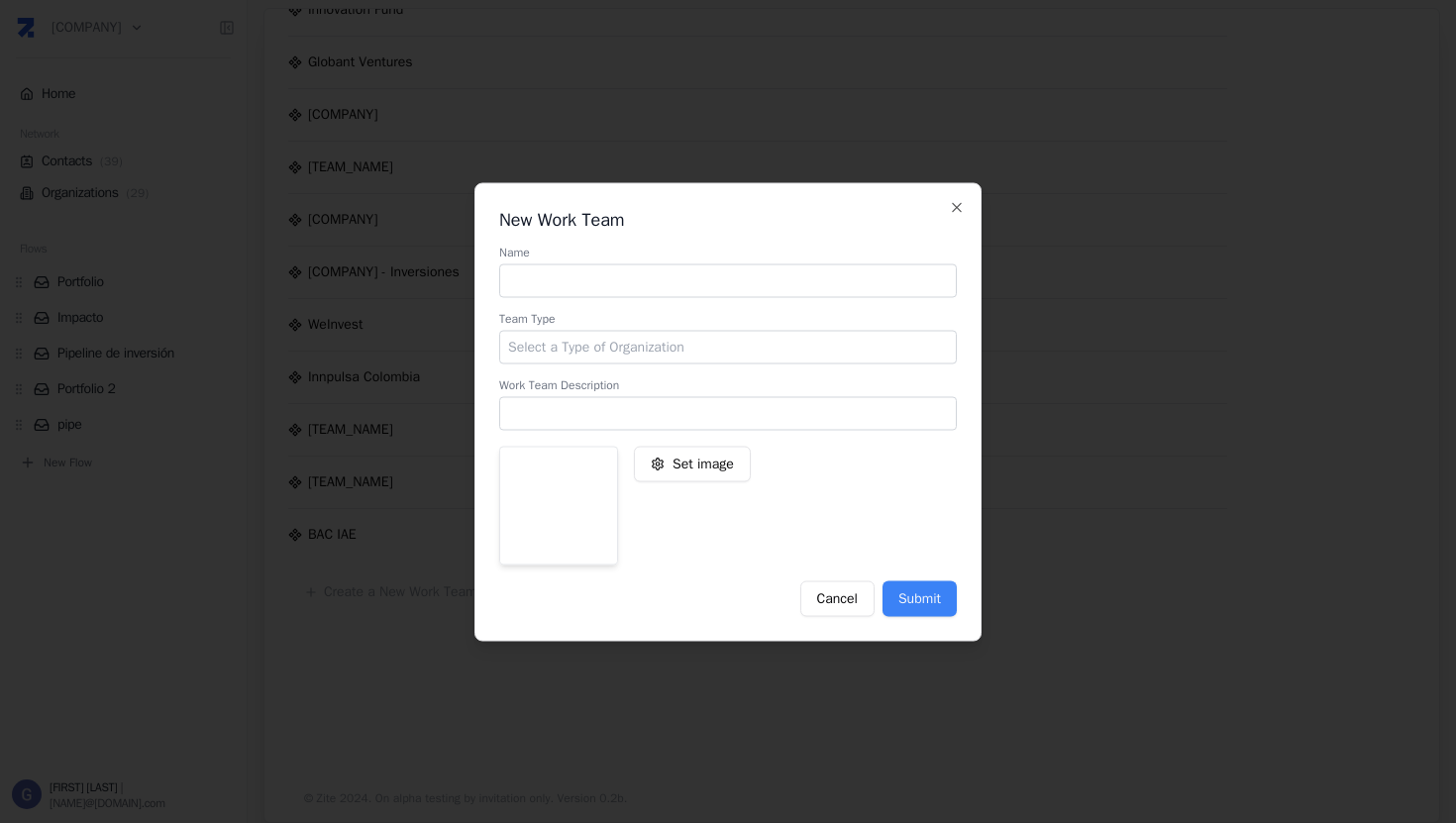 click at bounding box center (728, 280) 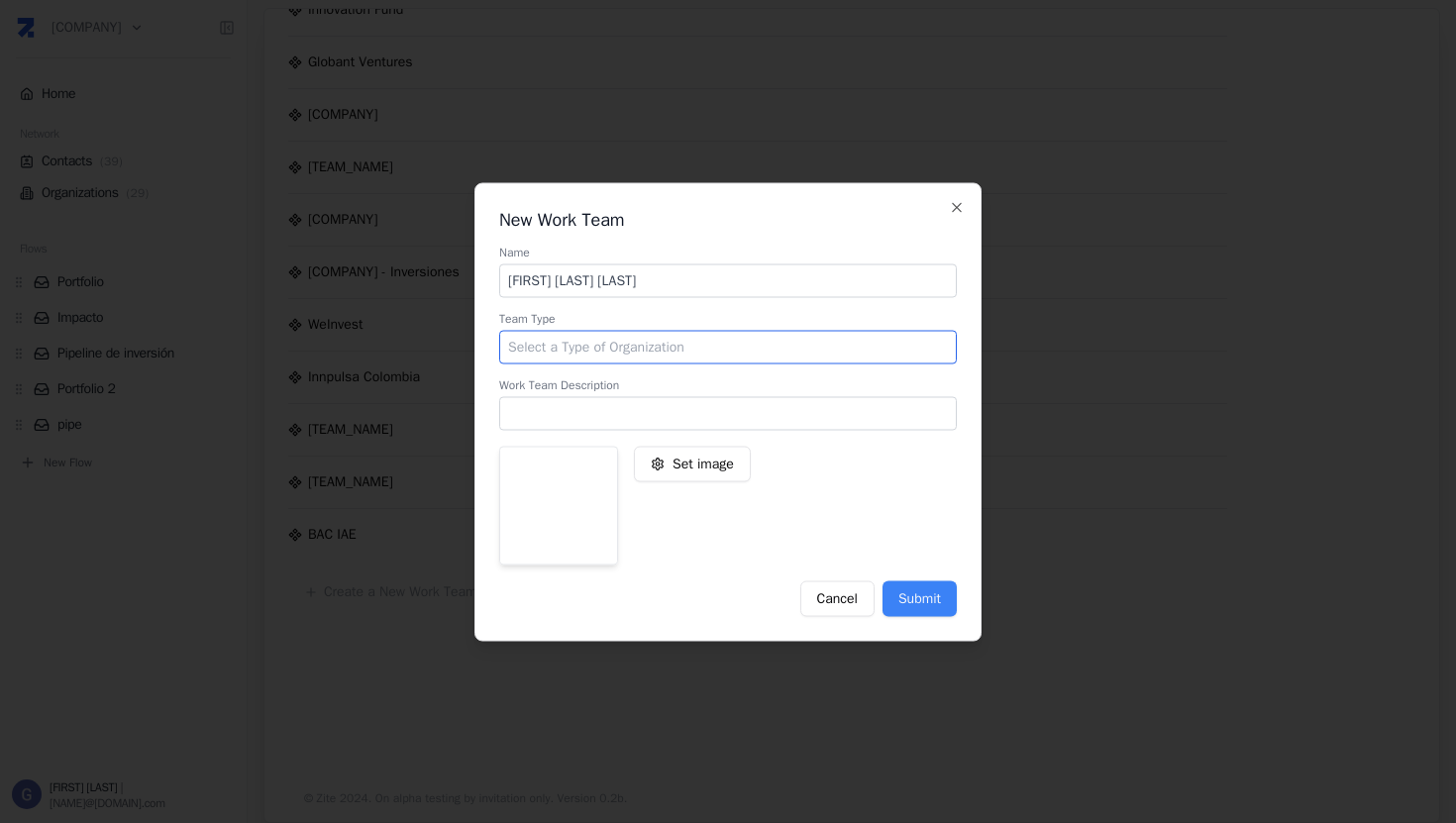click at bounding box center [728, 347] 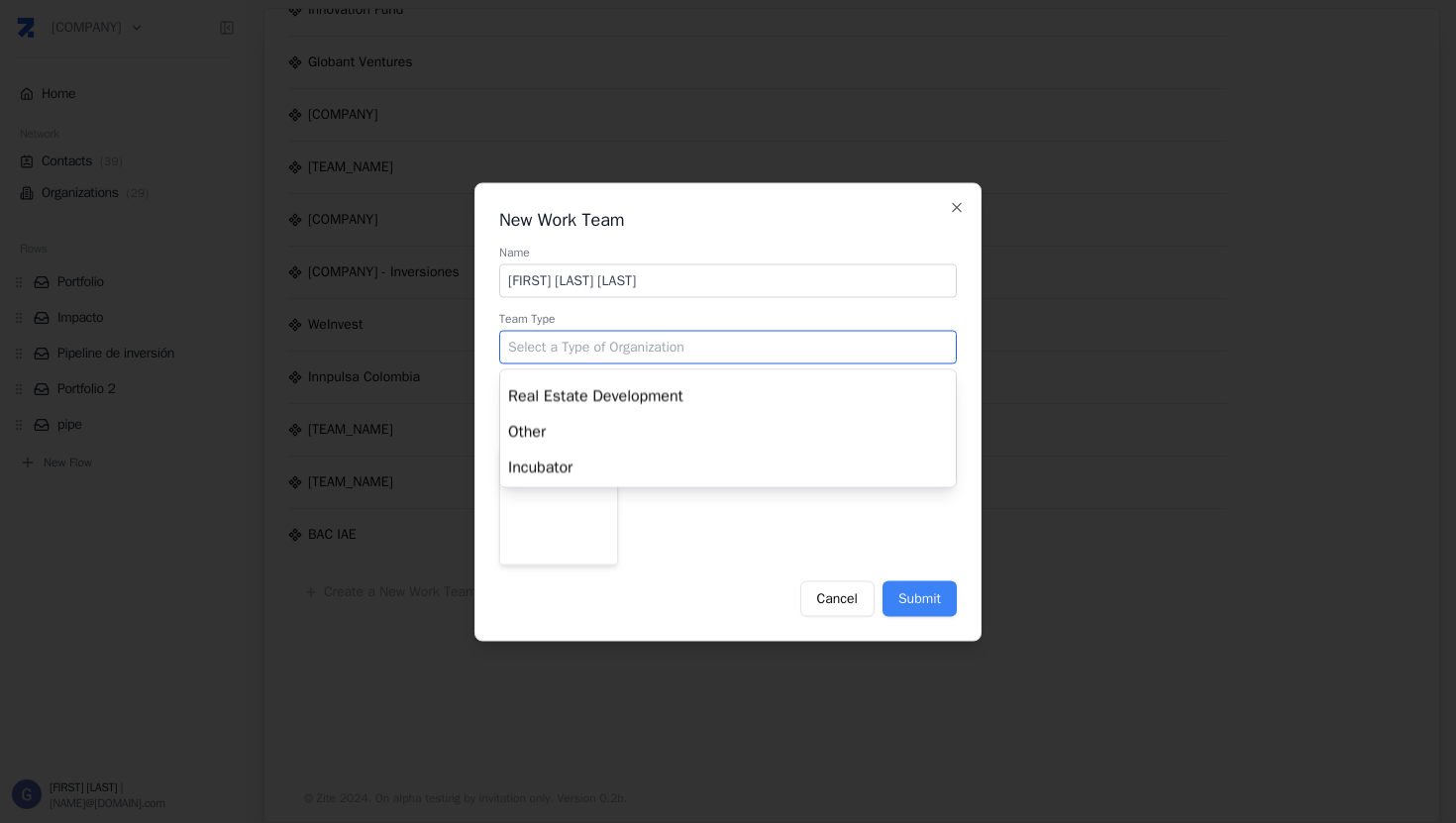 scroll, scrollTop: 553, scrollLeft: 0, axis: vertical 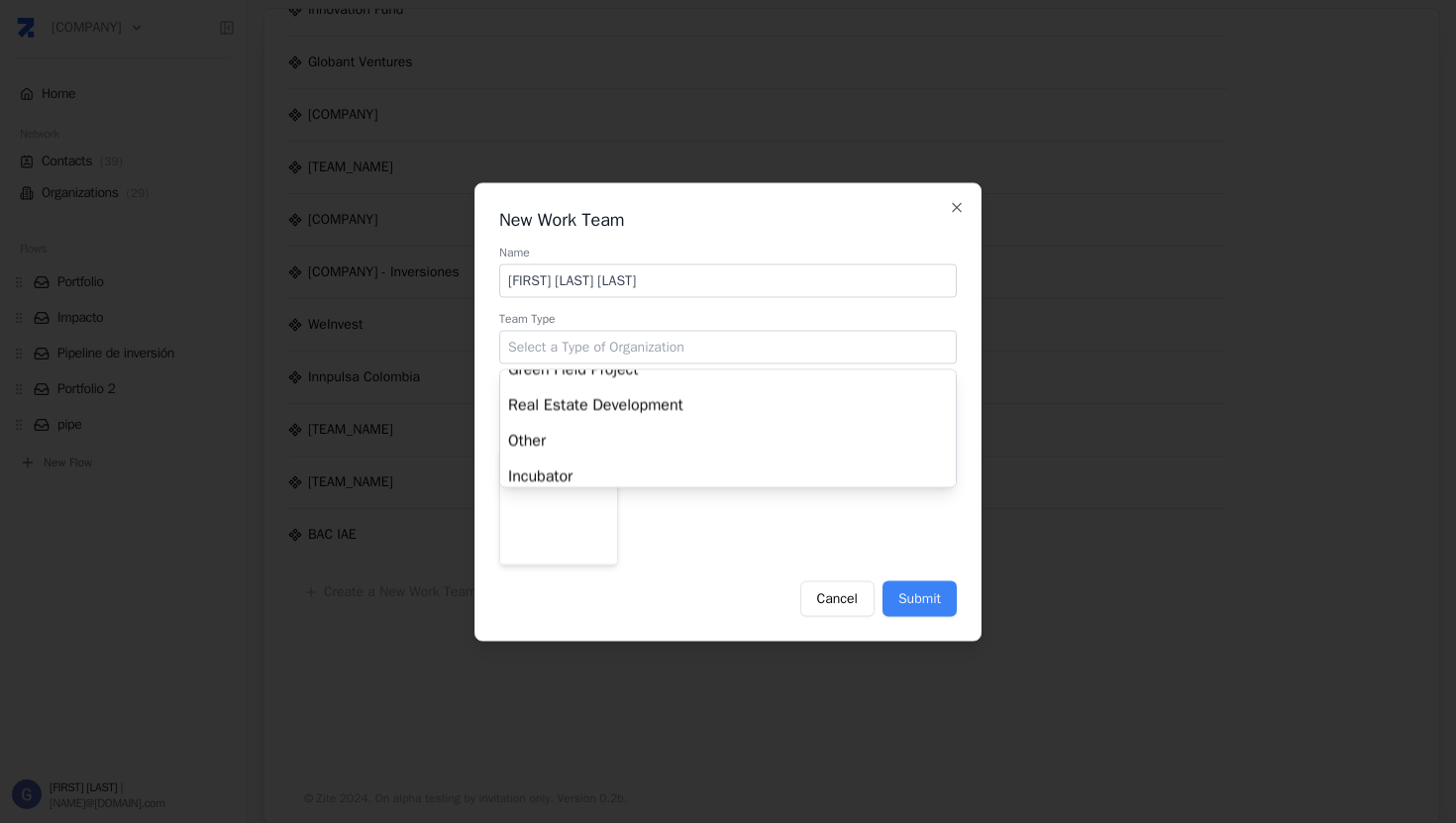 type on "Other" 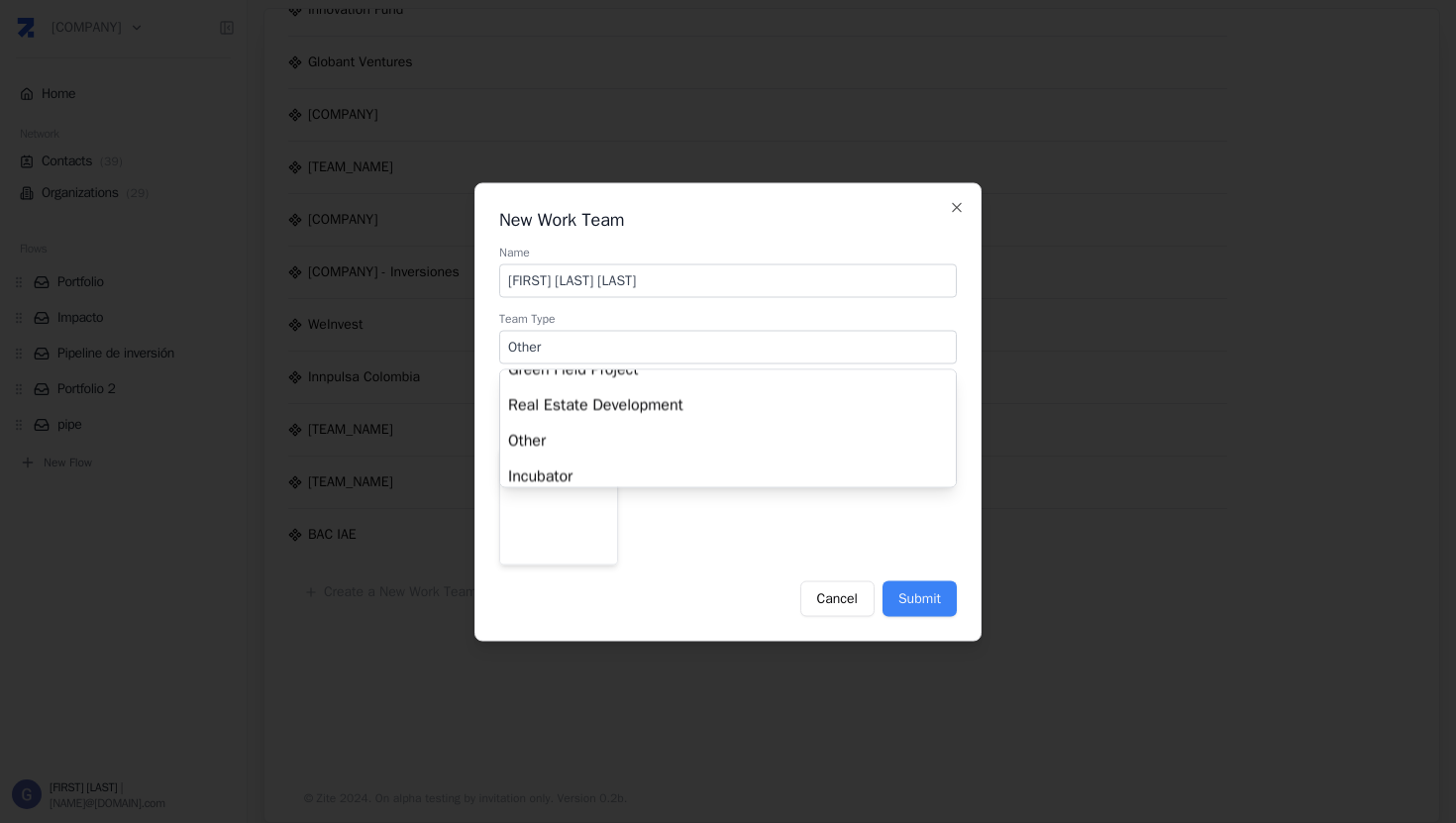 click on "Name [FIRST] [LAST] [LAST]" at bounding box center [728, 427] 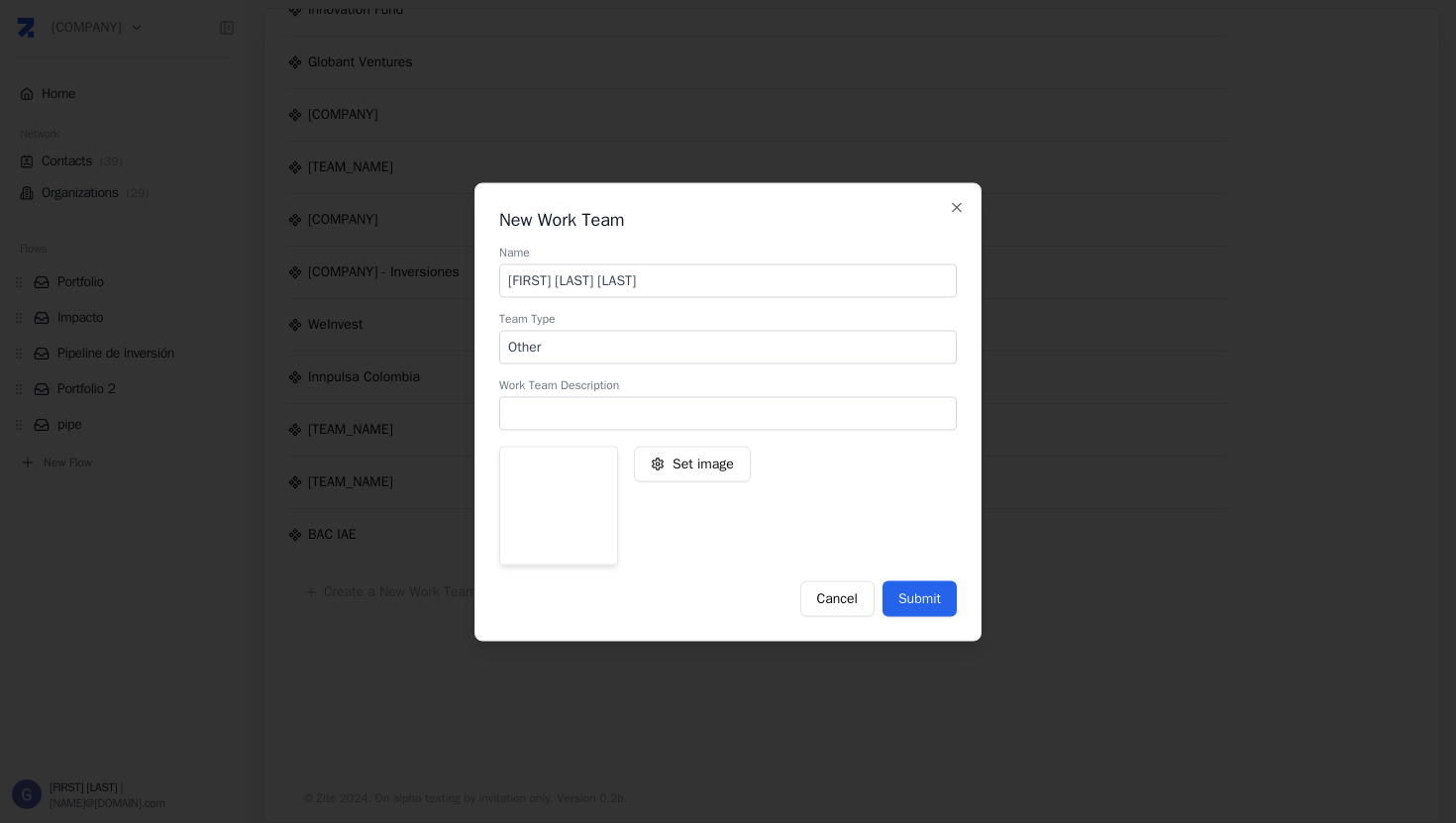 click on "Submit" at bounding box center (919, 598) 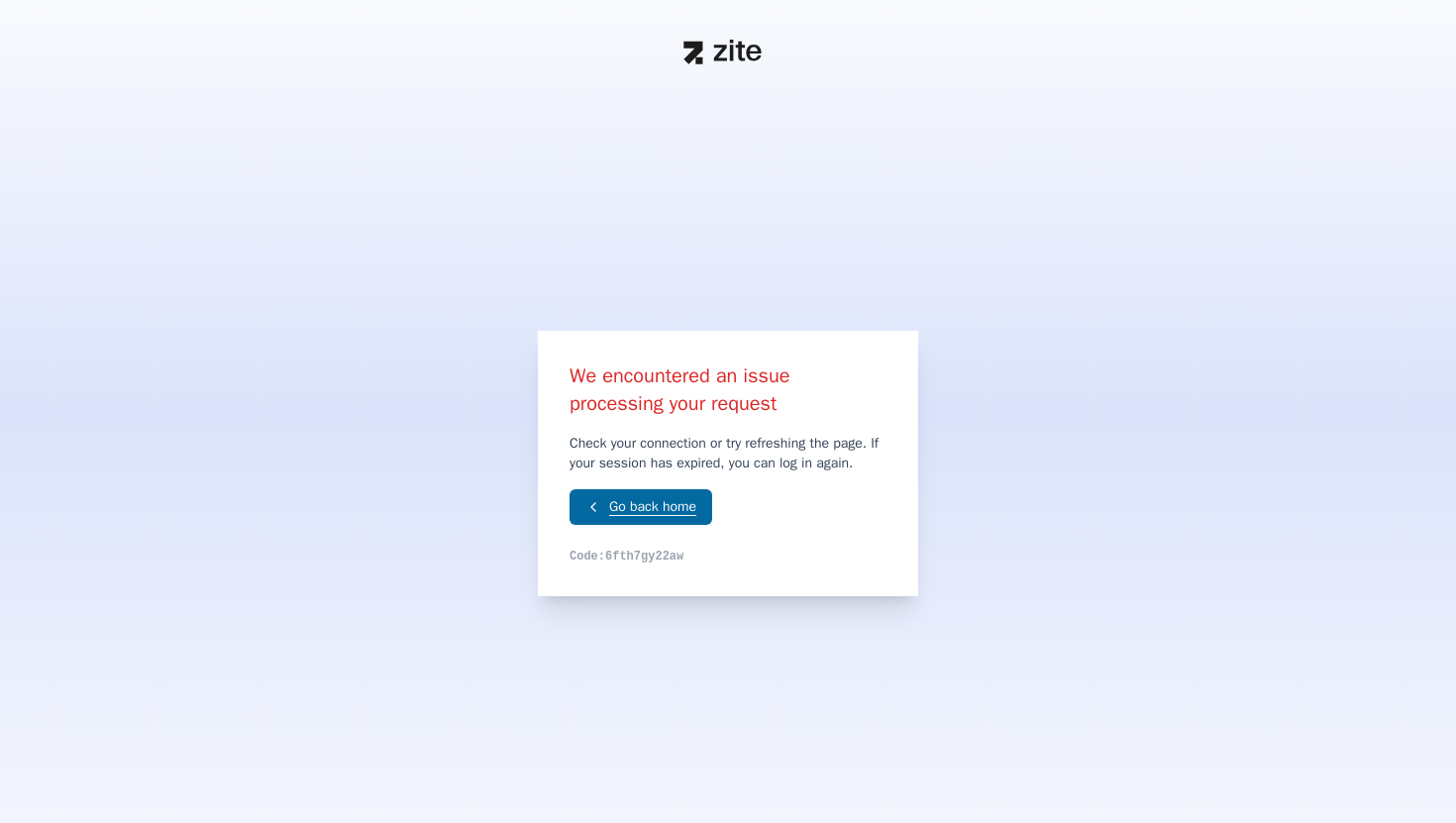 click on "Go back home" at bounding box center (641, 507) 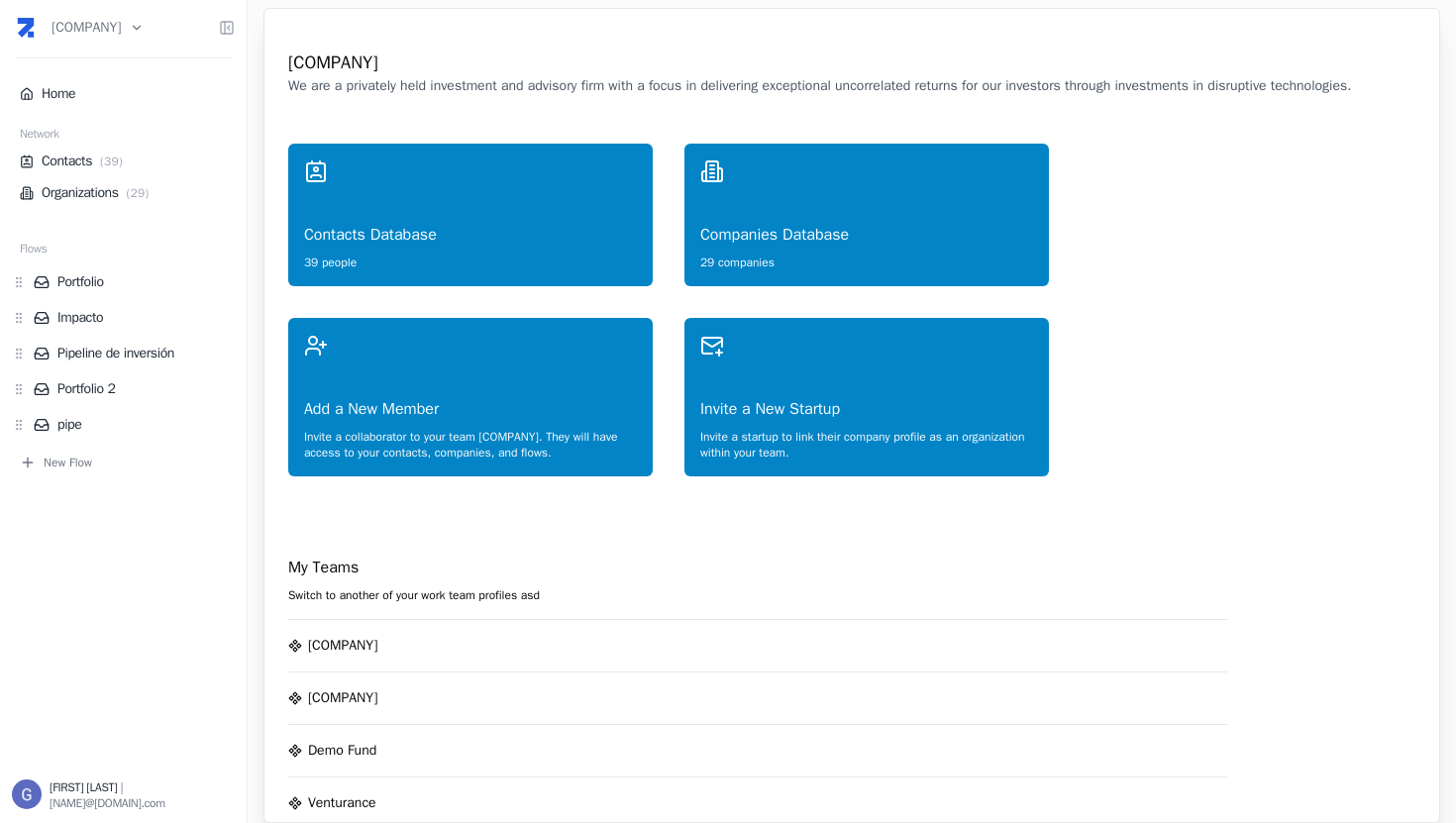 click on "Gervasio de Zabaleta   |  [EMAIL]" at bounding box center (728, 411) 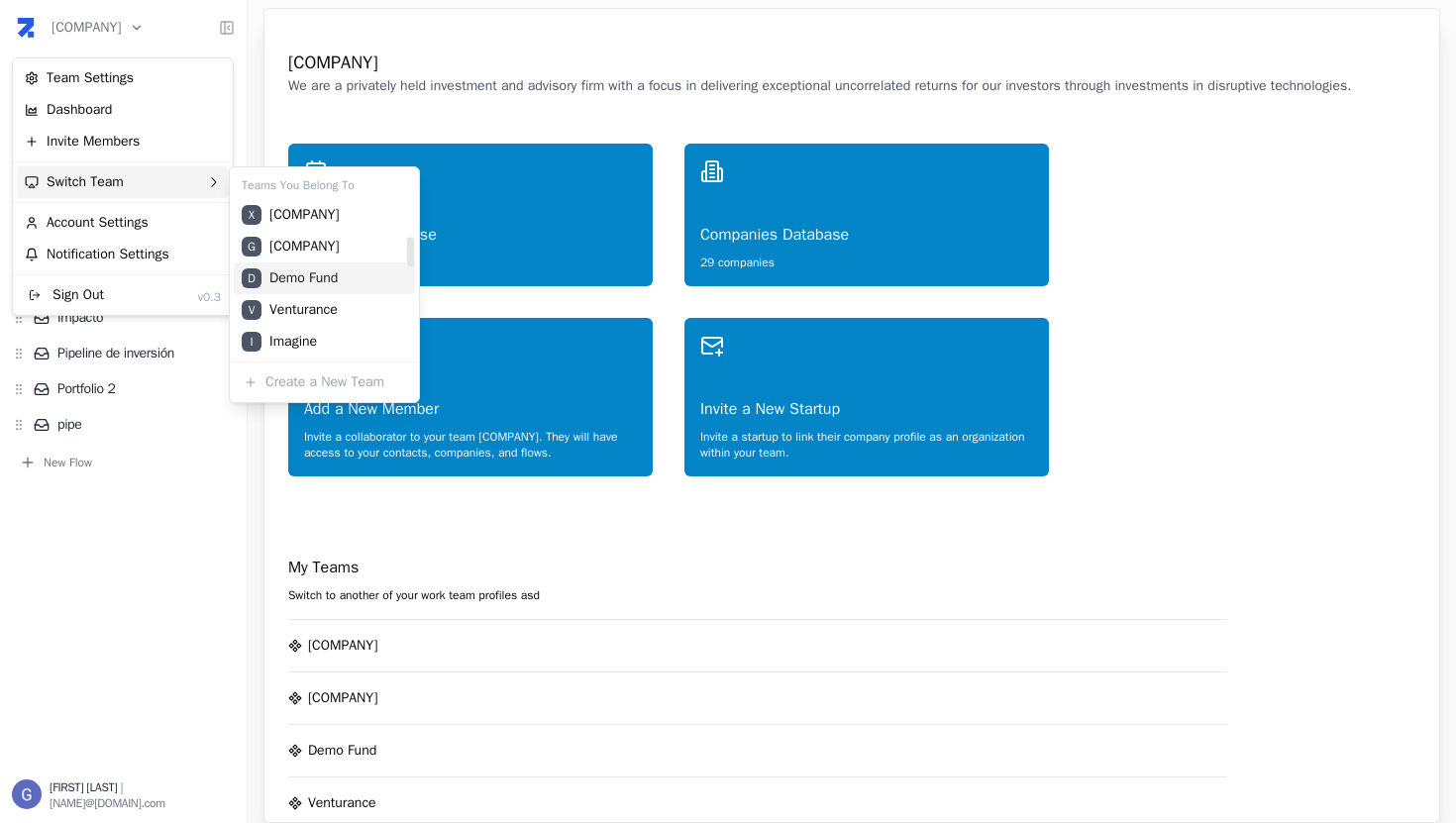 scroll, scrollTop: 666, scrollLeft: 0, axis: vertical 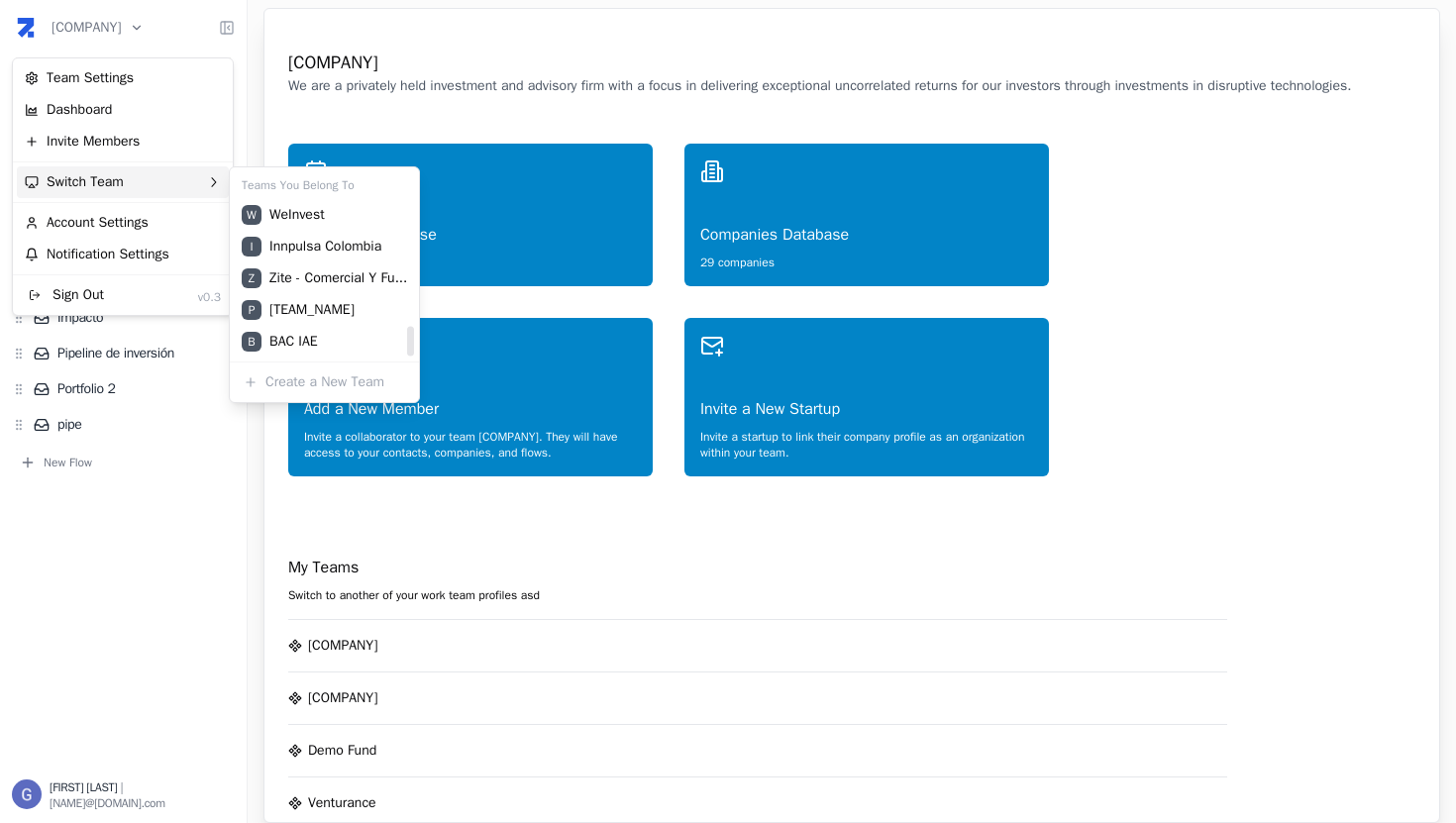 click on "Gervasio de Zabaleta   |  [EMAIL]" at bounding box center (728, 411) 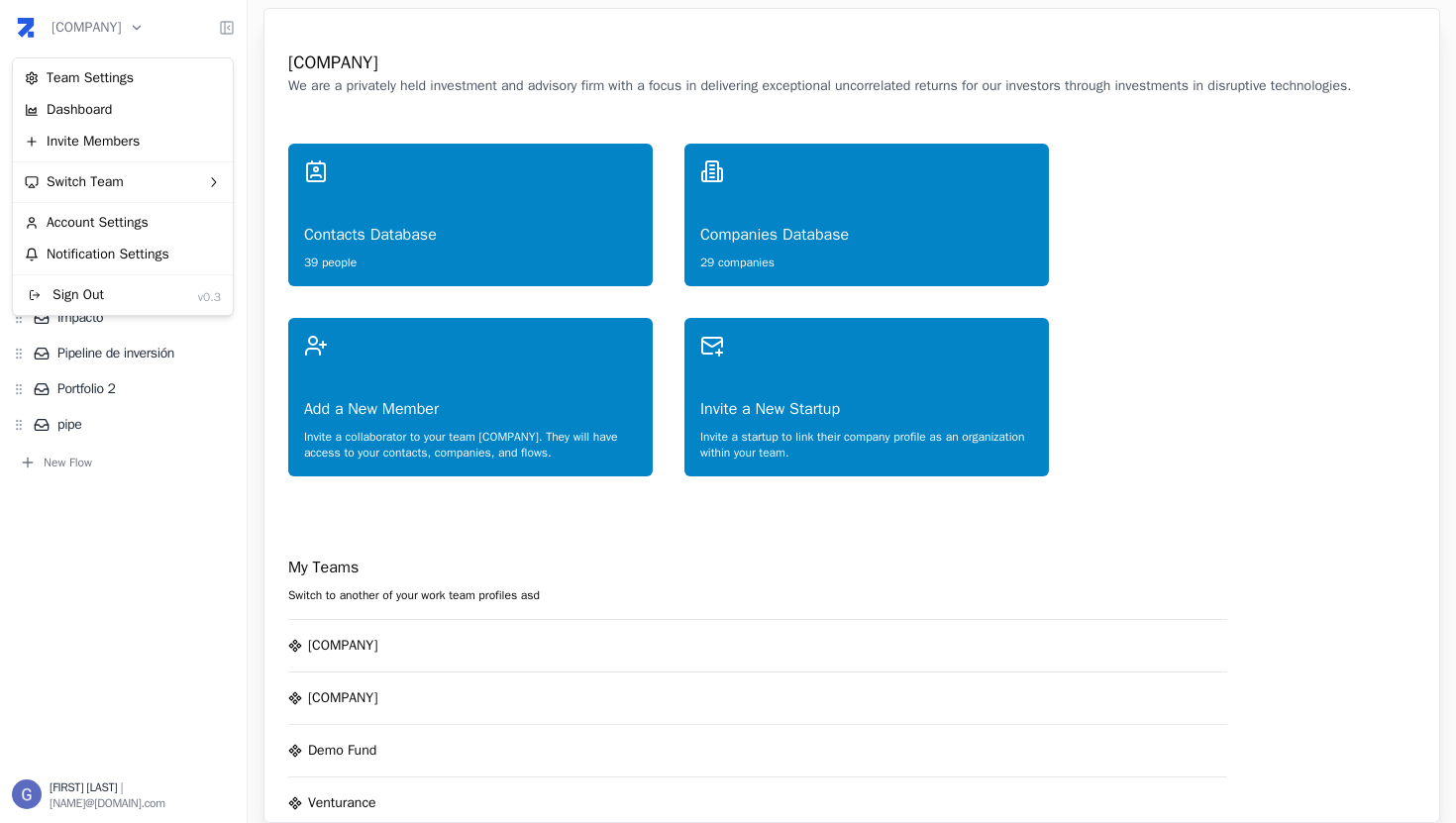 click on "Gervasio de Zabaleta   |  [EMAIL]" at bounding box center (728, 411) 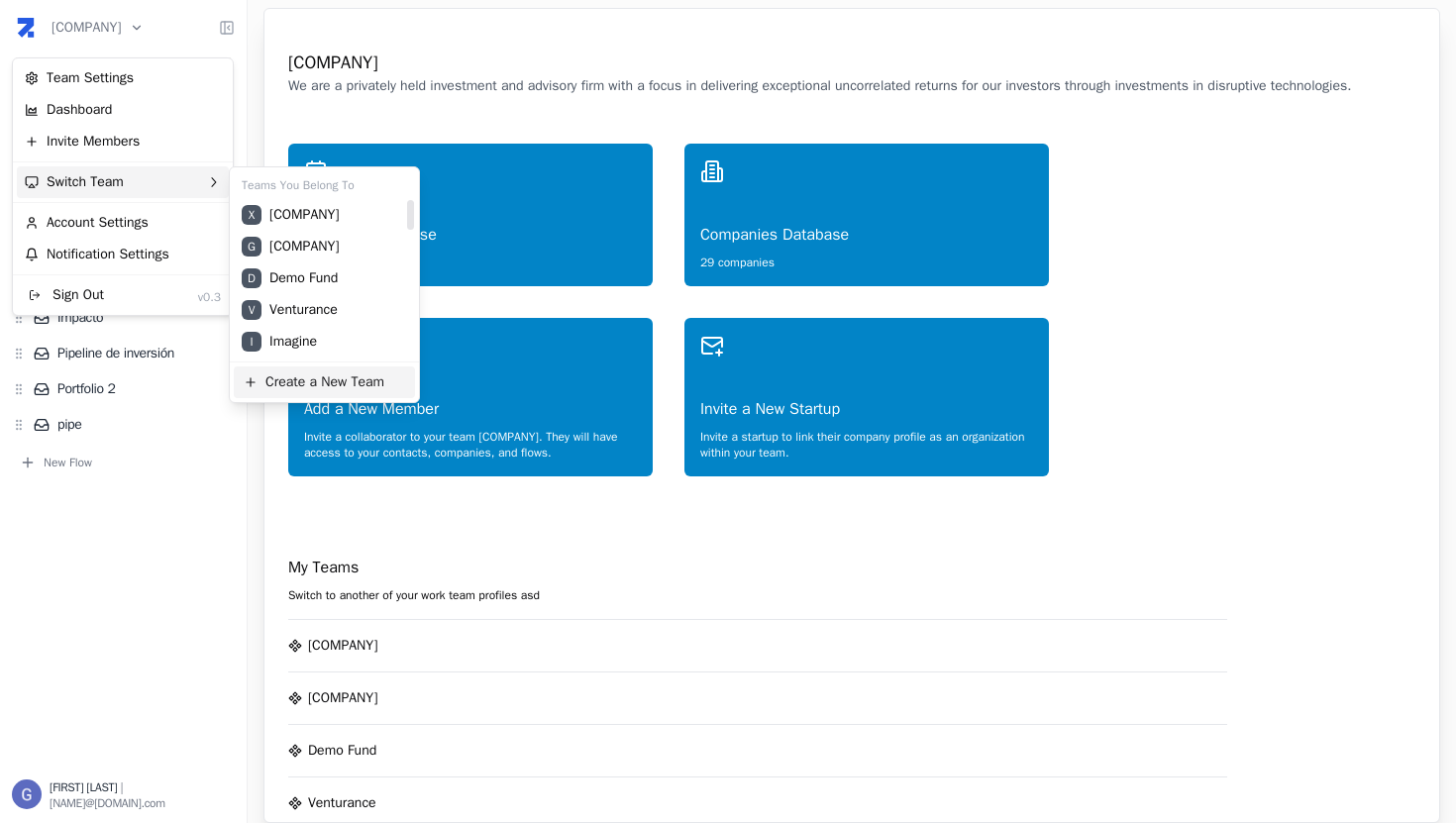 click on "Create a New Team" at bounding box center (324, 382) 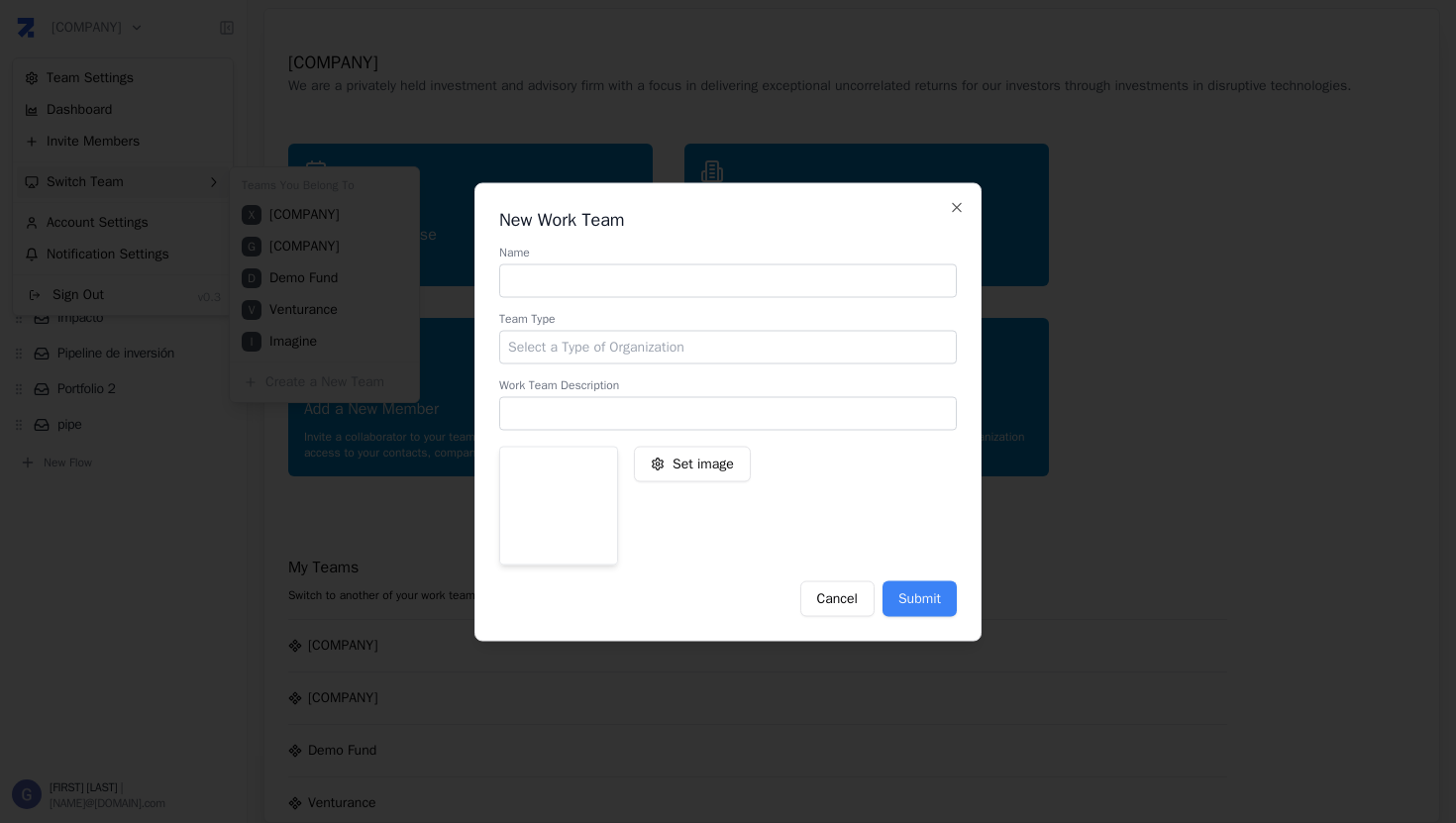 click at bounding box center (728, 280) 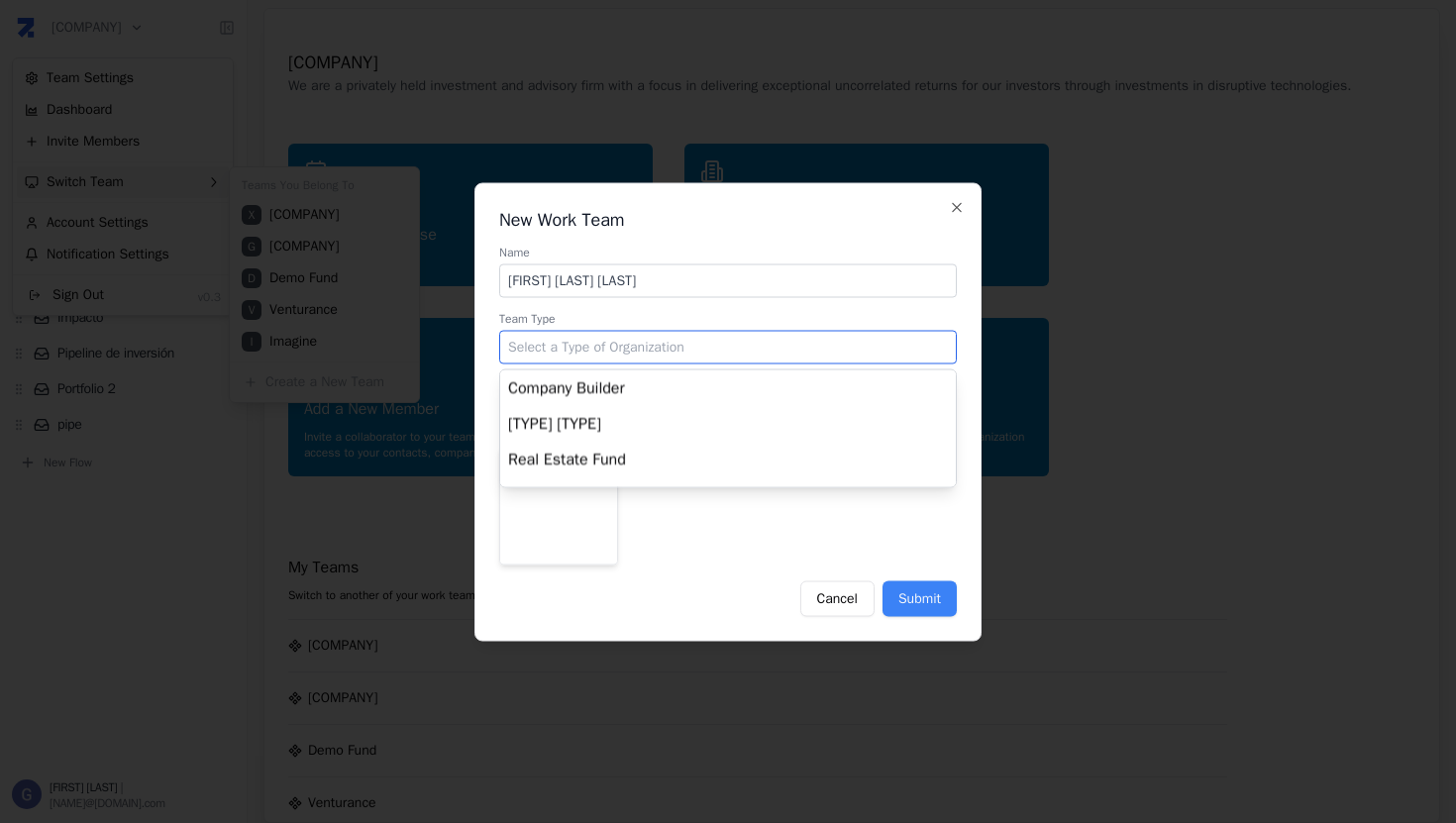 click at bounding box center (728, 347) 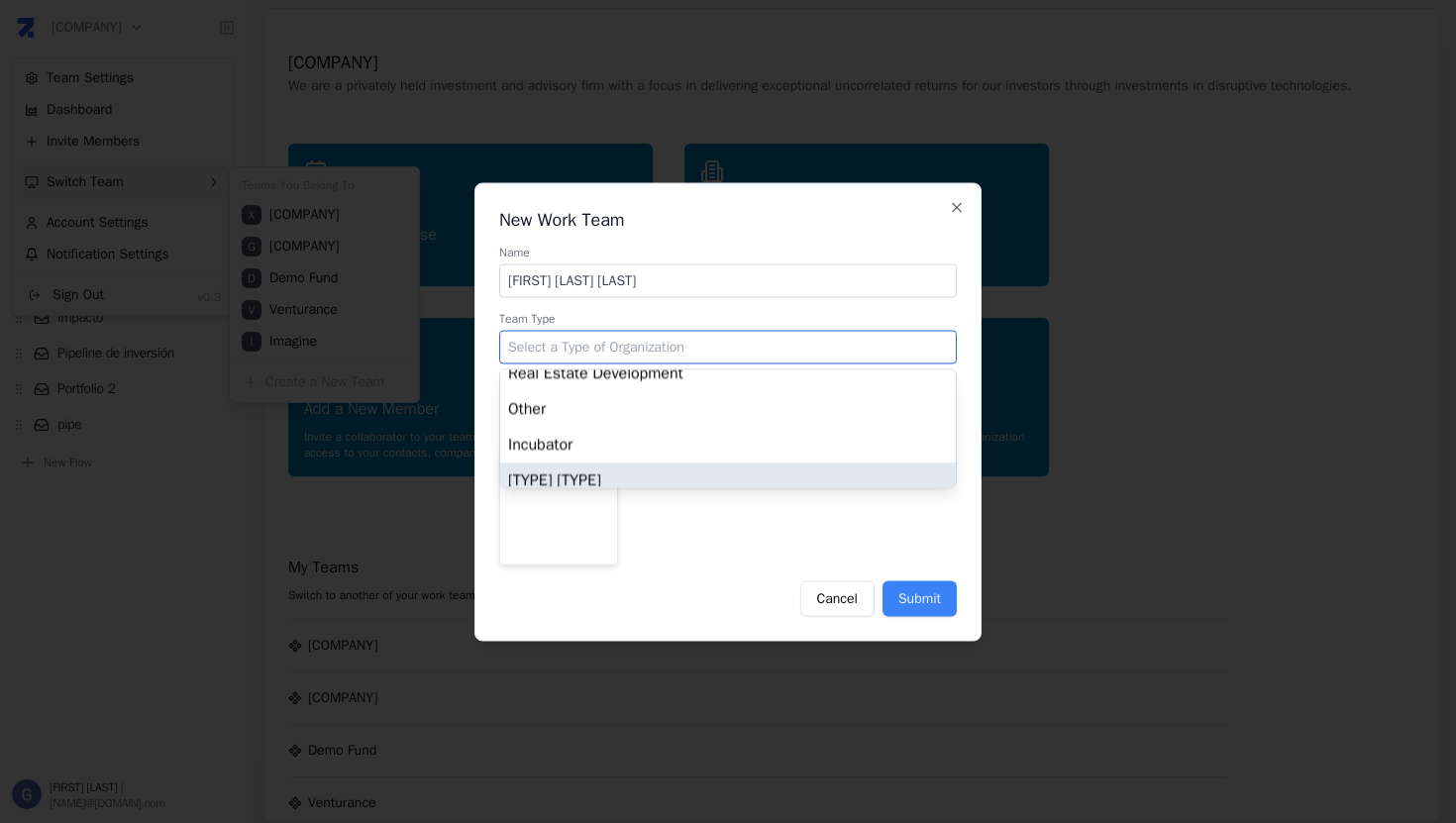 scroll, scrollTop: 580, scrollLeft: 0, axis: vertical 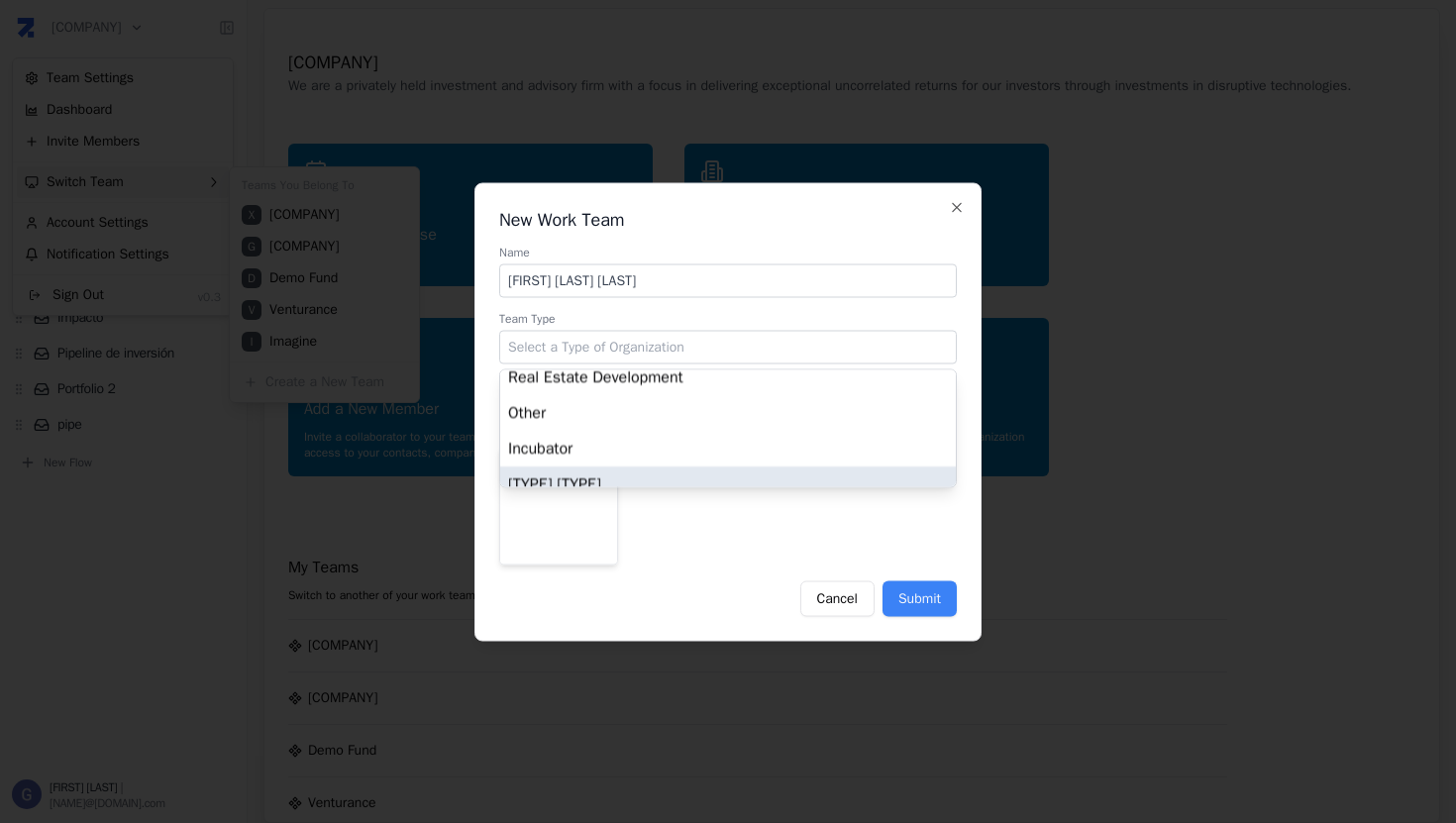 type on "Other" 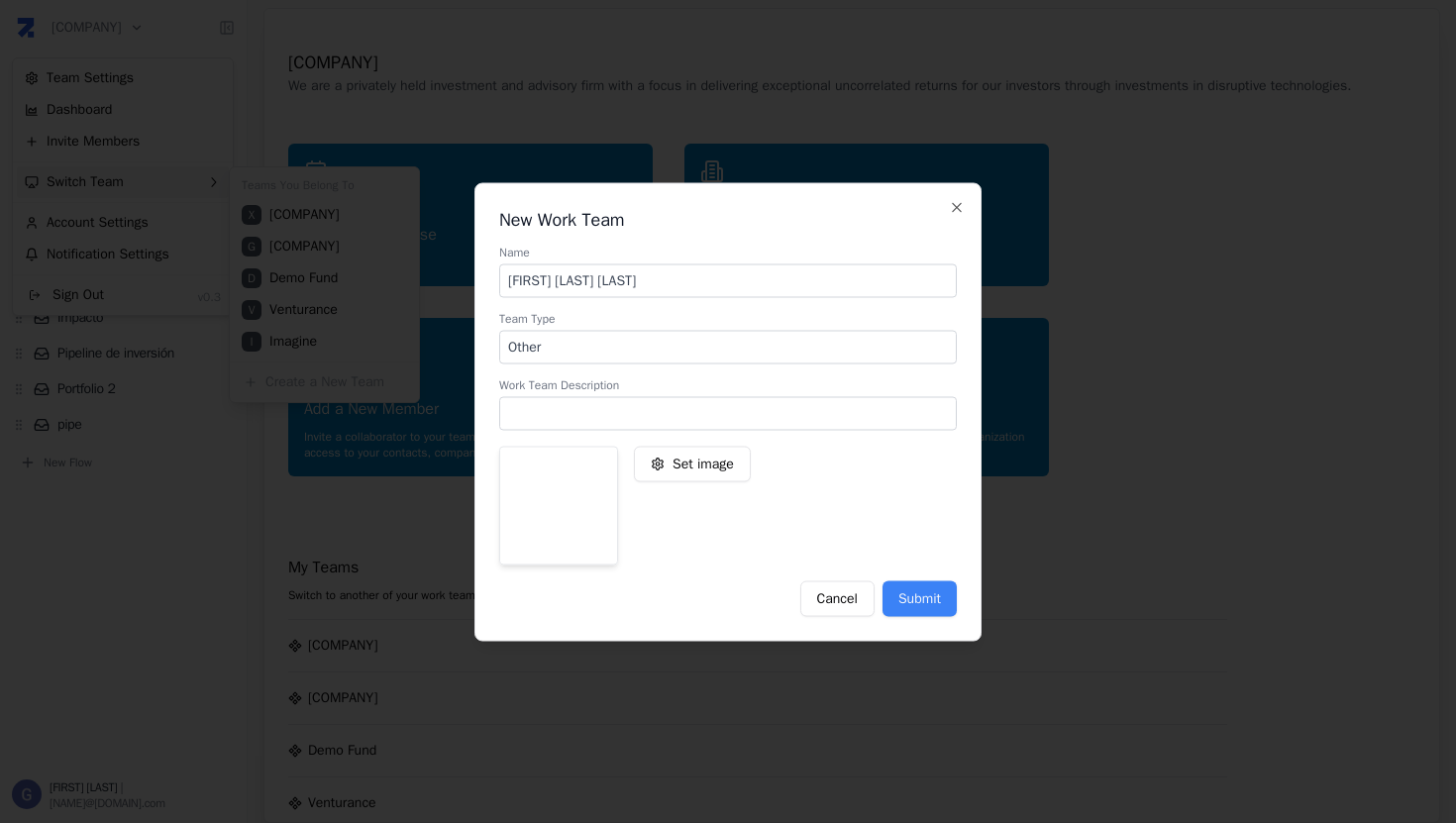 click on "Name [FIRST] [LAST] [LAST]" at bounding box center (728, 427) 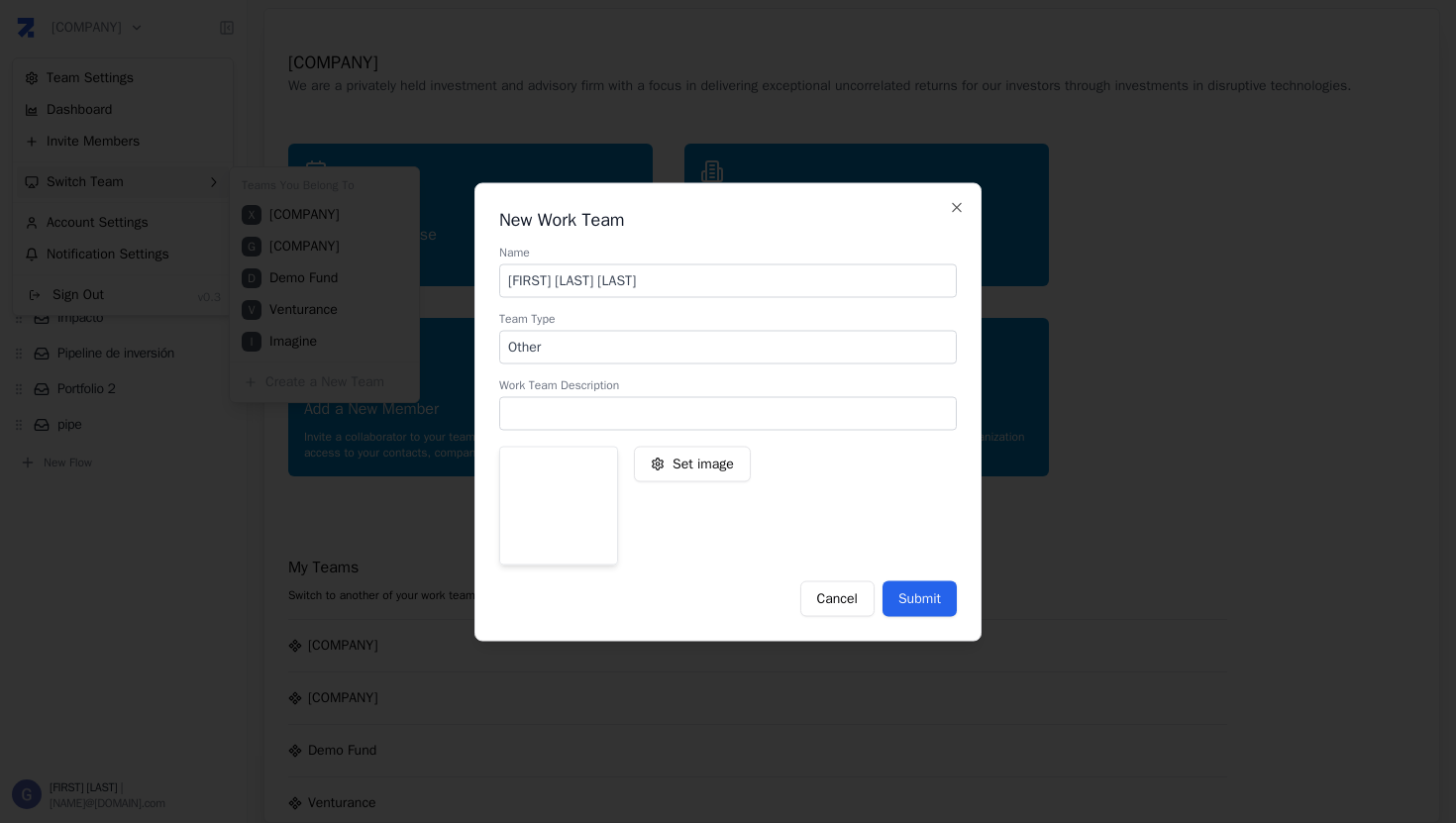 click on "Submit" at bounding box center (919, 598) 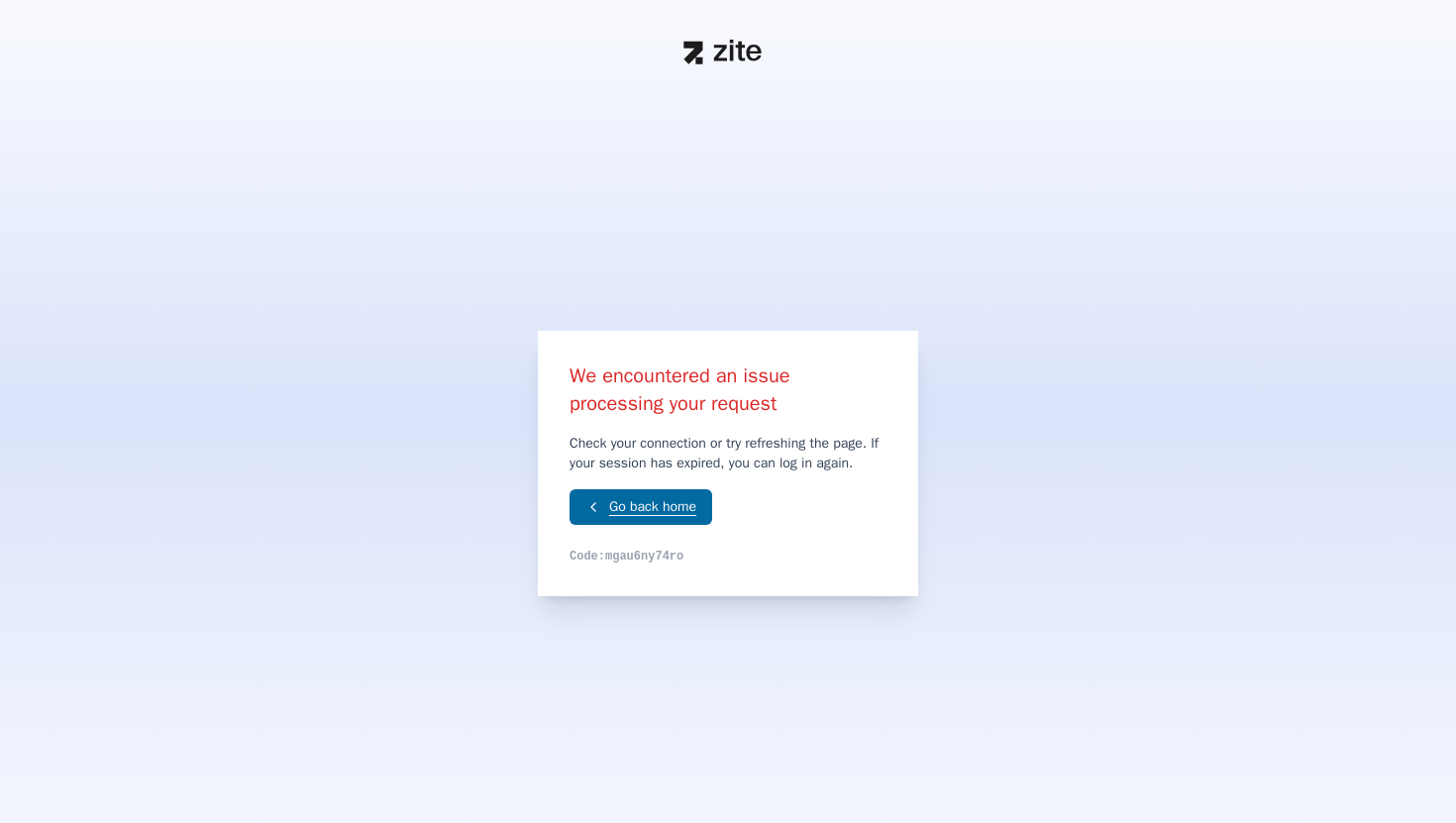 click on "Go back home" at bounding box center [641, 507] 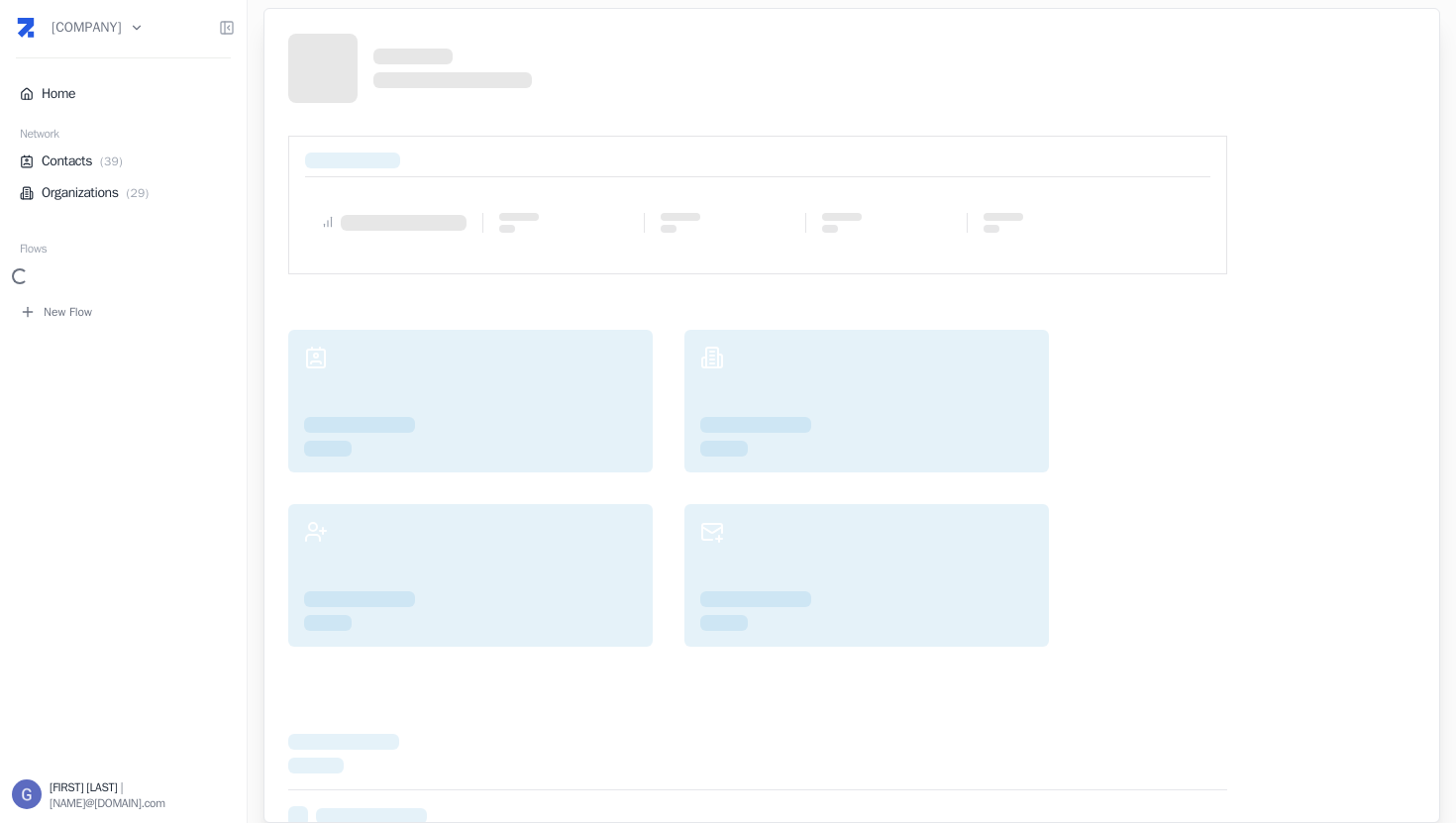 click on "Gervasio de Zabaleta   |  [EMAIL]" at bounding box center (728, 411) 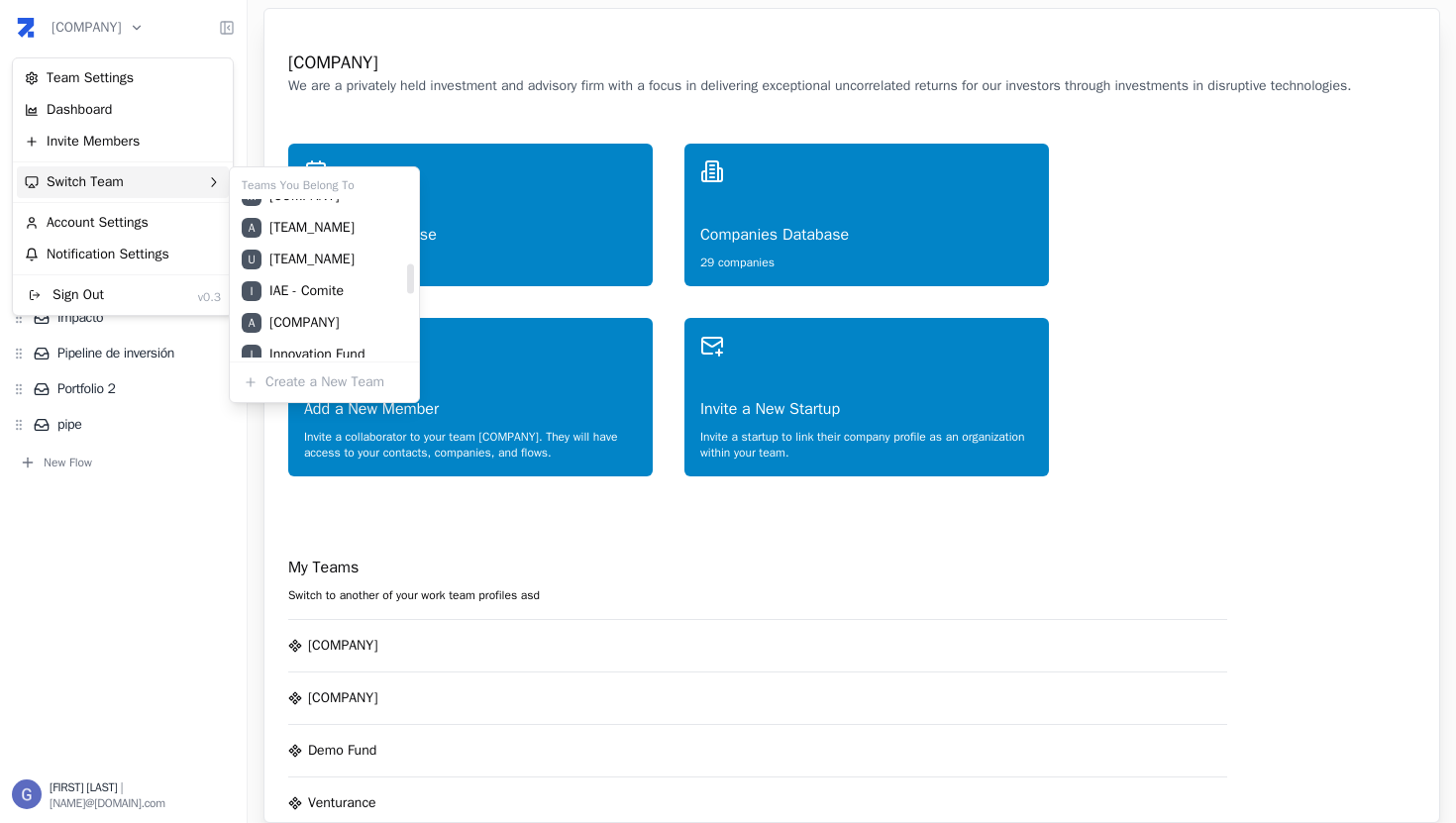 scroll, scrollTop: 323, scrollLeft: 0, axis: vertical 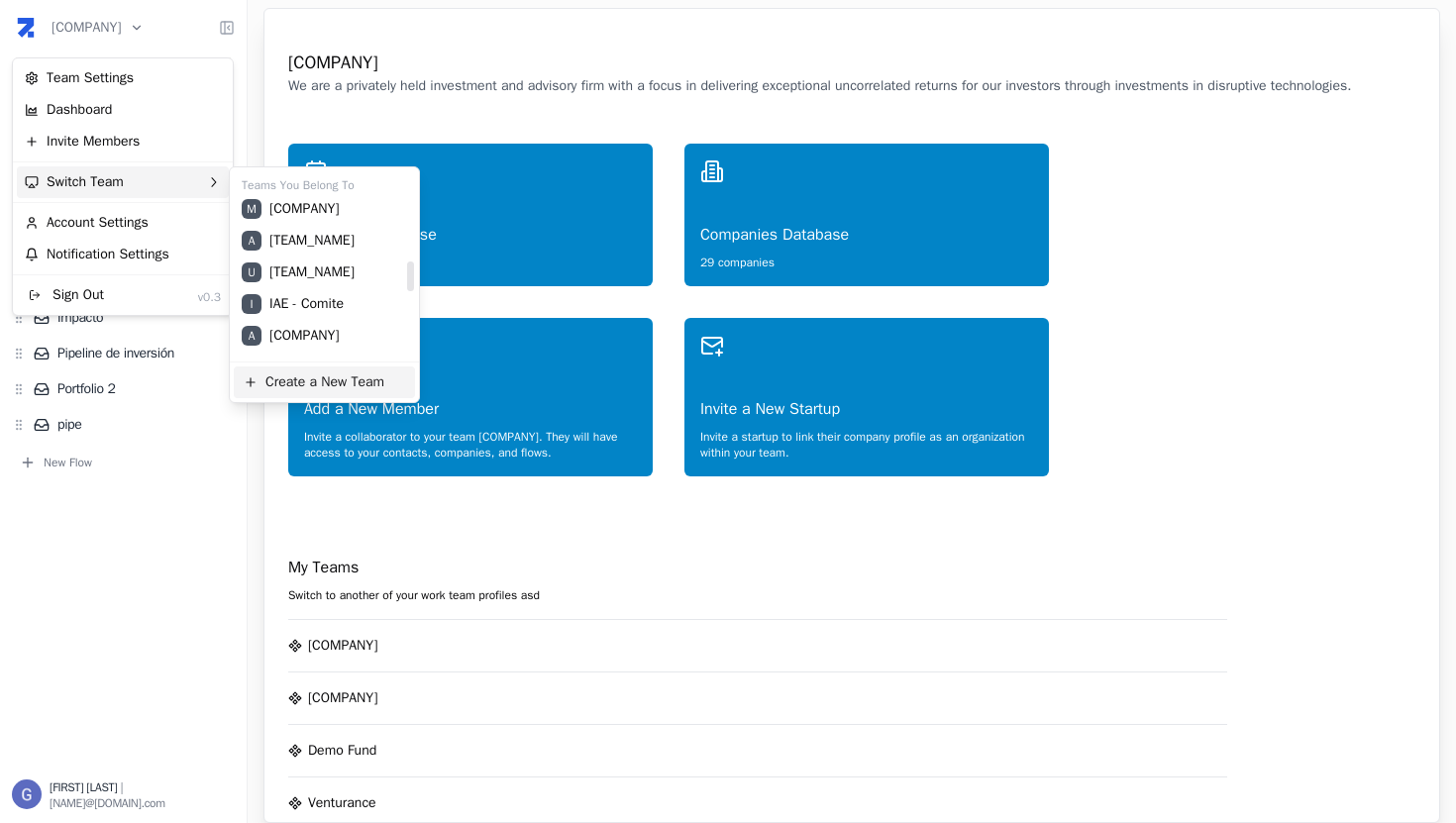 click on "Create a New Team" at bounding box center (324, 382) 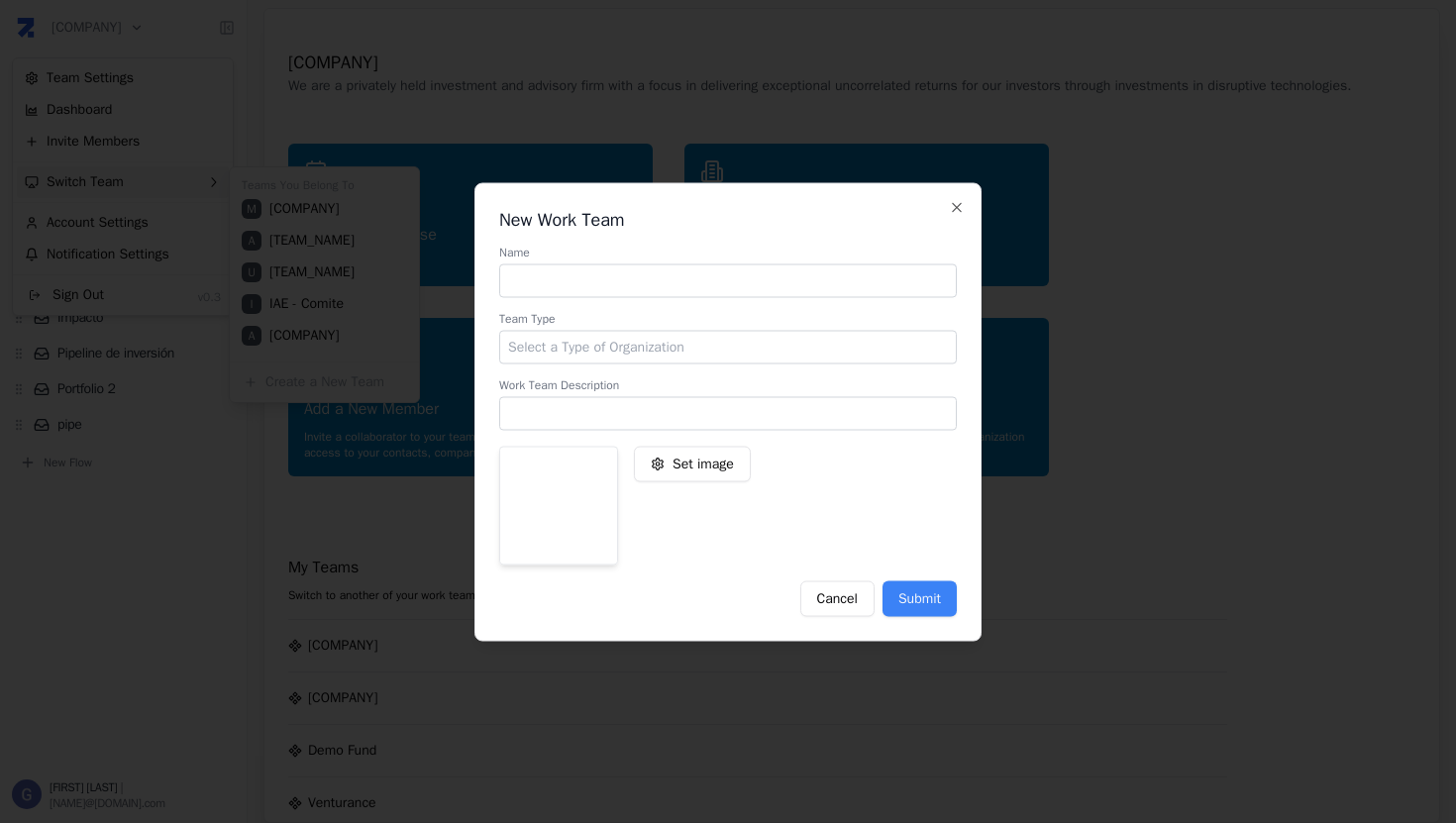 click at bounding box center (728, 280) 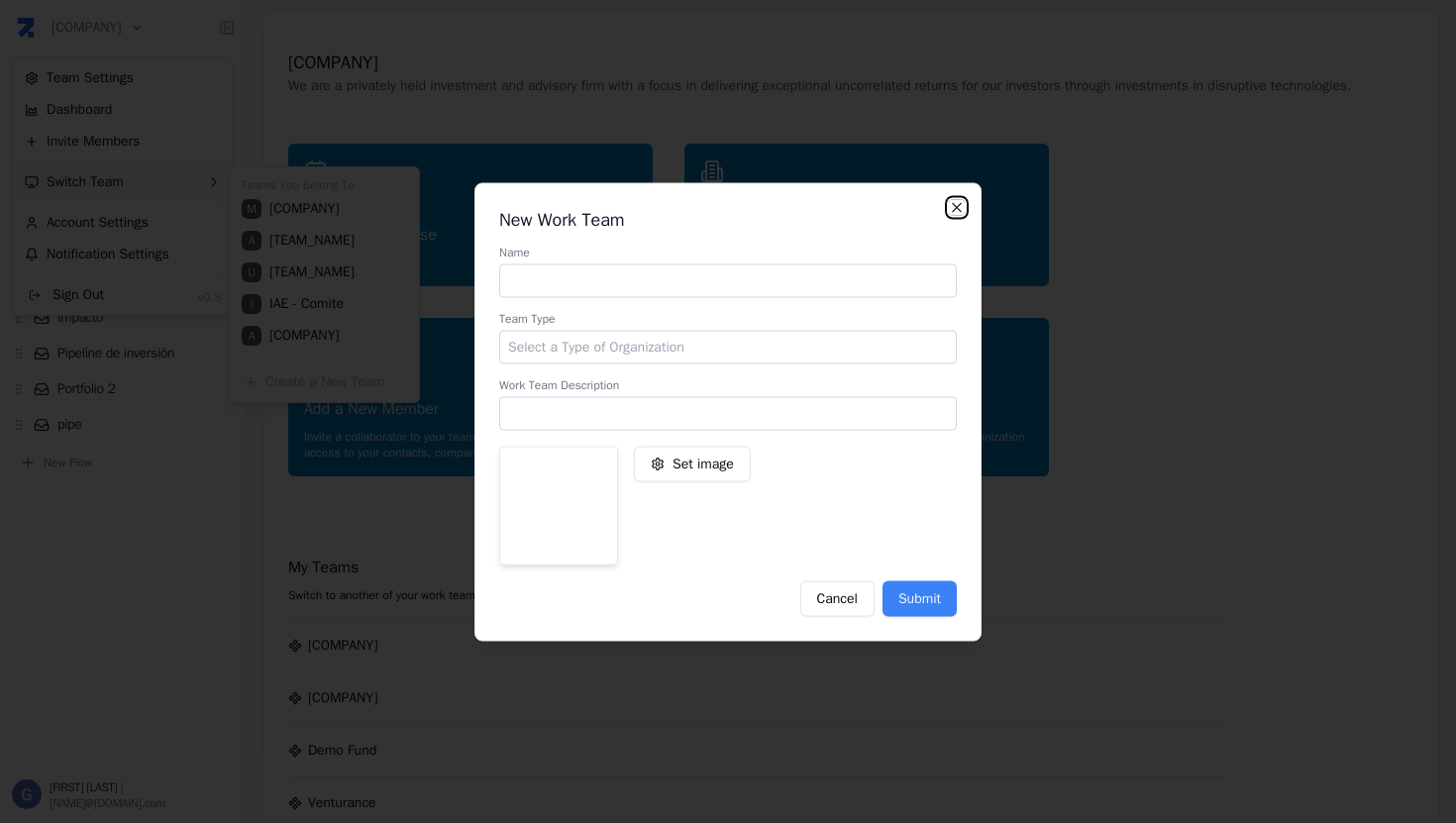 click 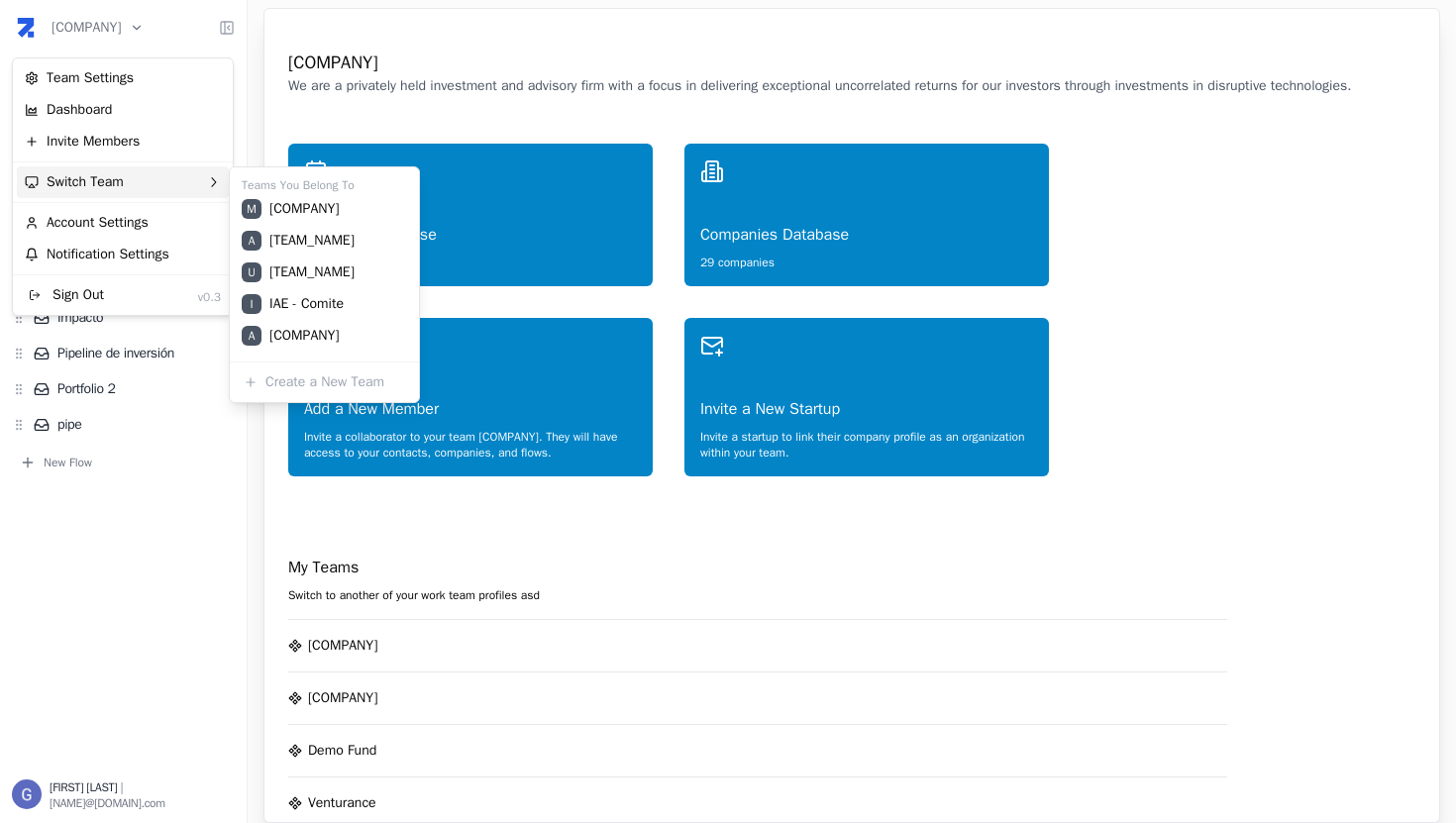click on "Gervasio de Zabaleta   |  [EMAIL]" at bounding box center (728, 411) 